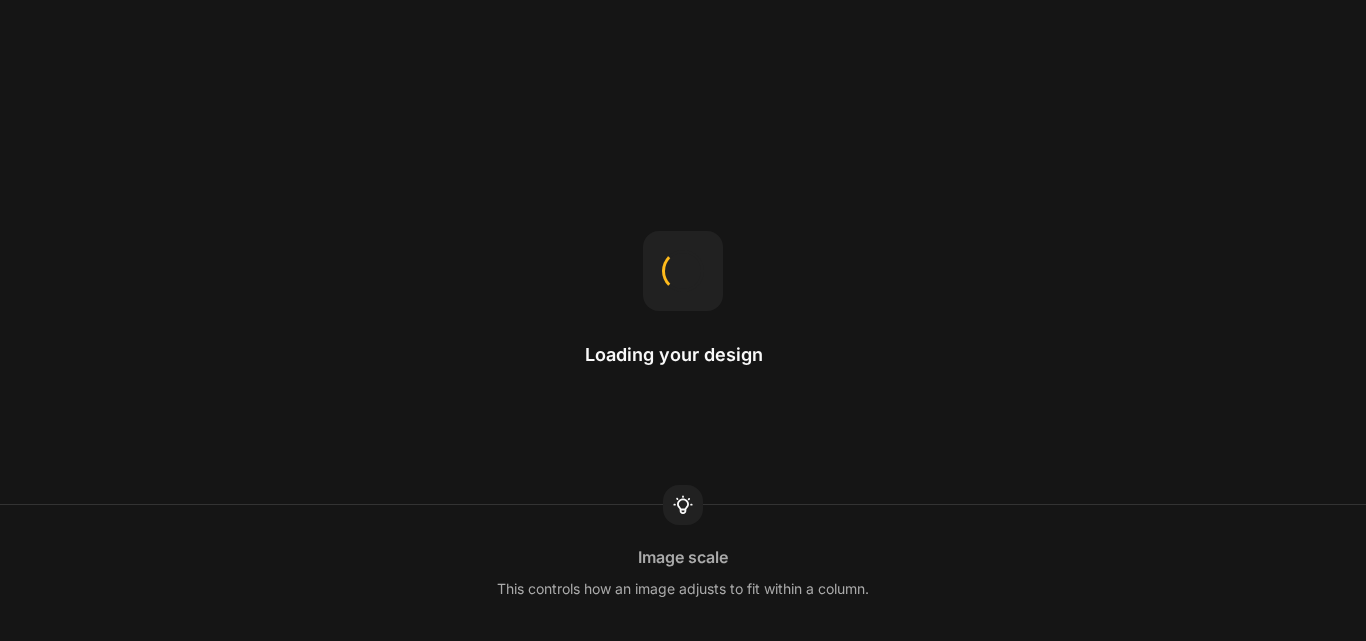 scroll, scrollTop: 0, scrollLeft: 0, axis: both 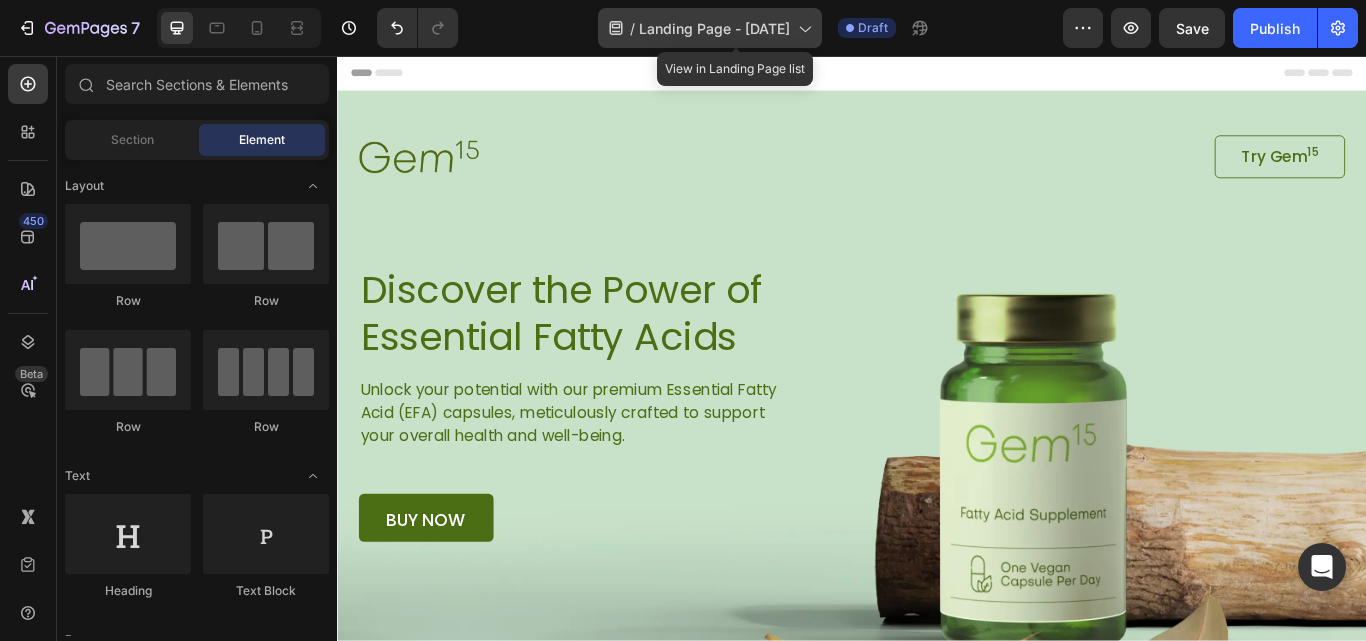 click 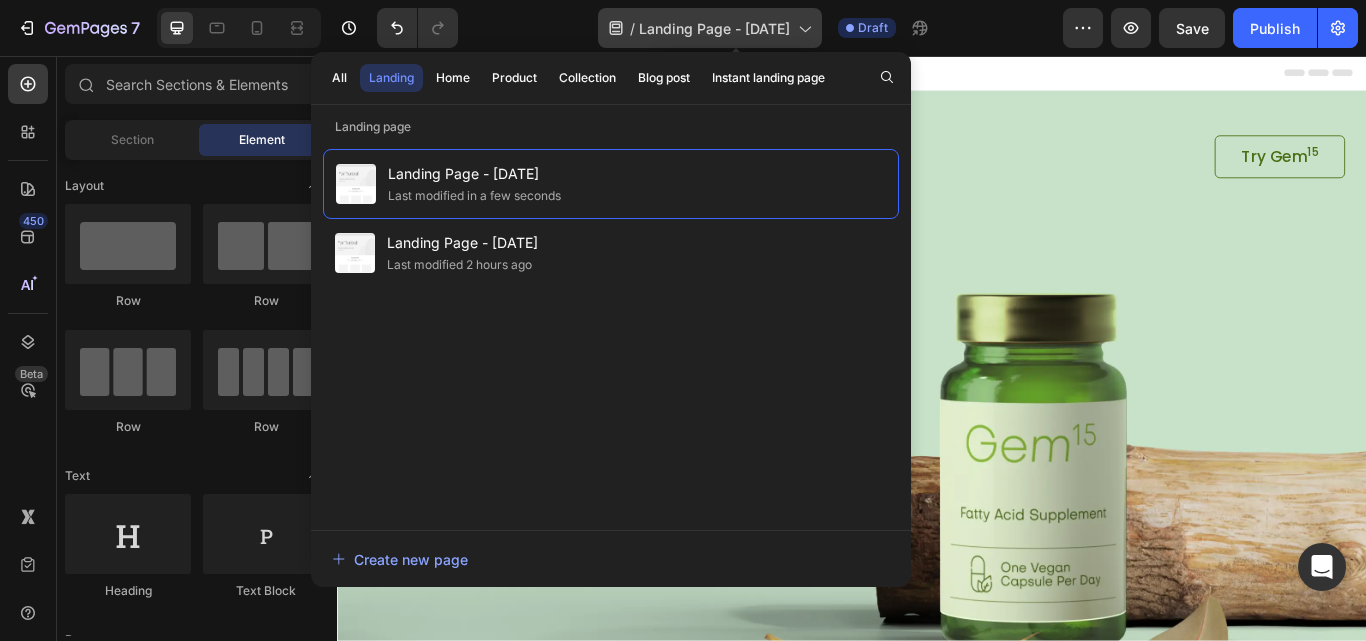 click 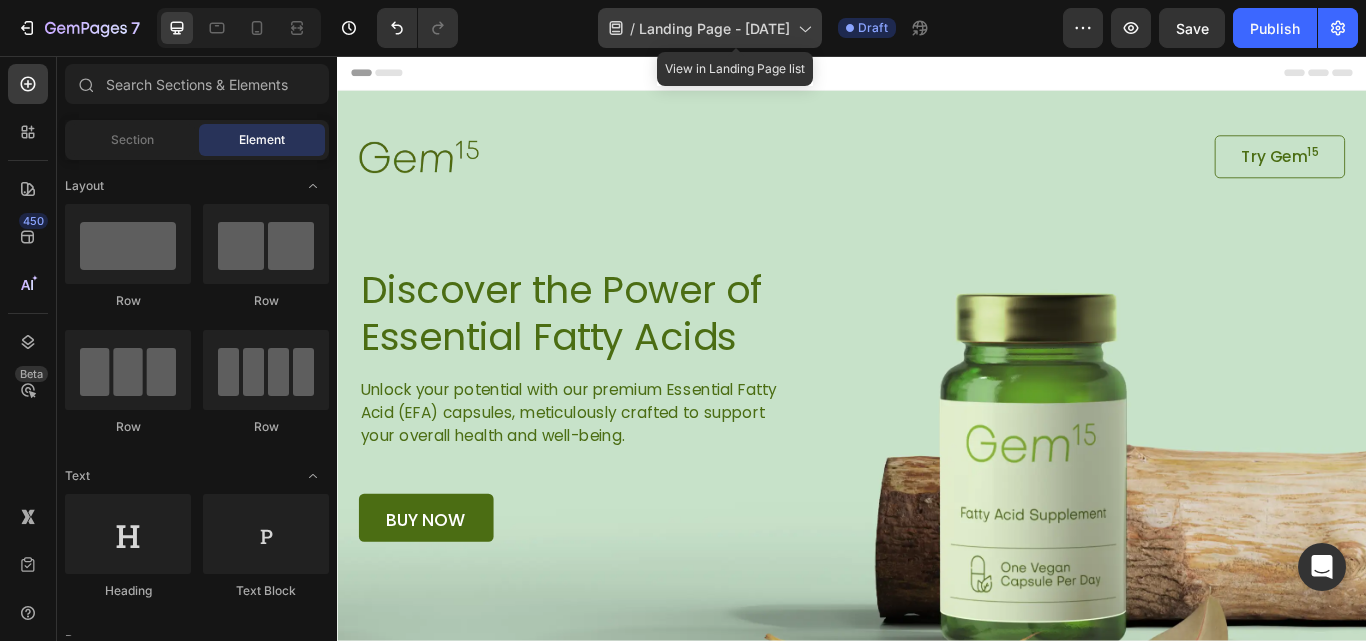 click 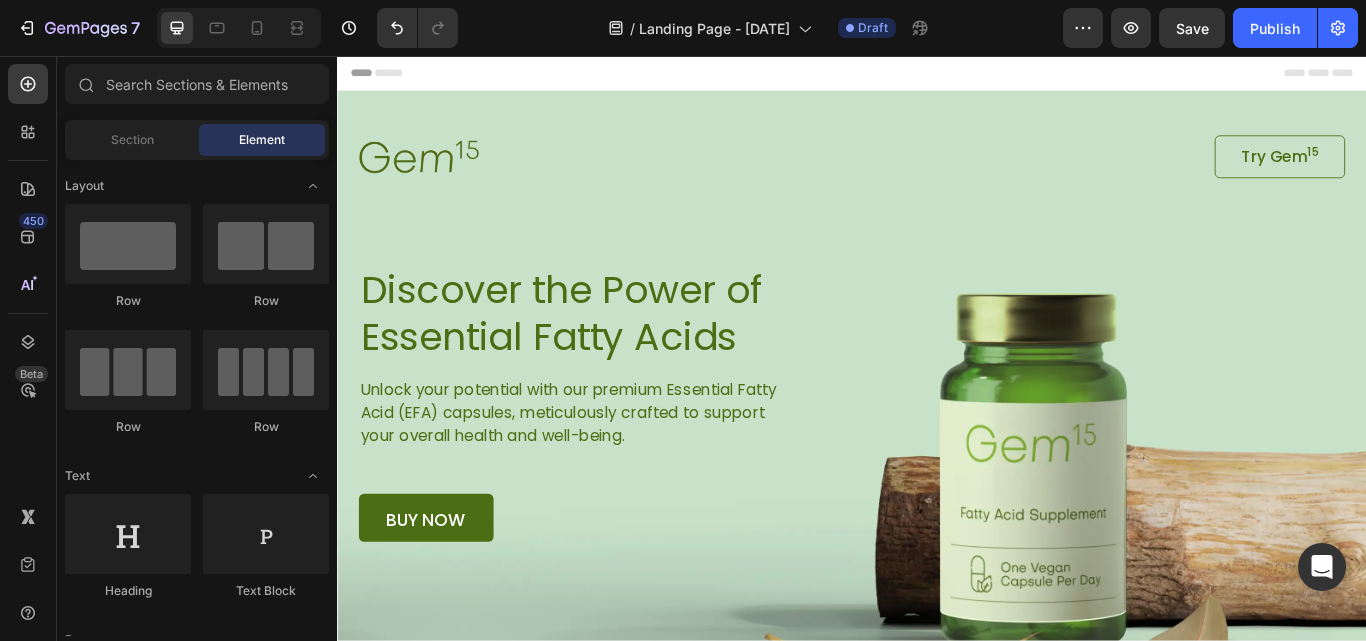 click on "450 Beta" at bounding box center (28, 348) 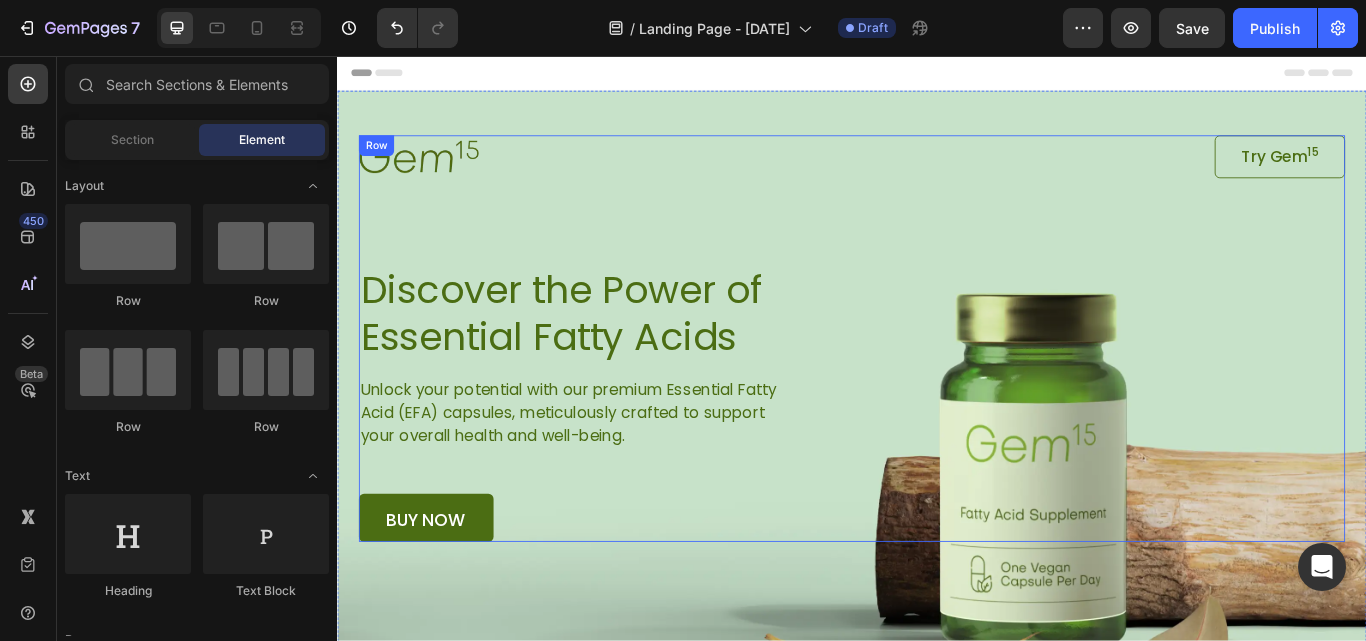 click on "Image Try Gem 15 Button Row Discover the Power of Essential Fatty Acids Heading Unlock your potential with our premium Essential Fatty Acid (EFA) capsules, meticulously crafted to support your overall health and well-being. Text Block buy now Button Row" at bounding box center [937, 386] 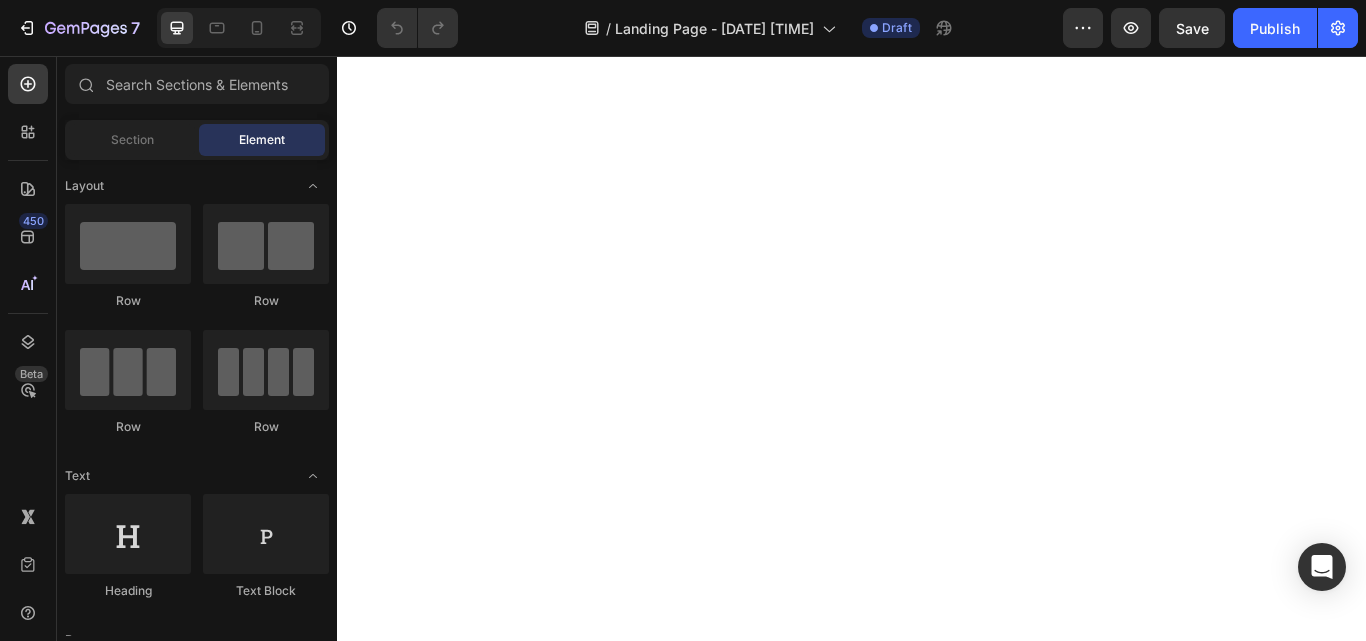 scroll, scrollTop: 0, scrollLeft: 0, axis: both 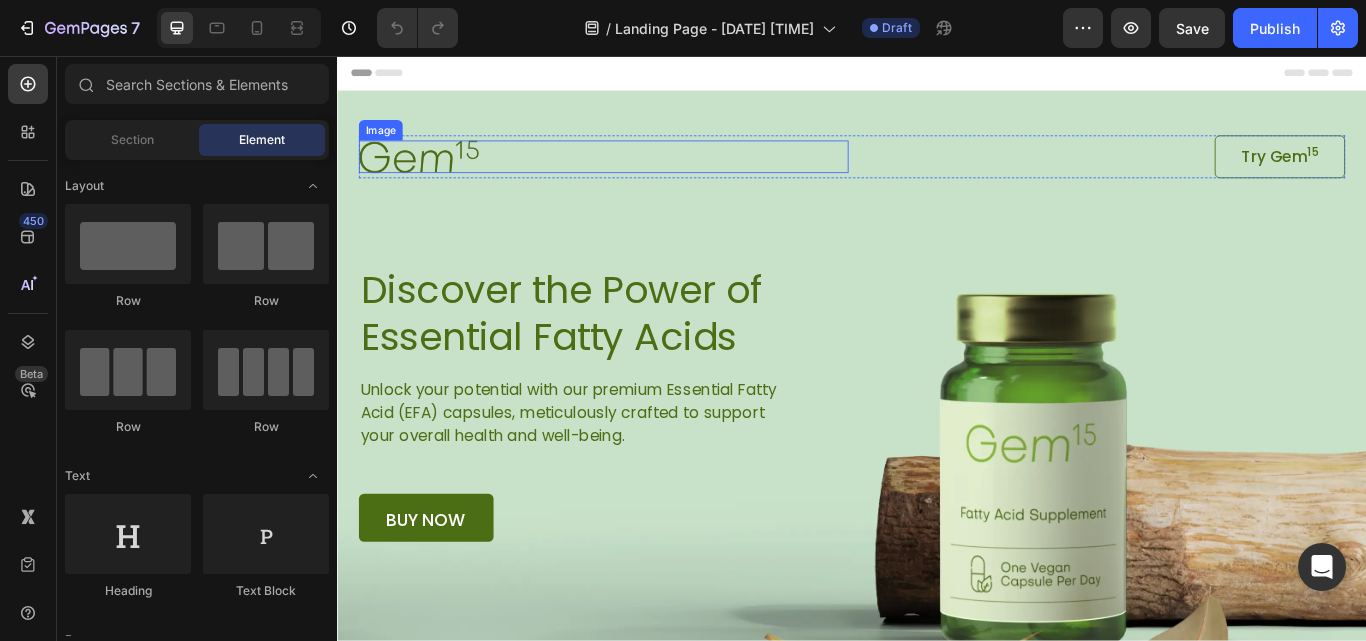 click at bounding box center (432, 173) 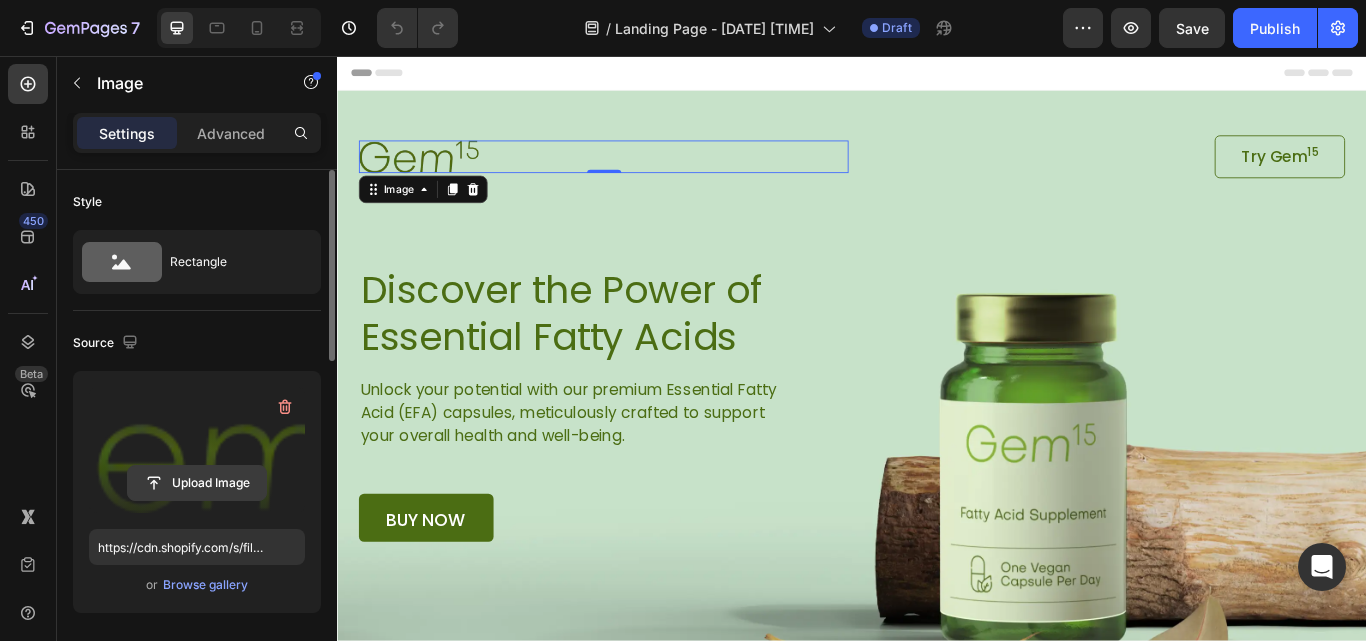 click 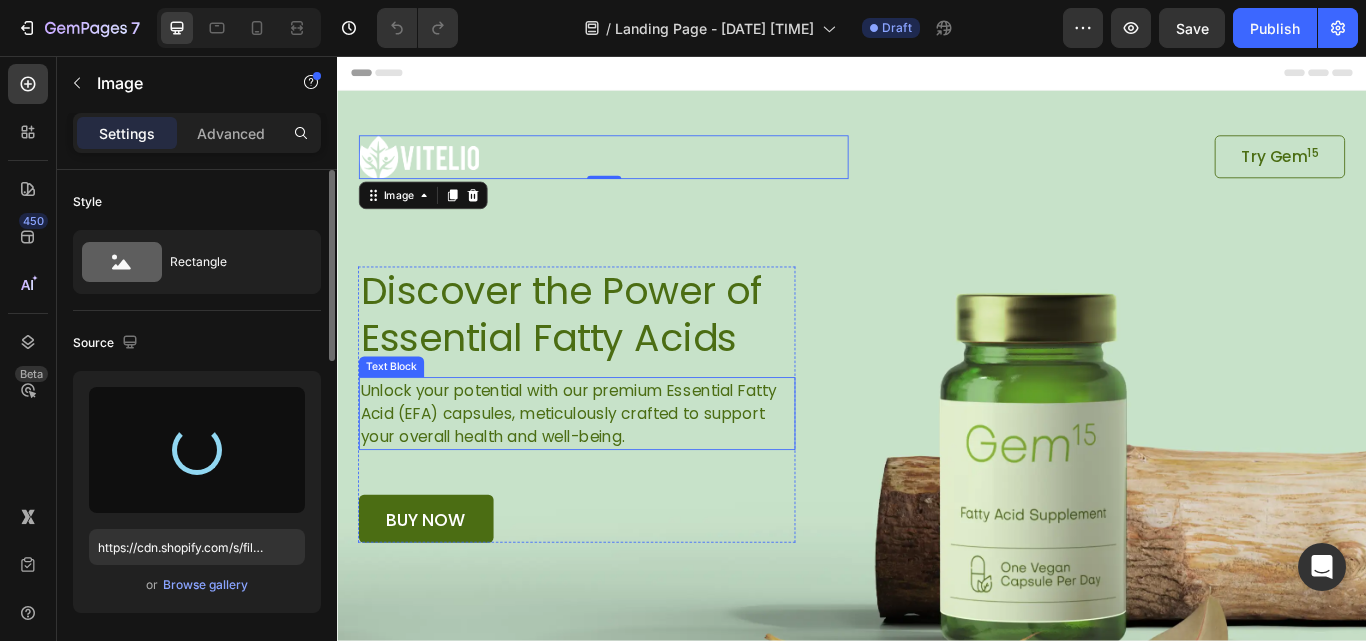 type on "https://cdn.shopify.com/s/files/1/0923/7433/5871/files/gempages_572743923072500960-8f61d62b-31d6-4d35-95ad-09fb7523b66b.png" 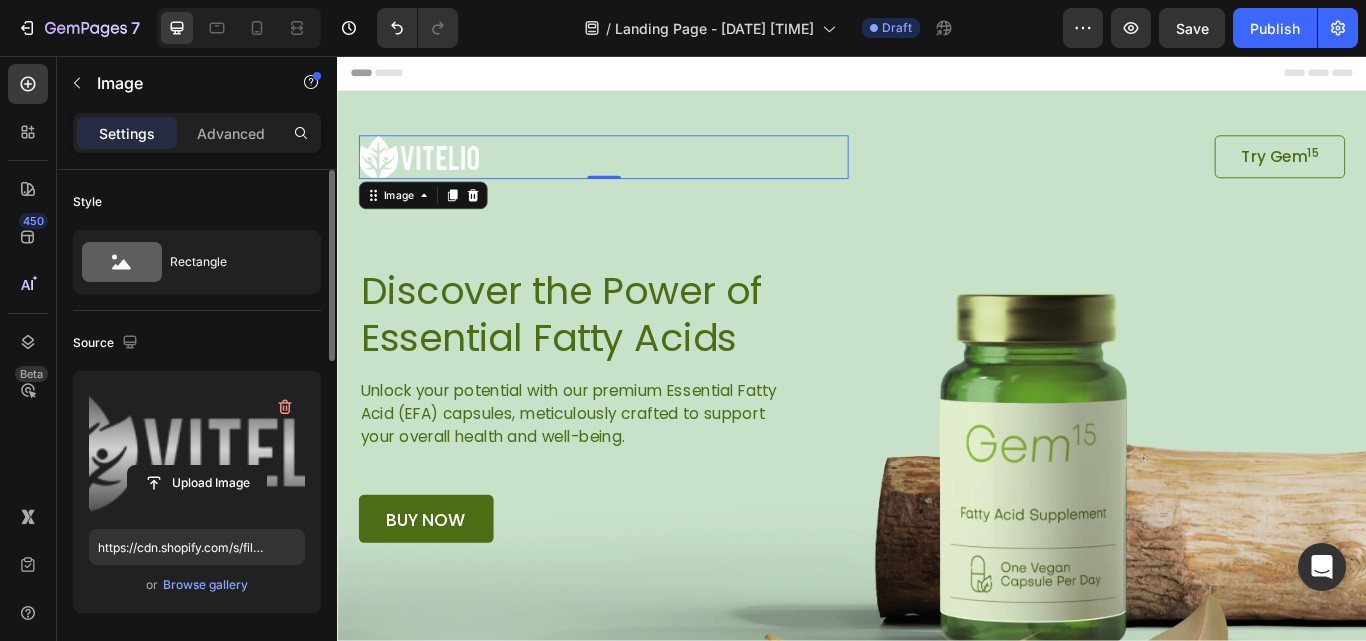 click on "Header" at bounding box center [394, 76] 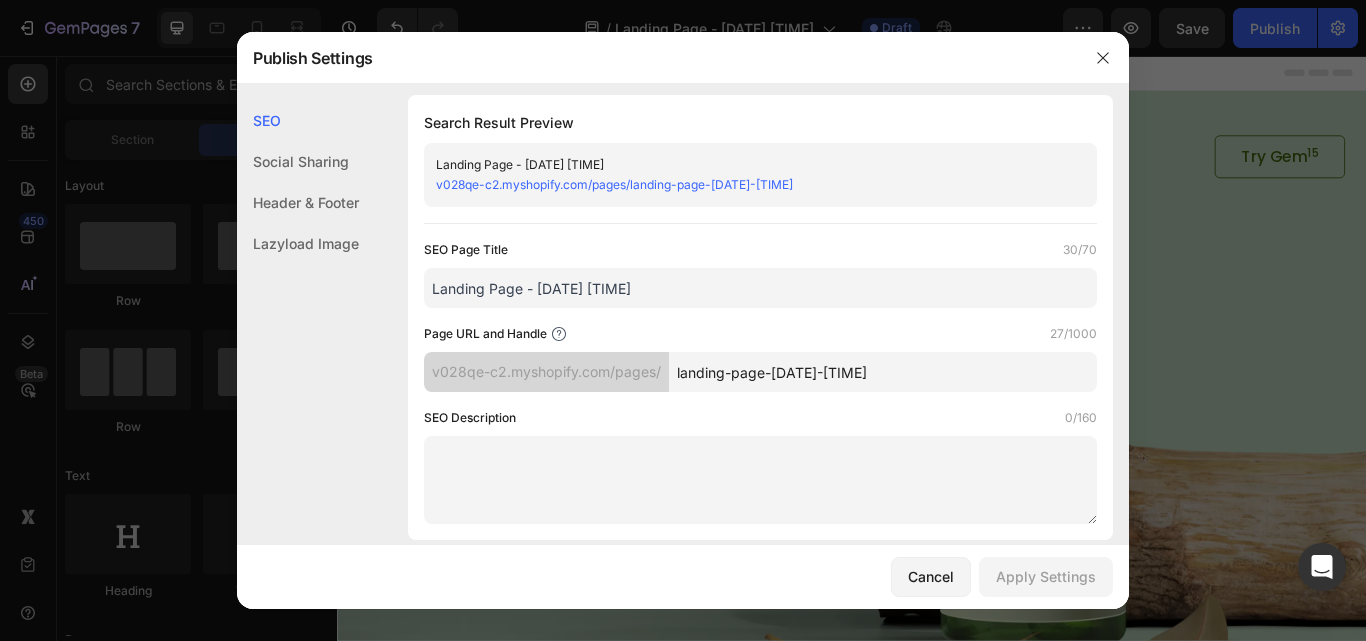 scroll, scrollTop: 0, scrollLeft: 0, axis: both 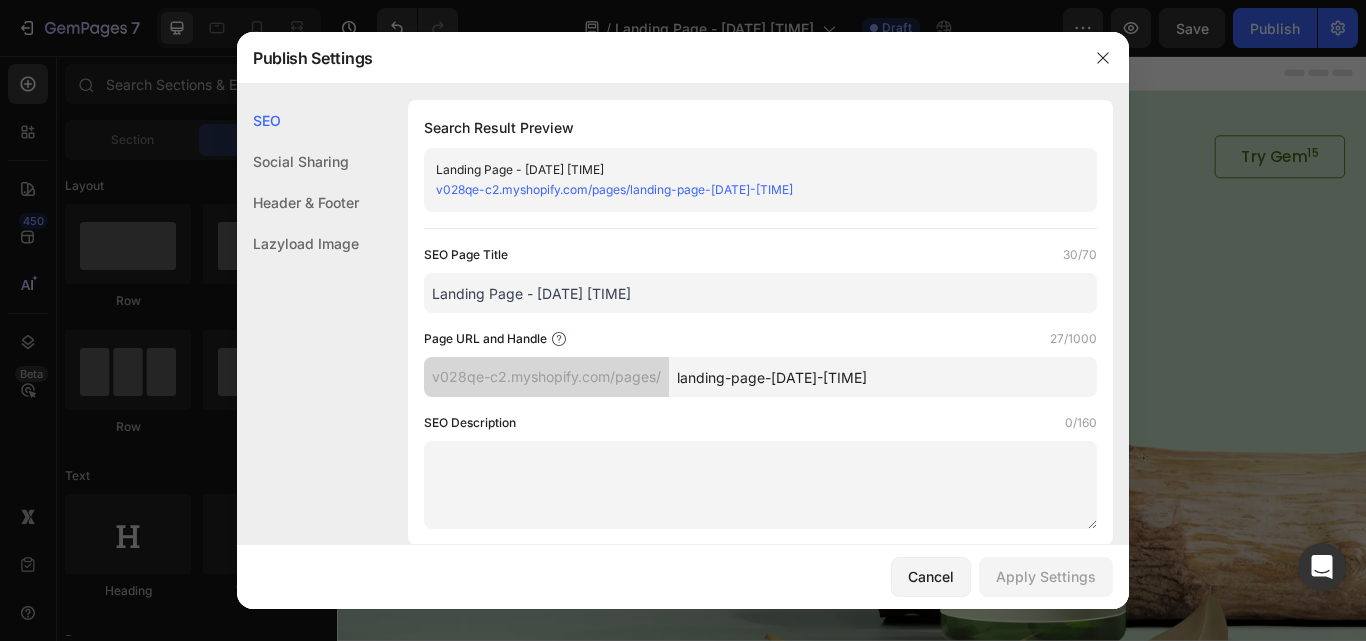 drag, startPoint x: 672, startPoint y: 291, endPoint x: 385, endPoint y: 324, distance: 288.891 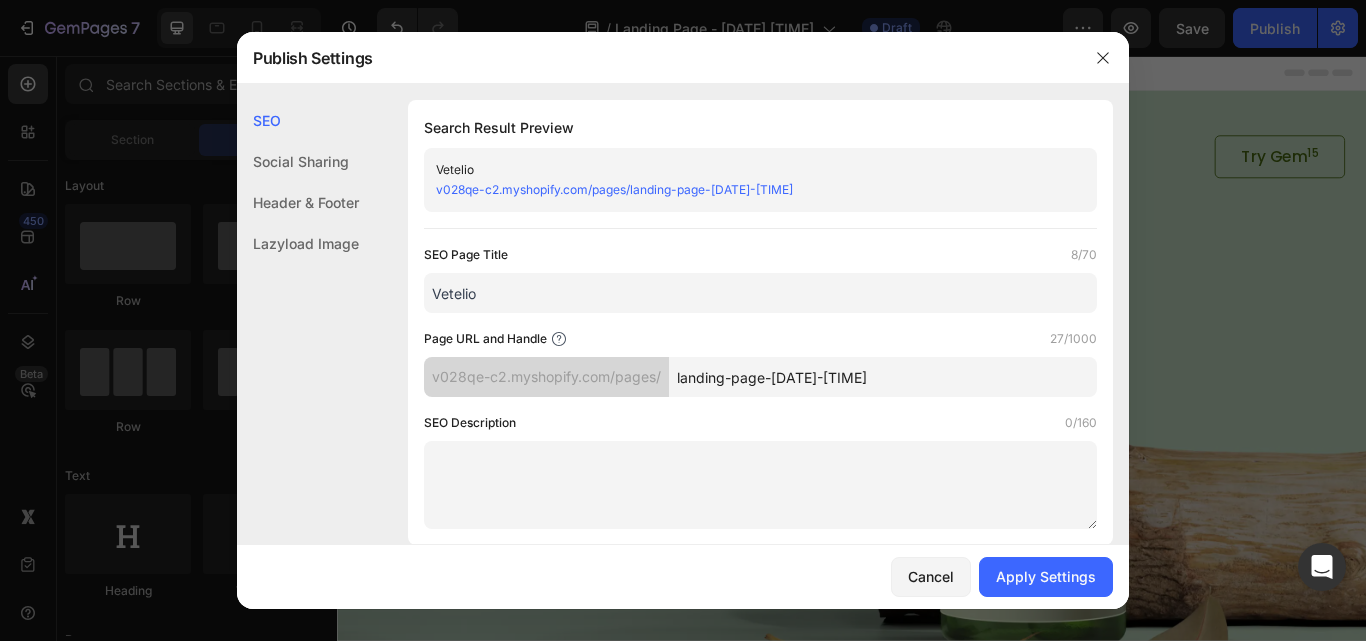 type on "Vetelio" 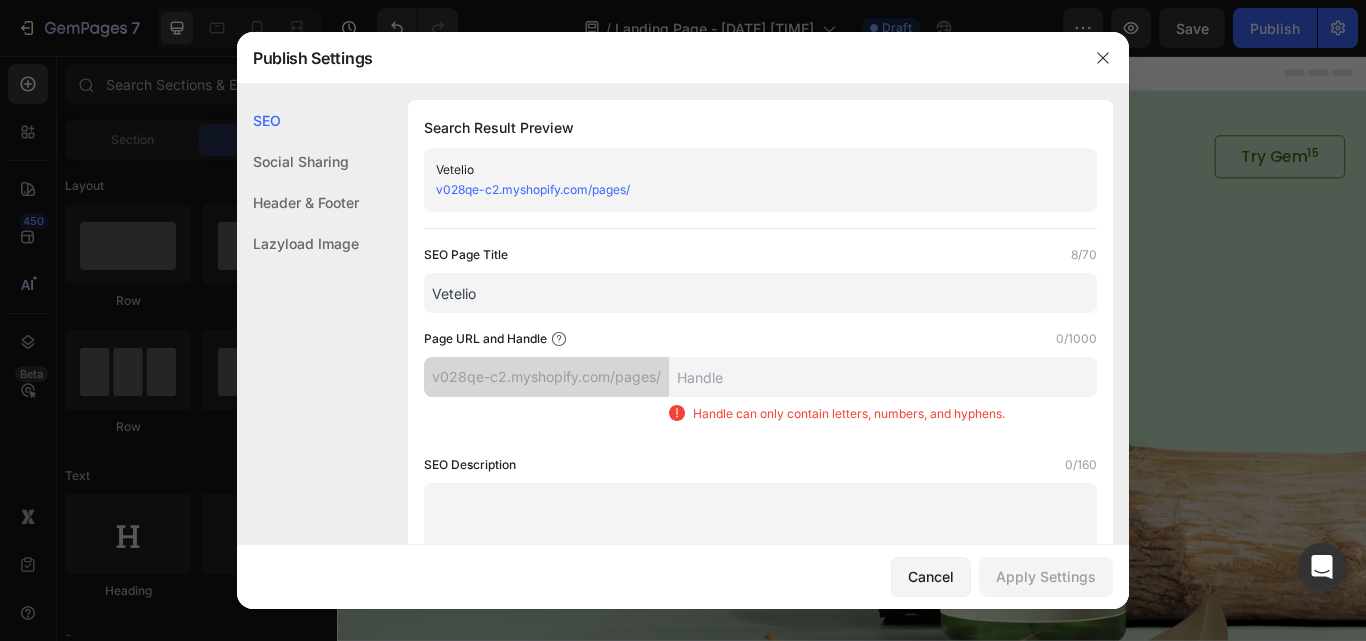 paste on "Vetelio" 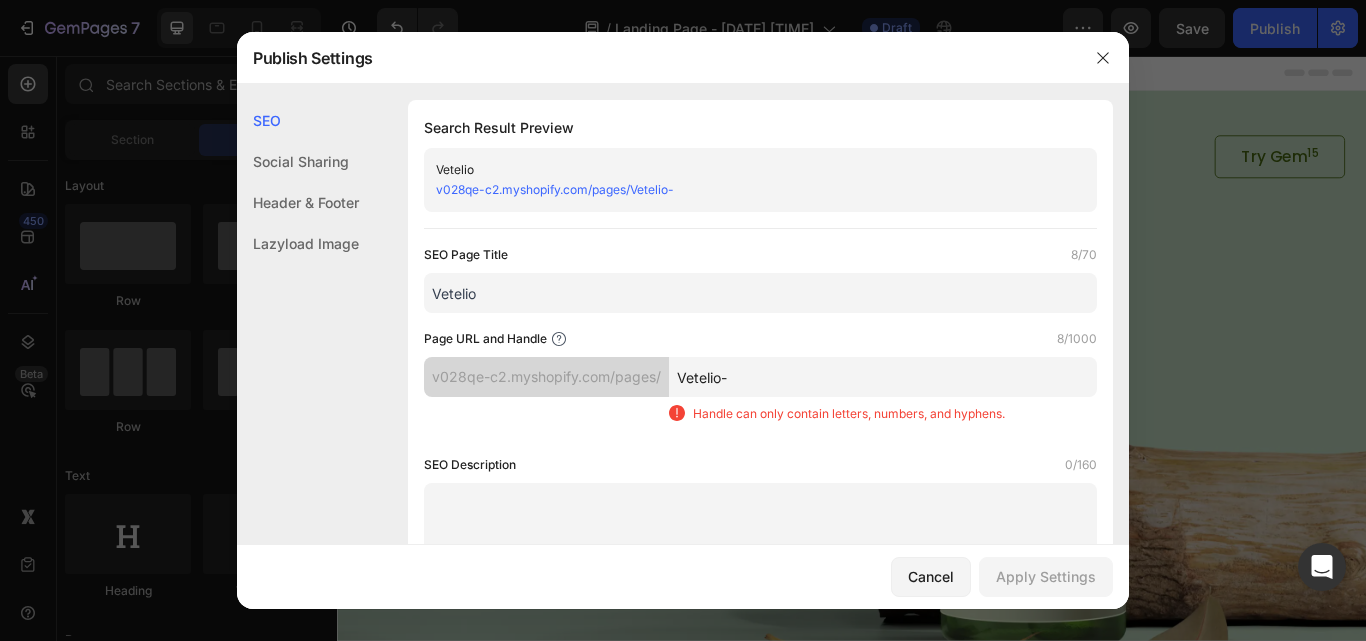 click on "Vetelio-" at bounding box center [883, 377] 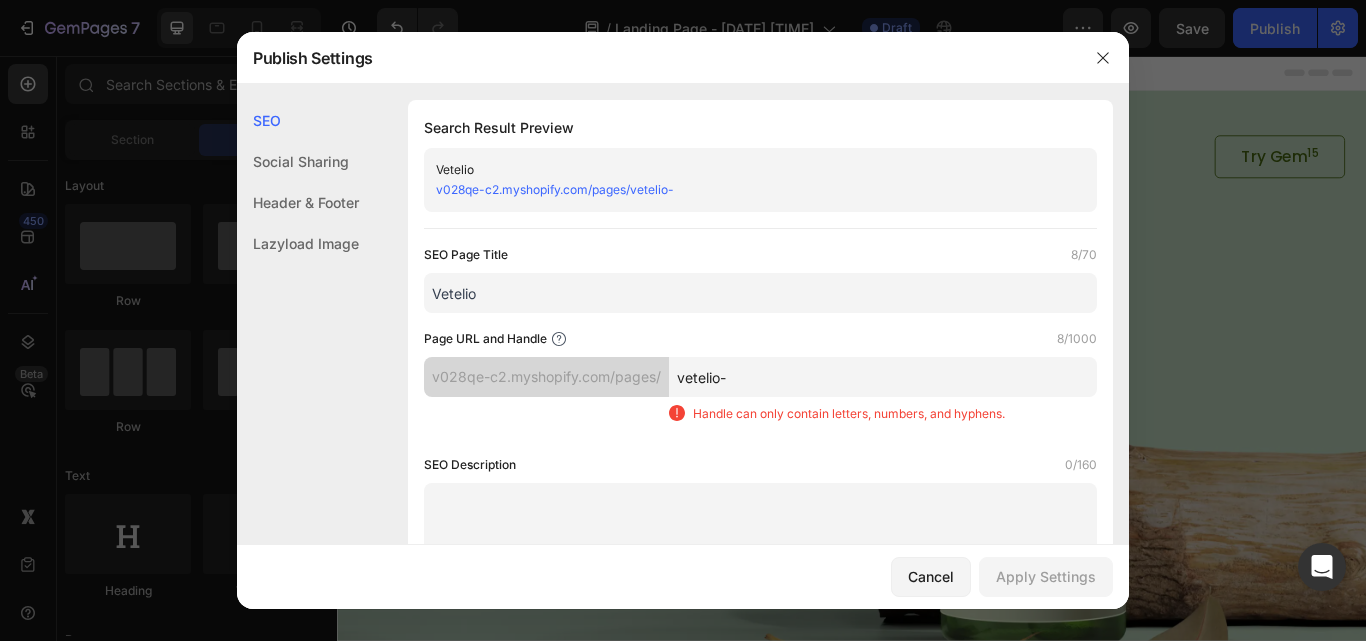 click on "vetelio-" at bounding box center [883, 377] 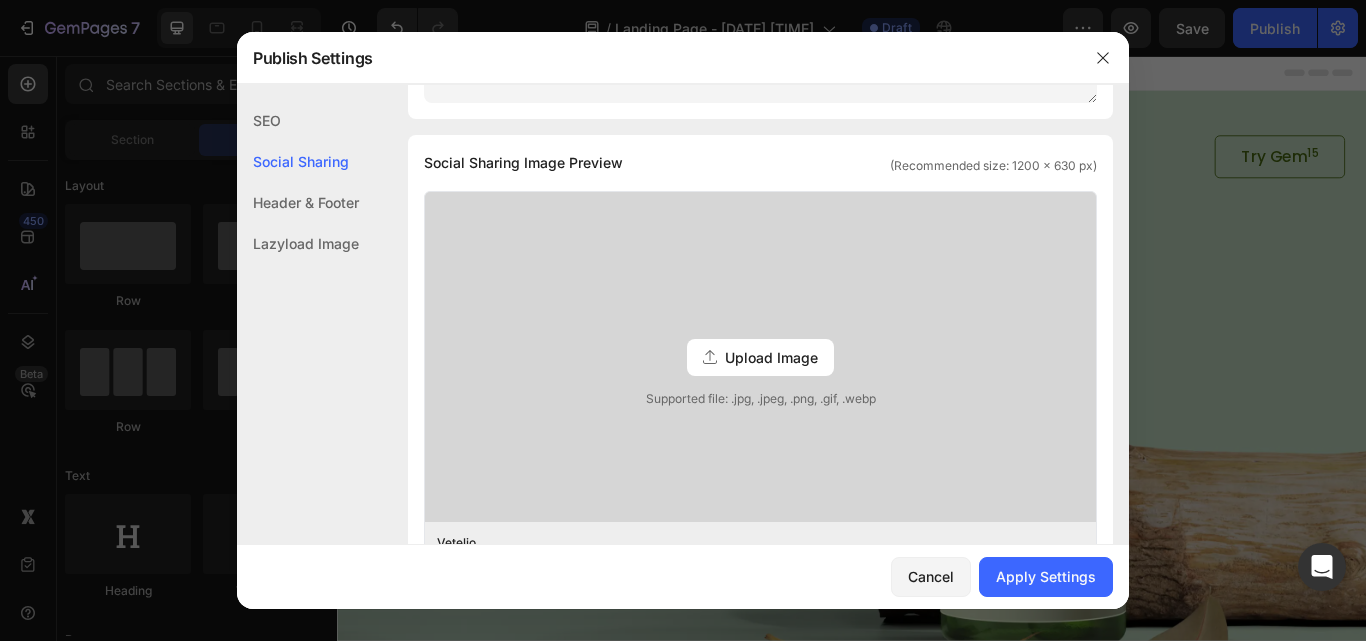 scroll, scrollTop: 0, scrollLeft: 0, axis: both 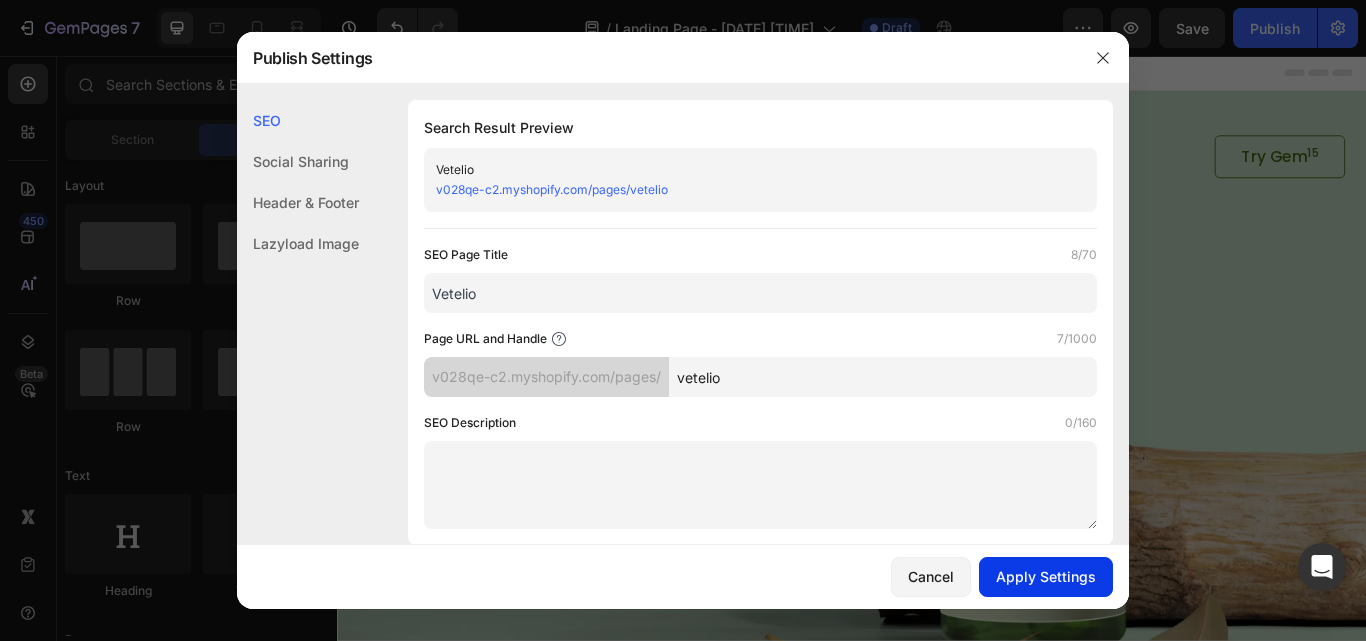 type on "vetelio" 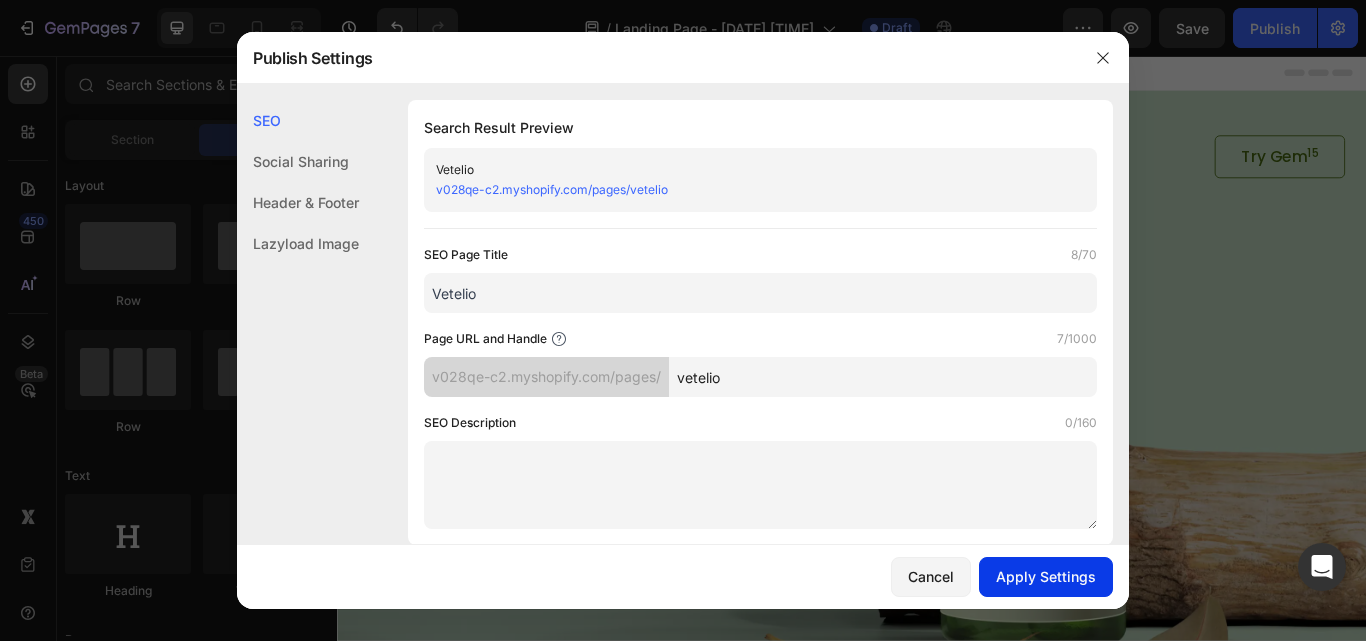 click on "Apply Settings" at bounding box center [1046, 576] 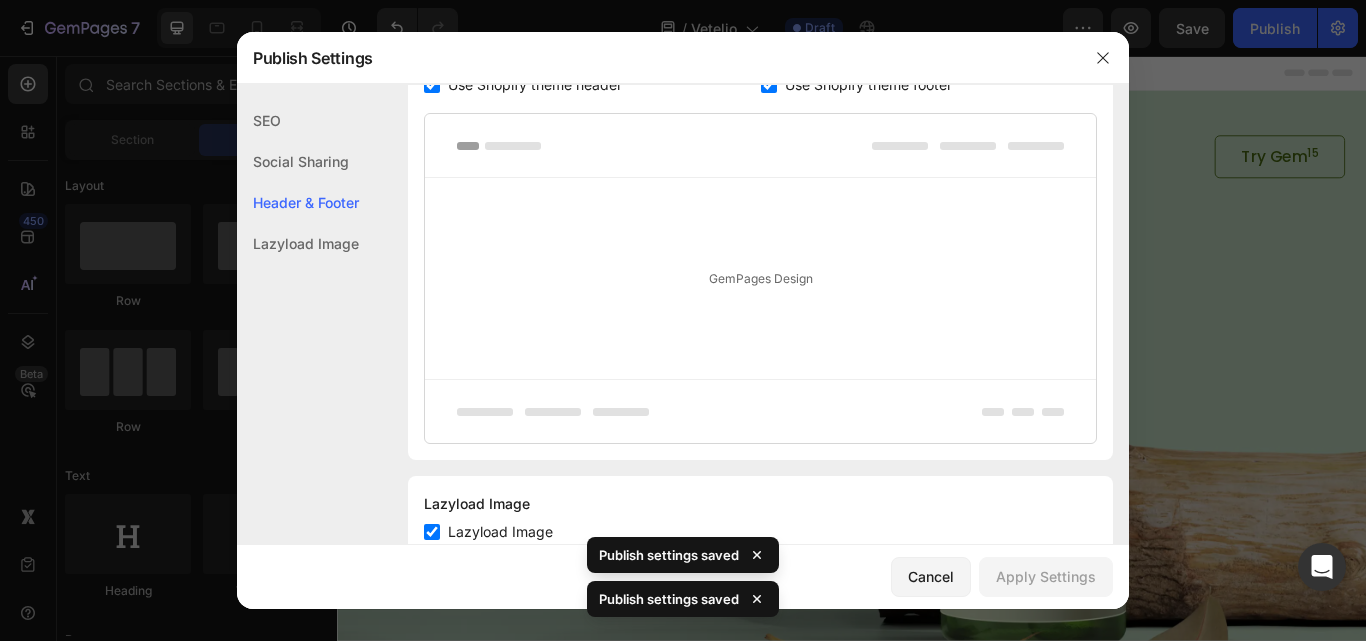 scroll, scrollTop: 1126, scrollLeft: 0, axis: vertical 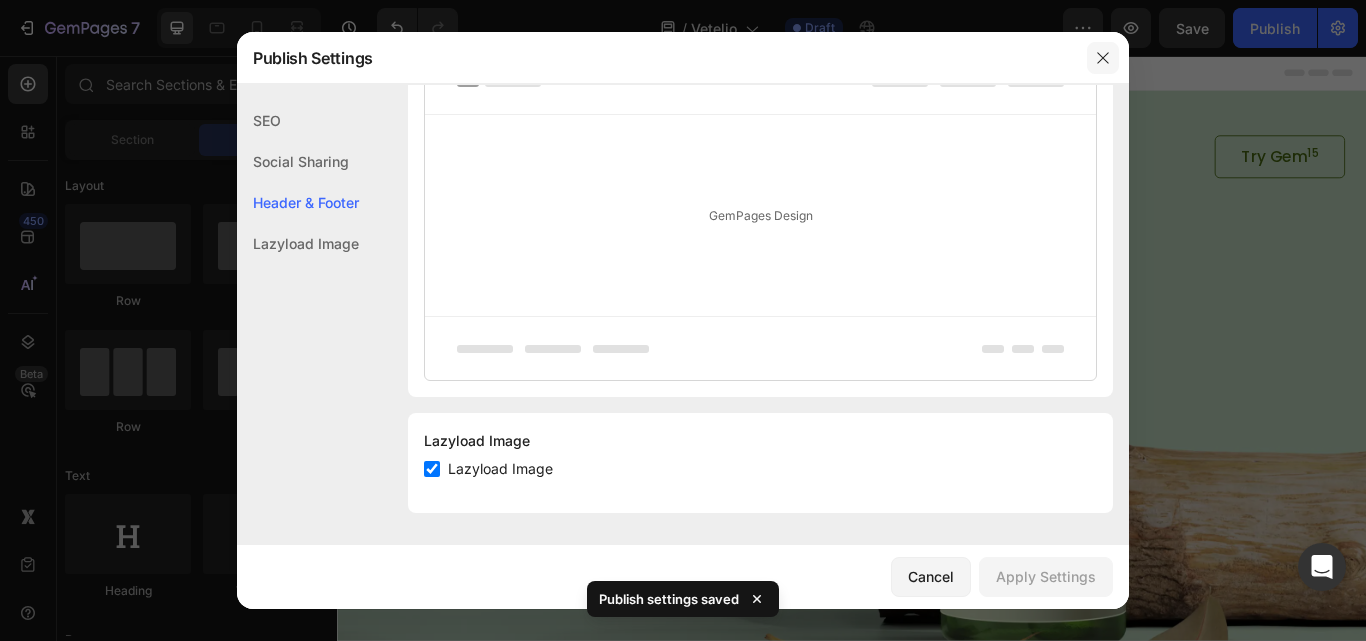 click at bounding box center (1103, 58) 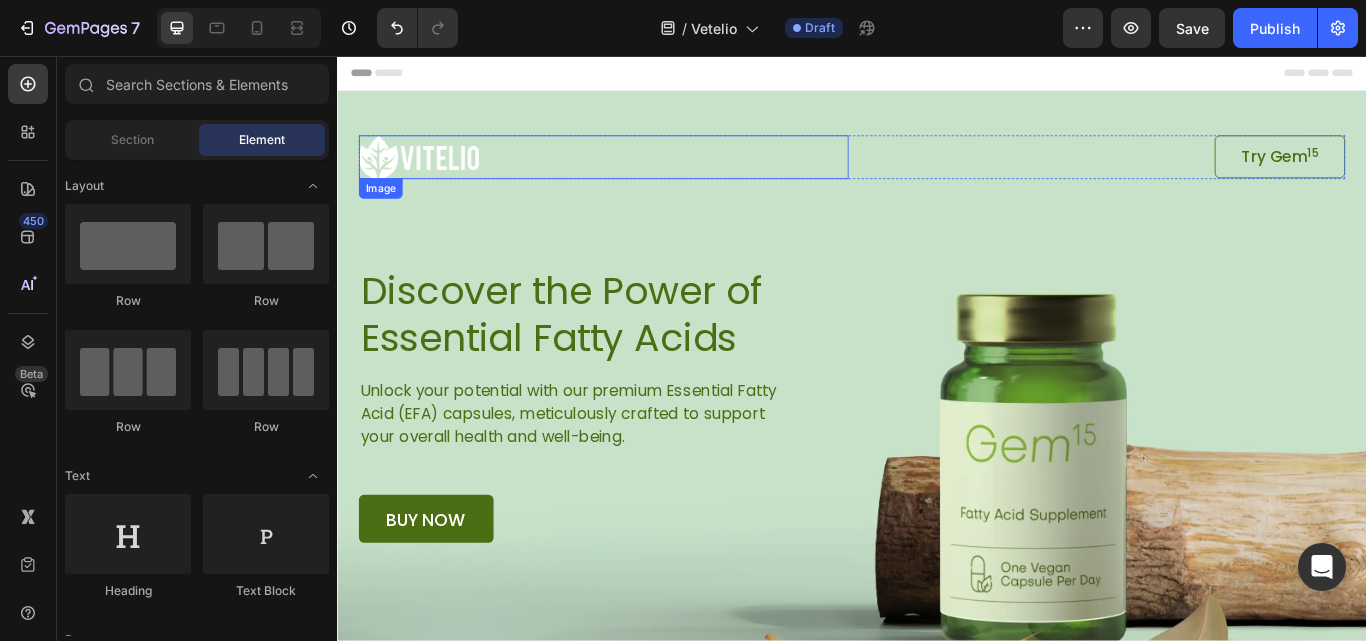 click at bounding box center (432, 174) 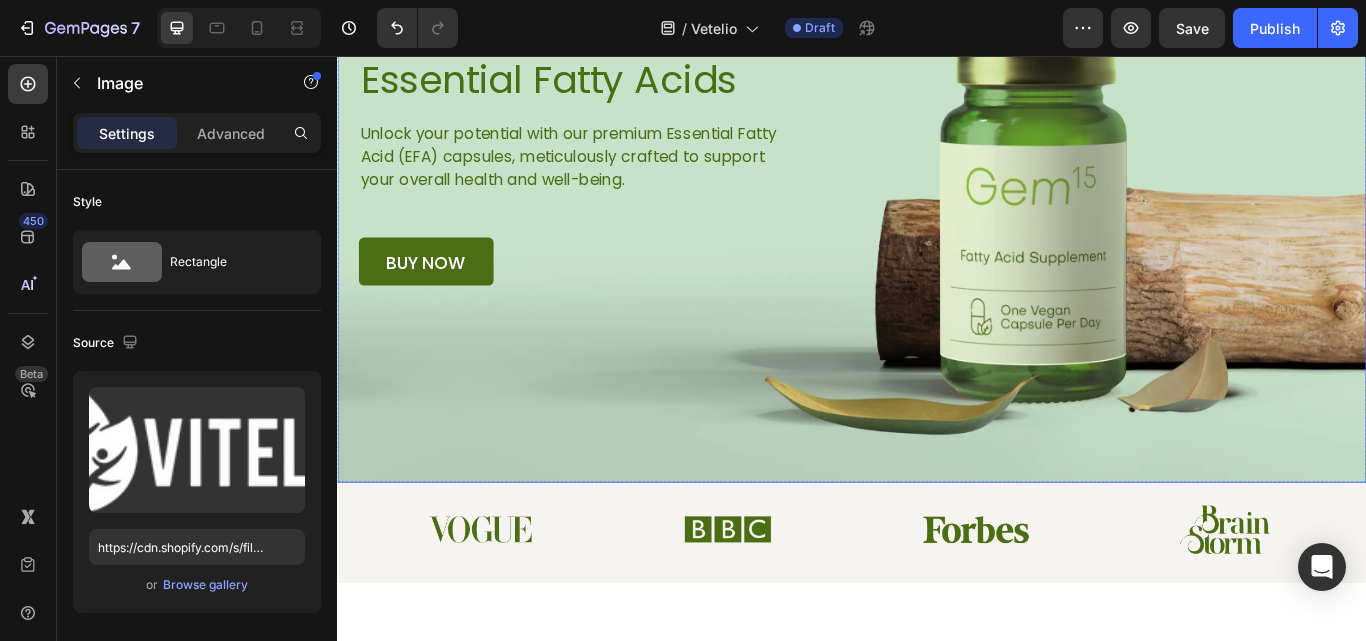 scroll, scrollTop: 0, scrollLeft: 0, axis: both 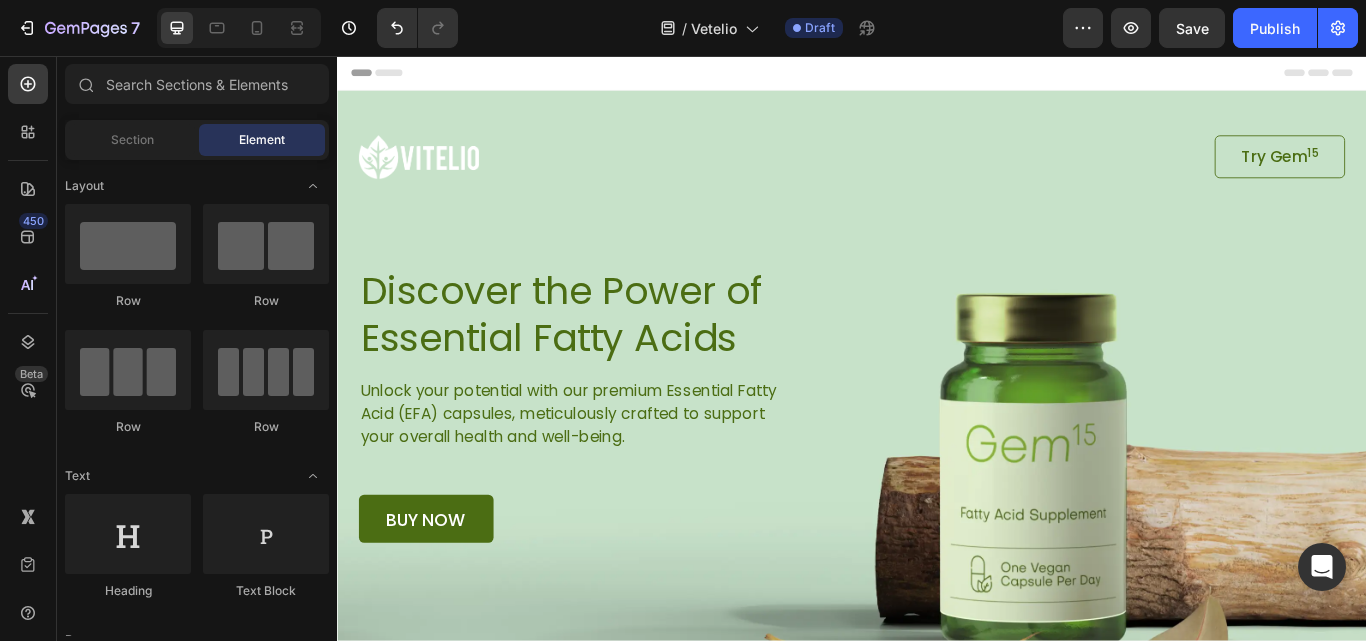 click on "Header" at bounding box center (937, 76) 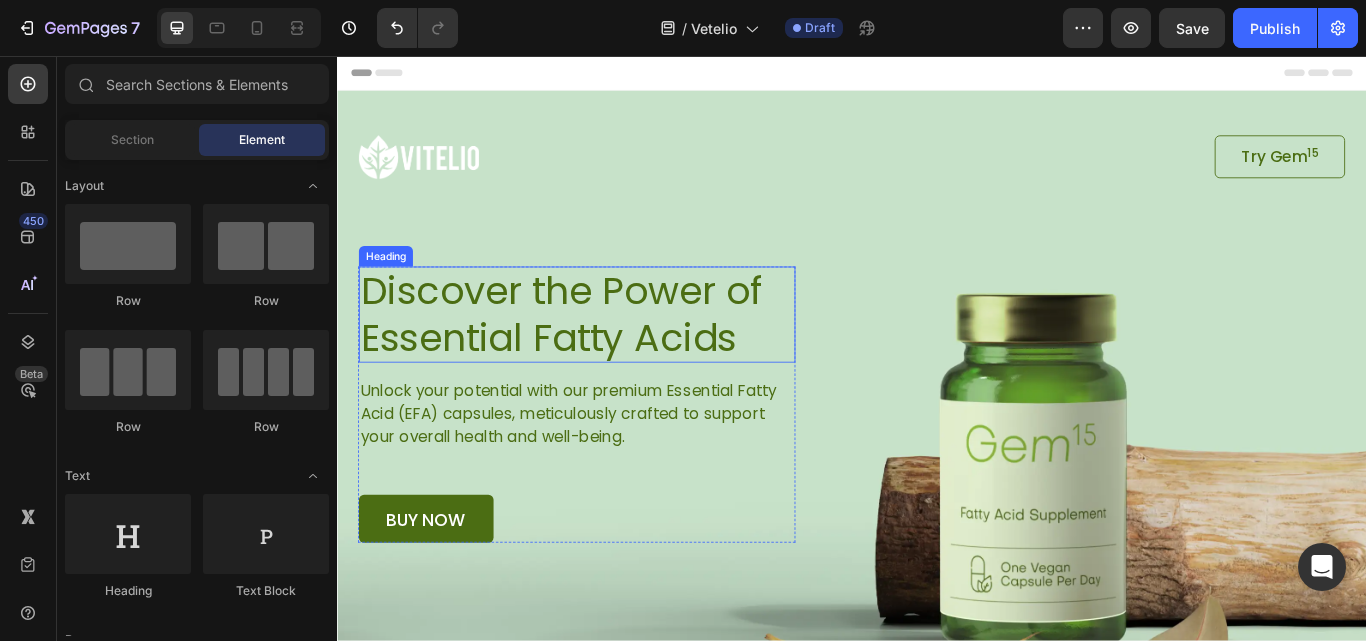 click on "Discover the Power of Essential Fatty Acids" at bounding box center (616, 358) 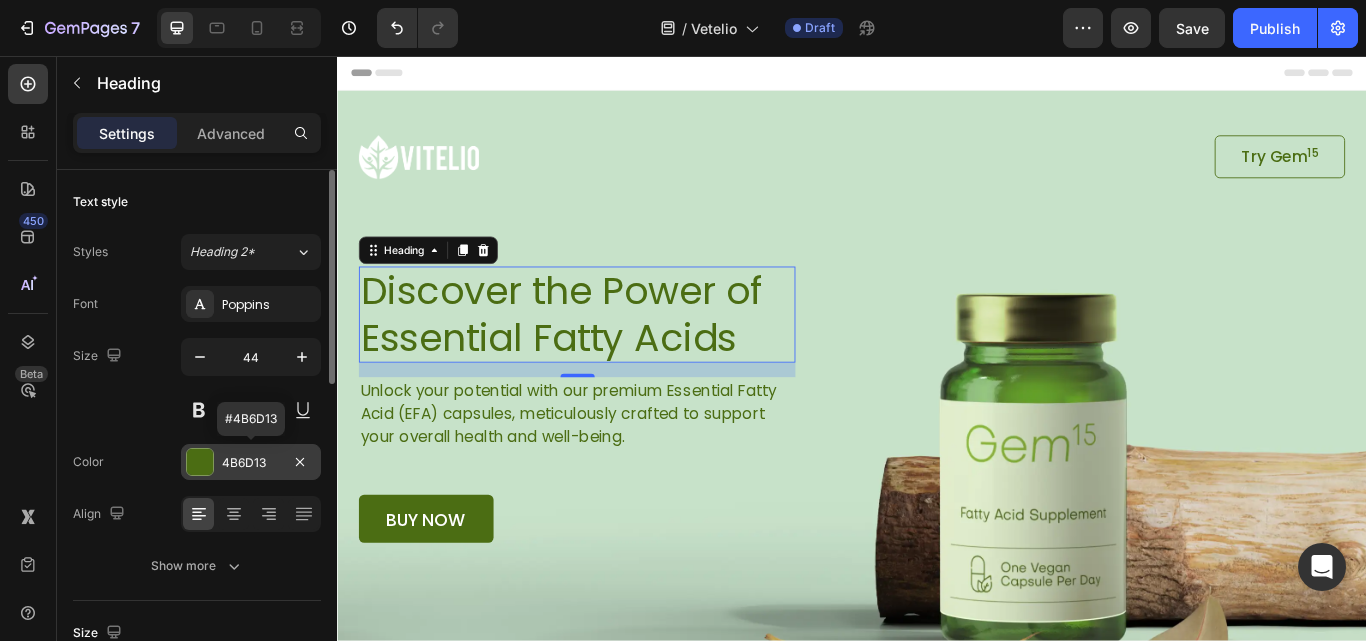 click at bounding box center [200, 462] 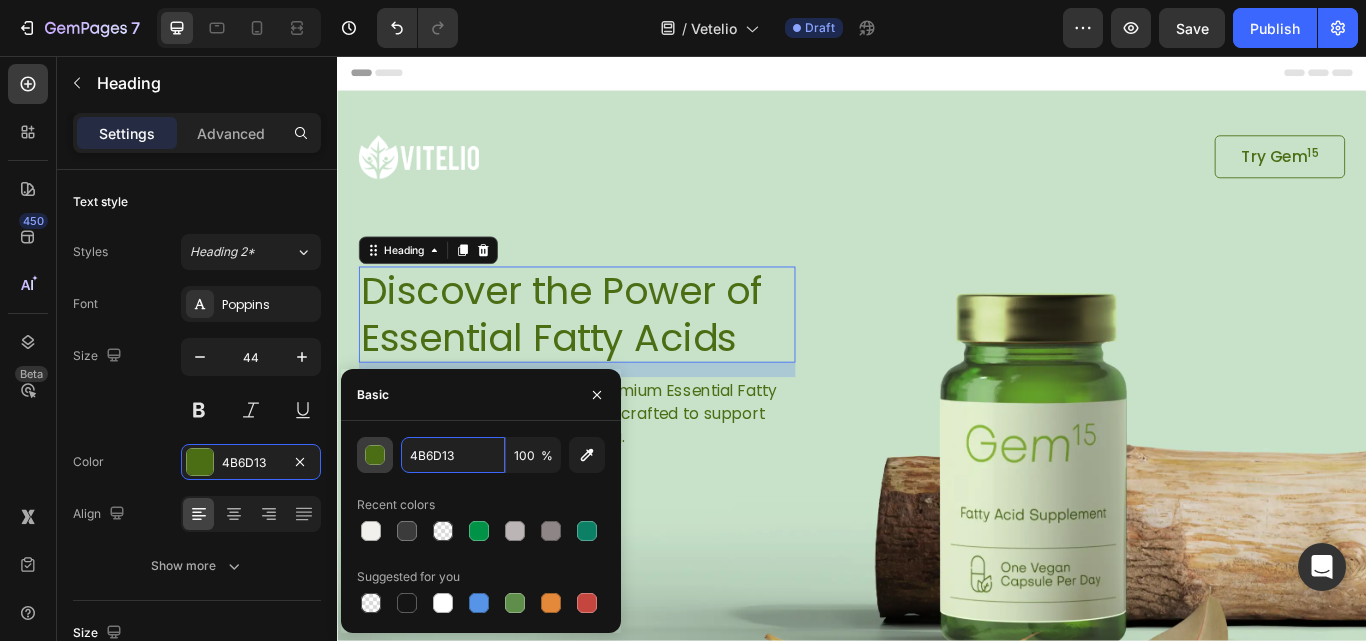 paste on "009246" 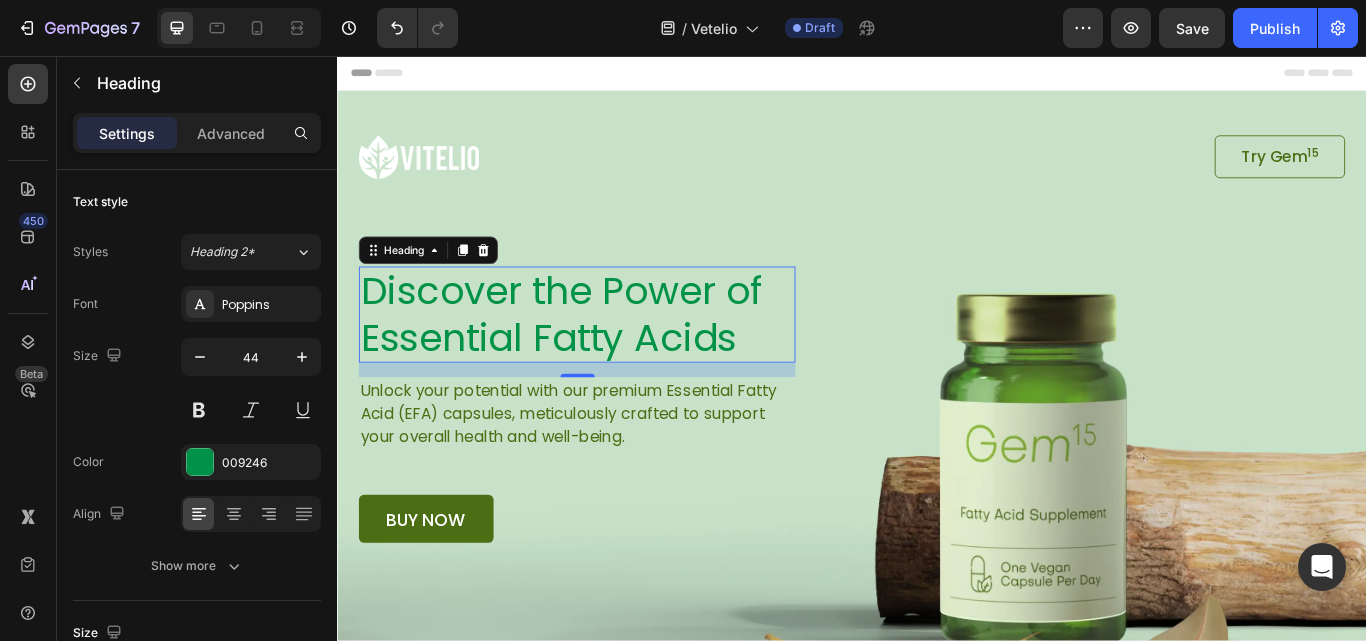 click on "450 Beta" at bounding box center [28, 280] 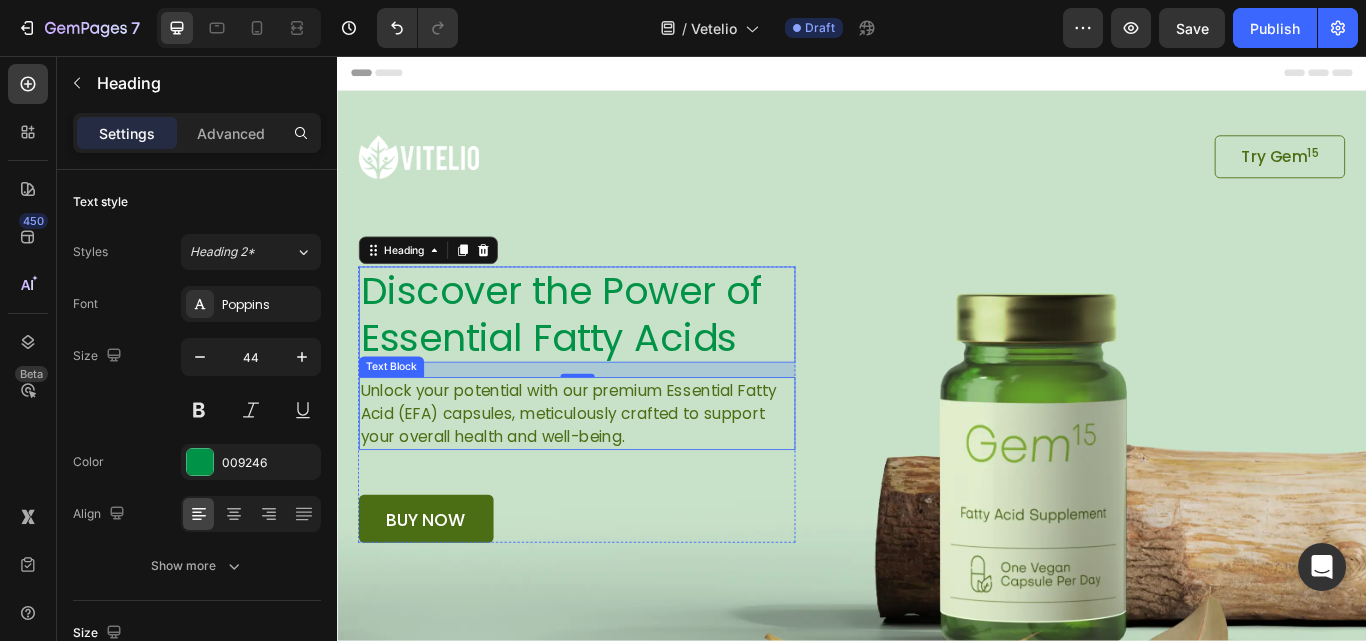 click on "Unlock your potential with our premium Essential Fatty Acid (EFA) capsules, meticulously crafted to support your overall health and well-being." at bounding box center (616, 473) 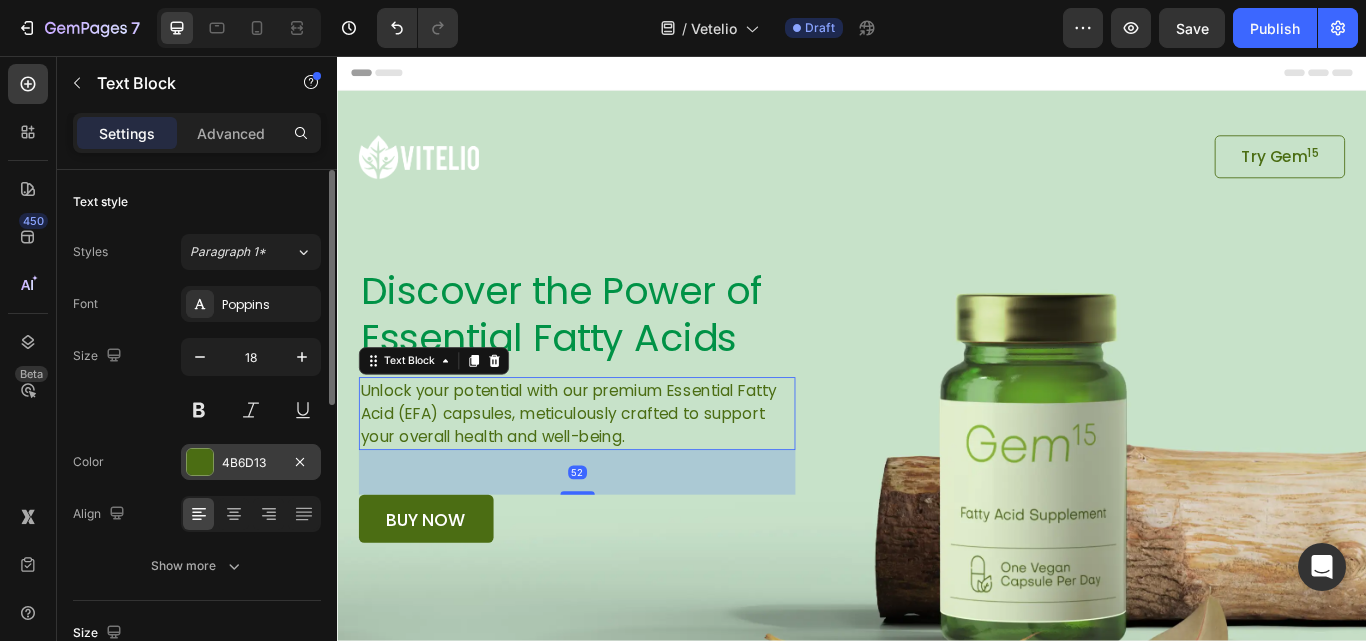click at bounding box center (200, 462) 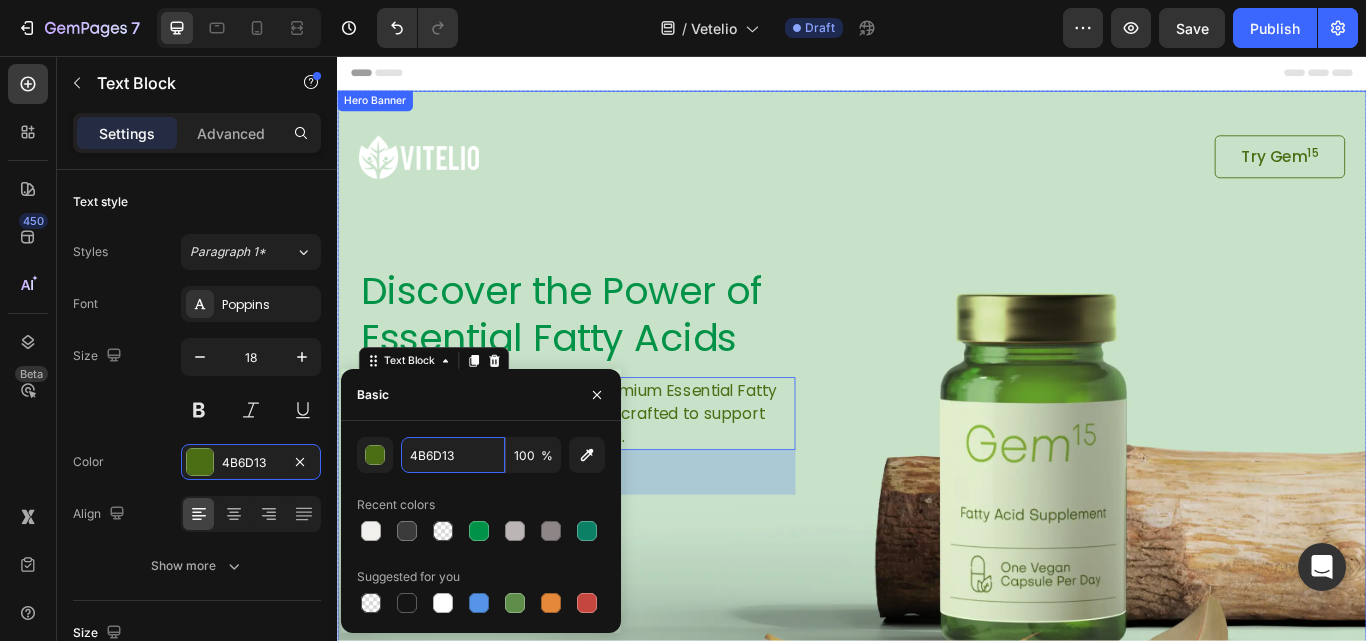 paste on "009246" 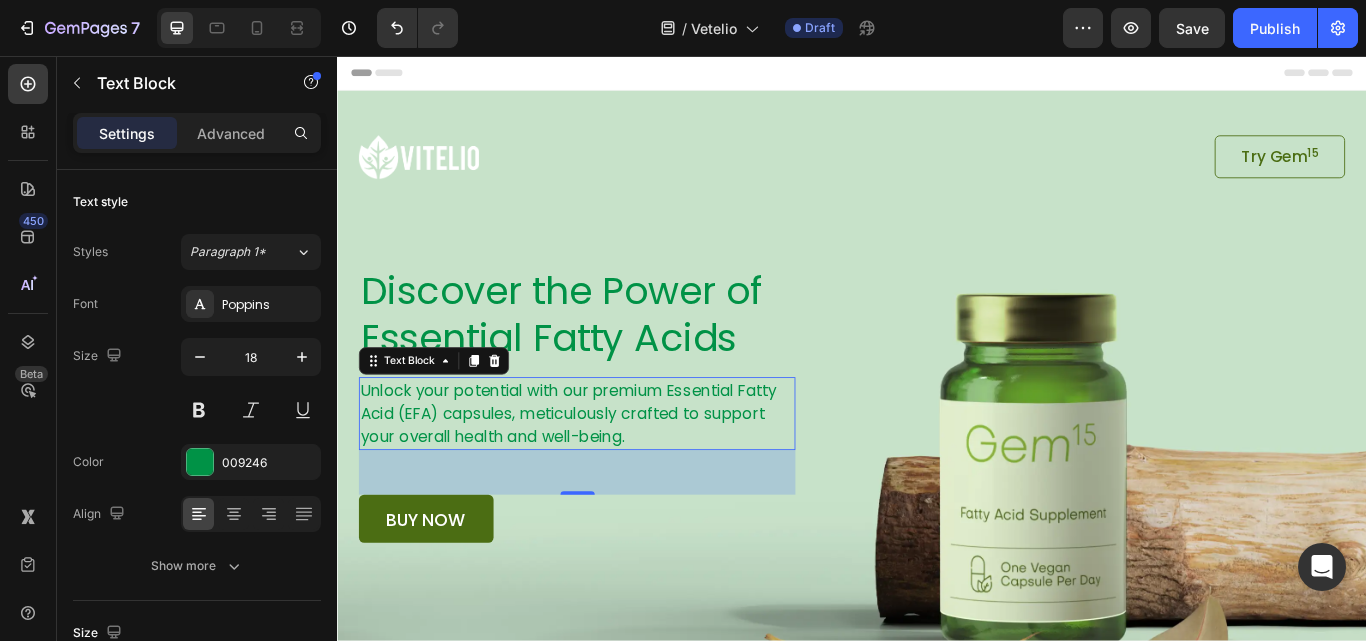 click on "450 Beta" at bounding box center (28, 280) 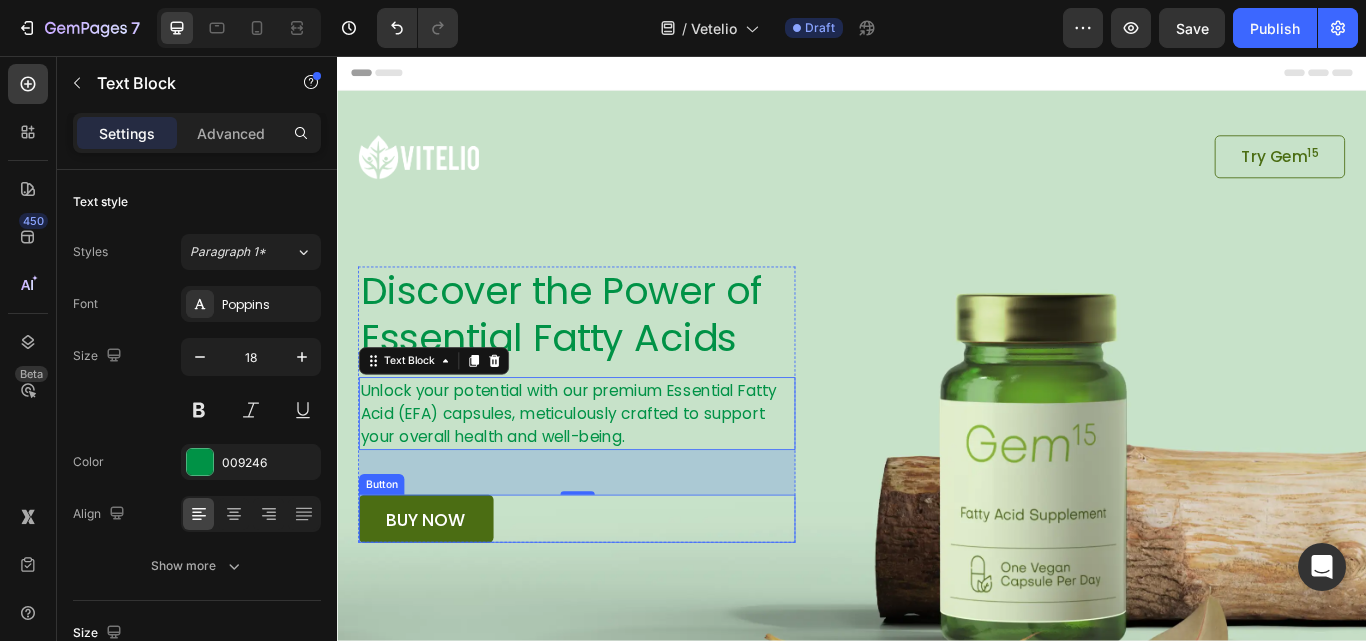click on "buy now" at bounding box center [440, 596] 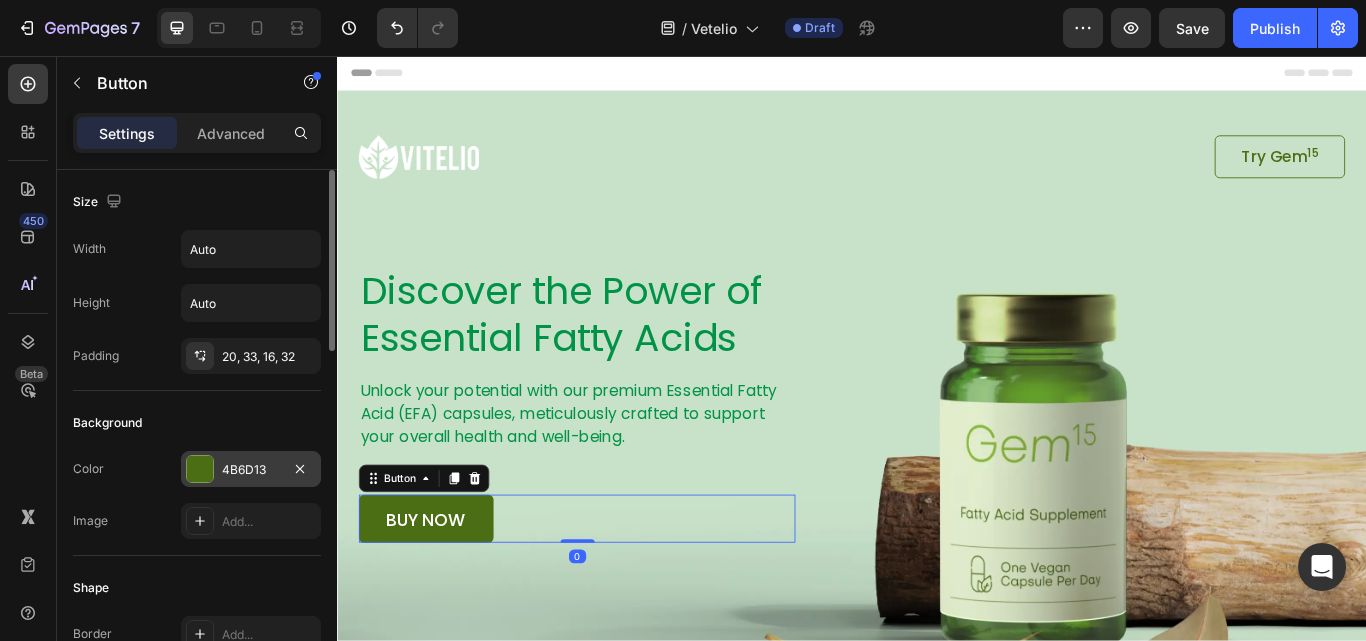 click at bounding box center (200, 469) 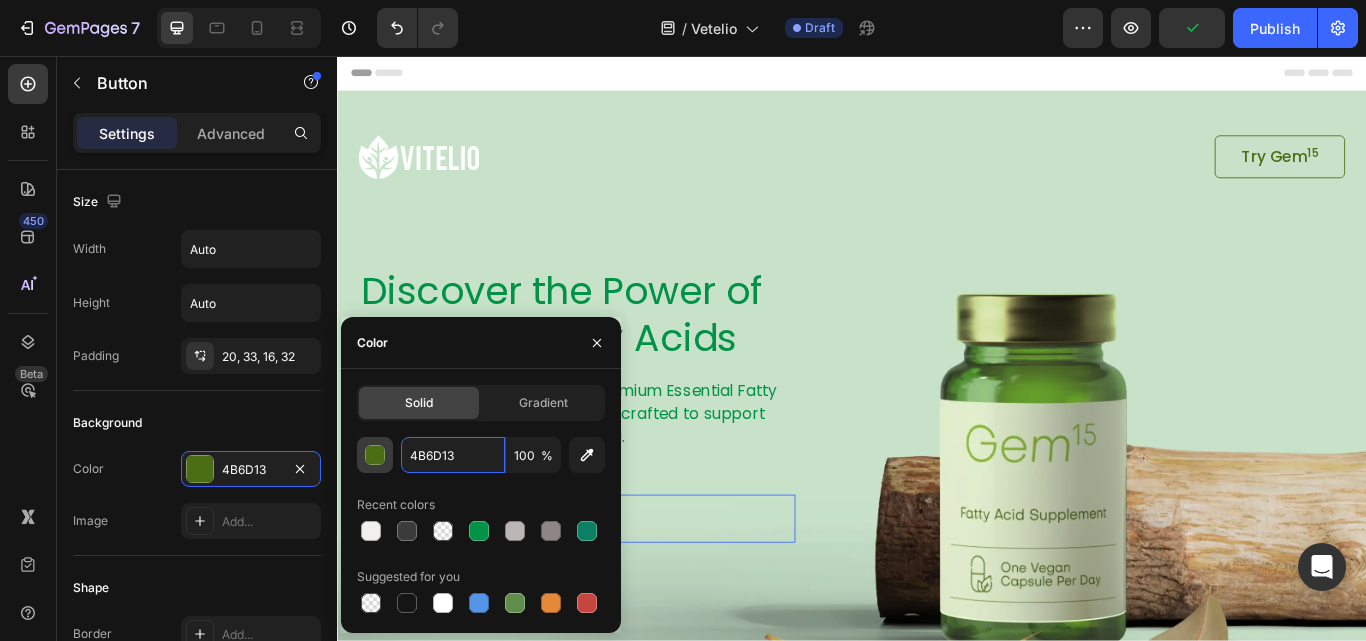 paste on "009246" 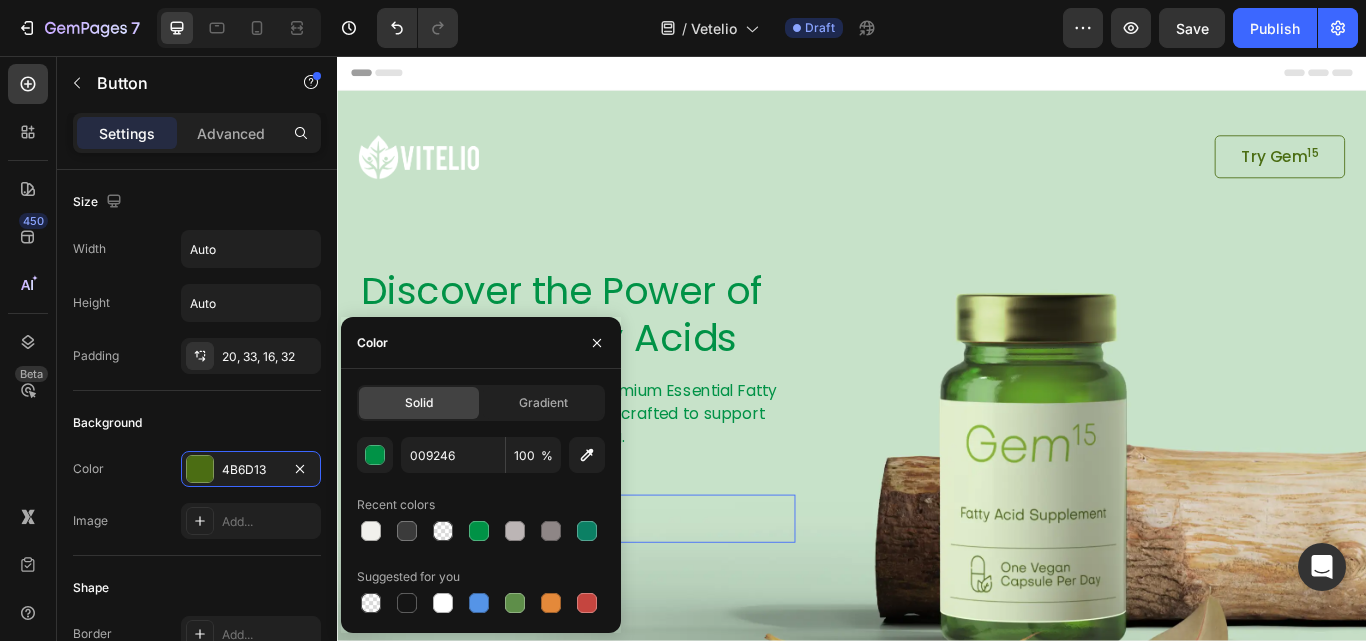 click on "450 Beta" at bounding box center [28, 280] 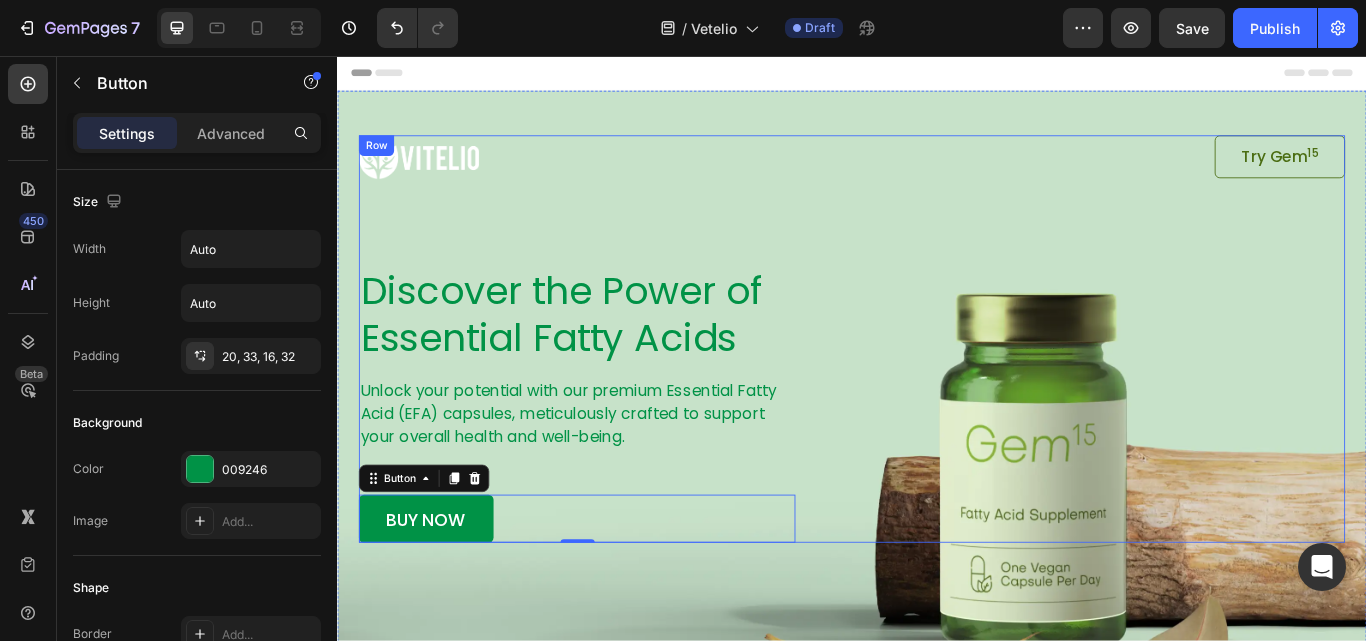 click on "Image Try Gem 15 Button Row Discover the Power of Essential Fatty Acids Heading Unlock your potential with our premium Essential Fatty Acid (EFA) capsules, meticulously crafted to support your overall health and well-being. Text Block buy now Button   0 Row" at bounding box center (937, 386) 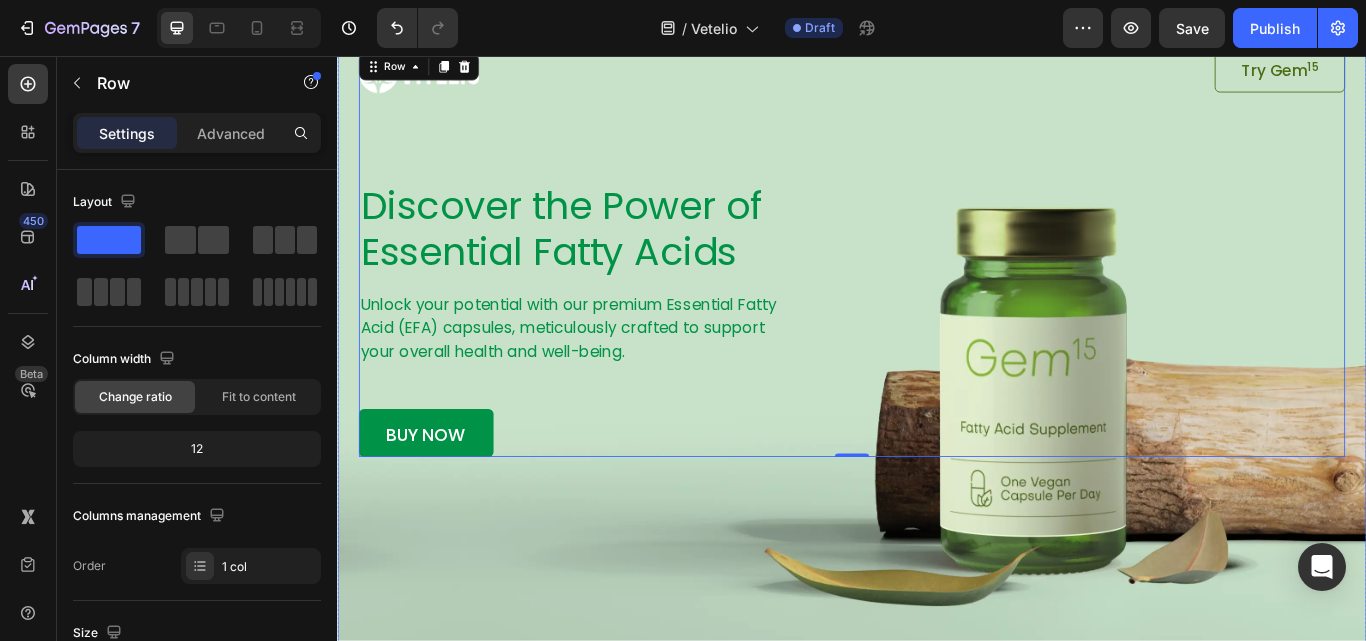 scroll, scrollTop: 0, scrollLeft: 0, axis: both 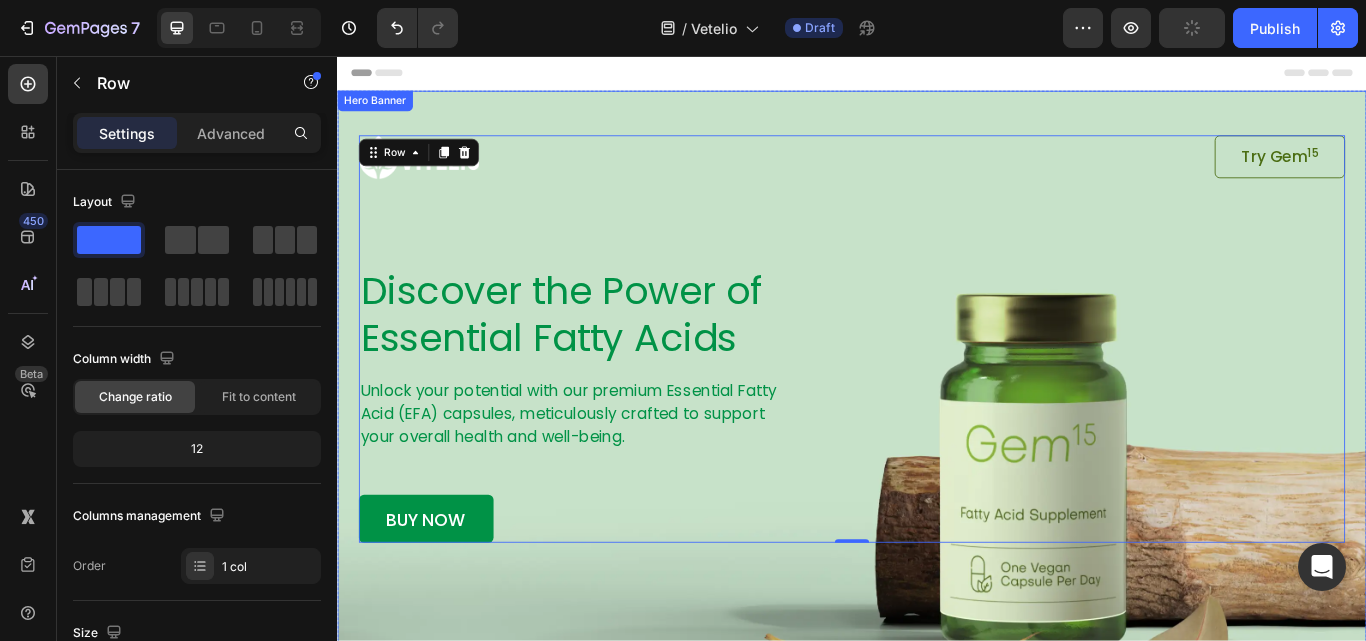 click on "Image Try Gem 15 Button Row Discover the Power of Essential Fatty Acids Heading Unlock your potential with our premium Essential Fatty Acid (EFA) capsules, meticulously crafted to support your overall health and well-being. Text Block buy now Button Row Row   0" at bounding box center (937, 360) 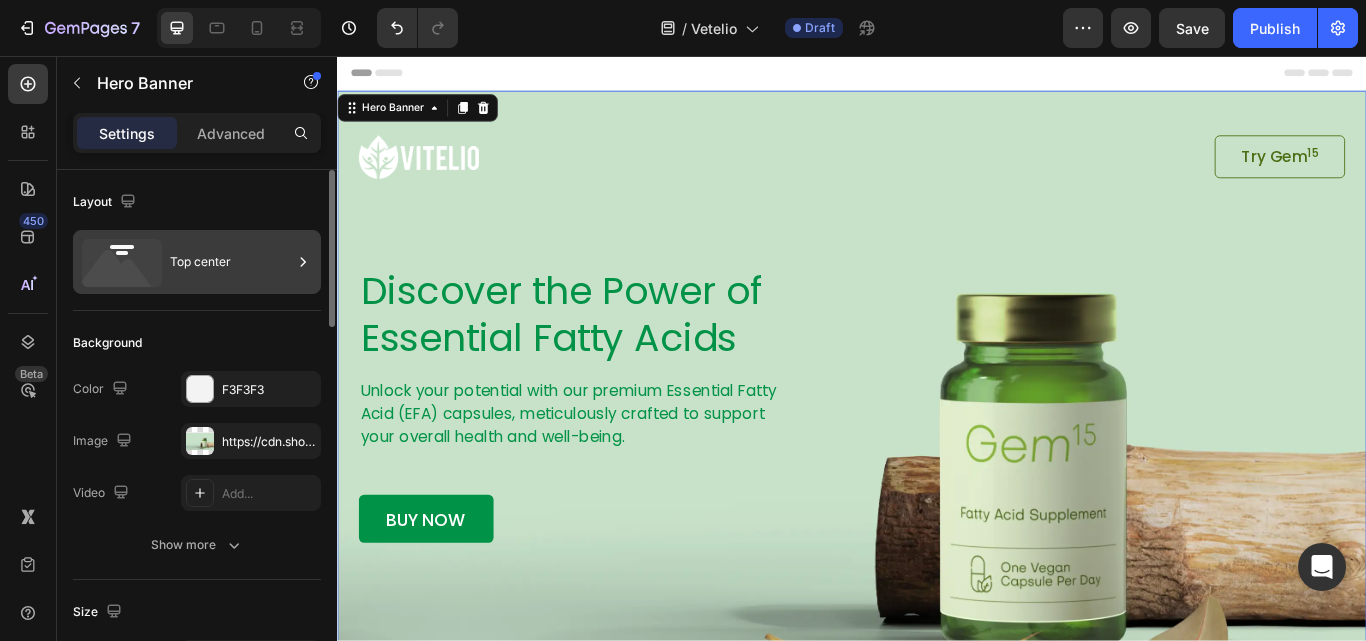 click on "Top center" at bounding box center (231, 262) 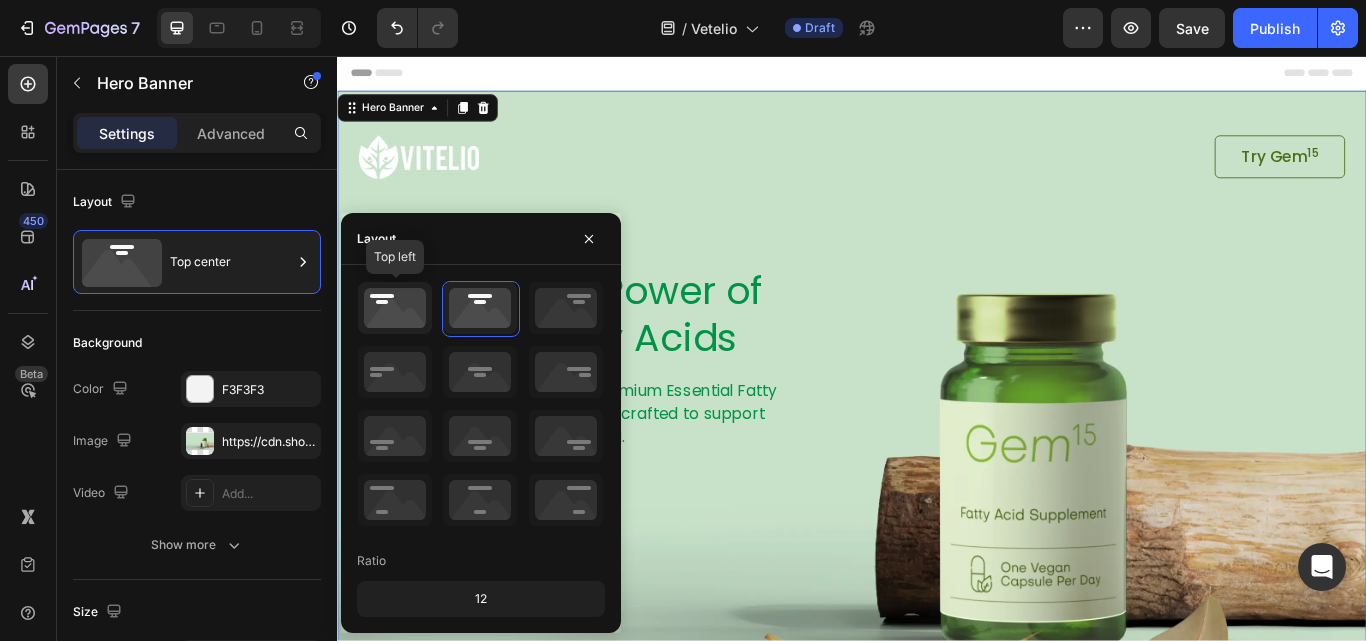 click 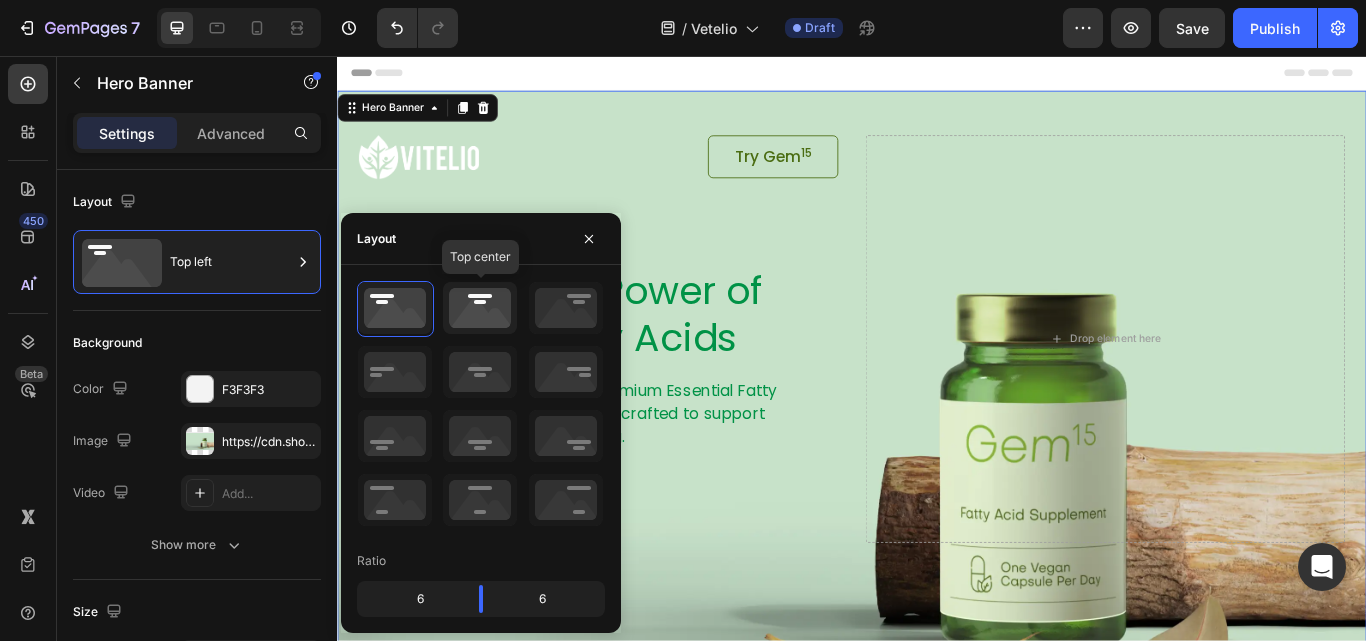 click 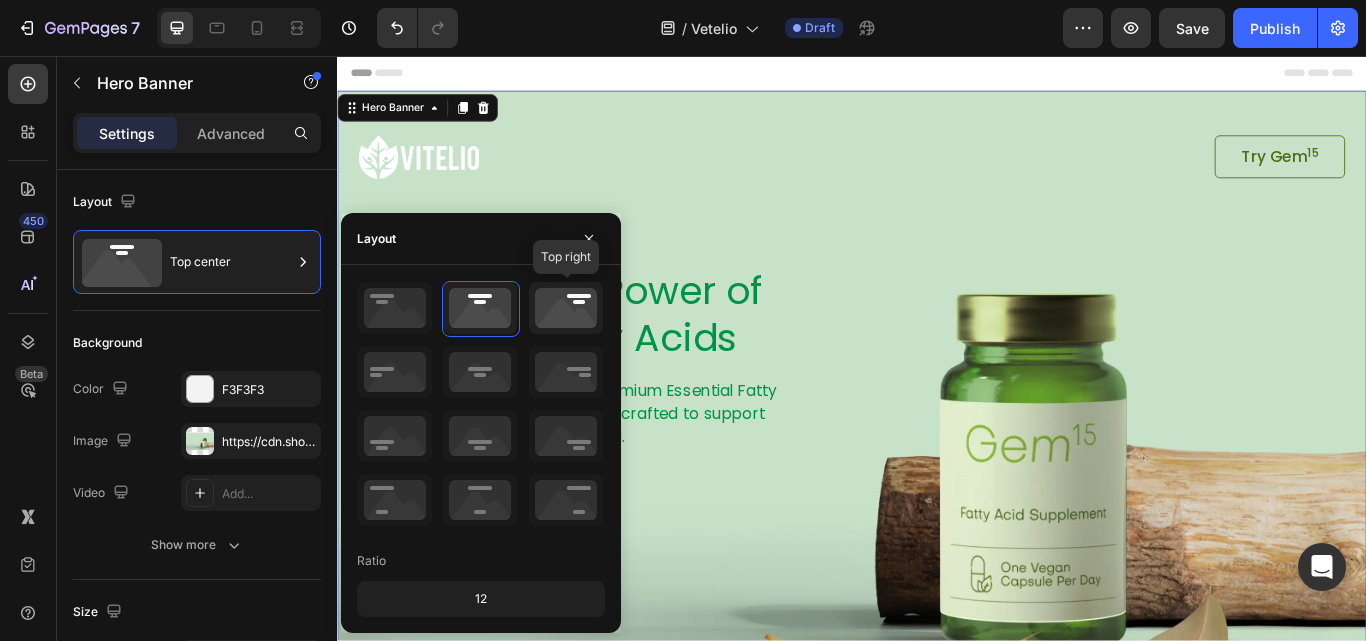 click 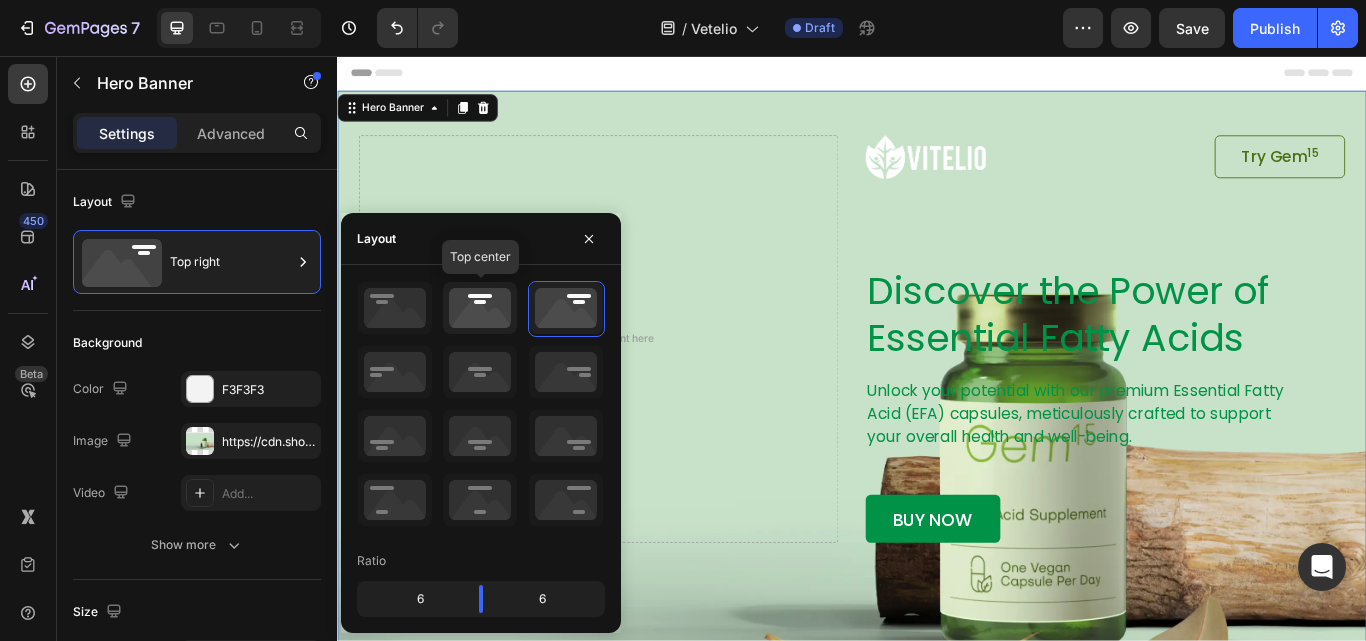 click 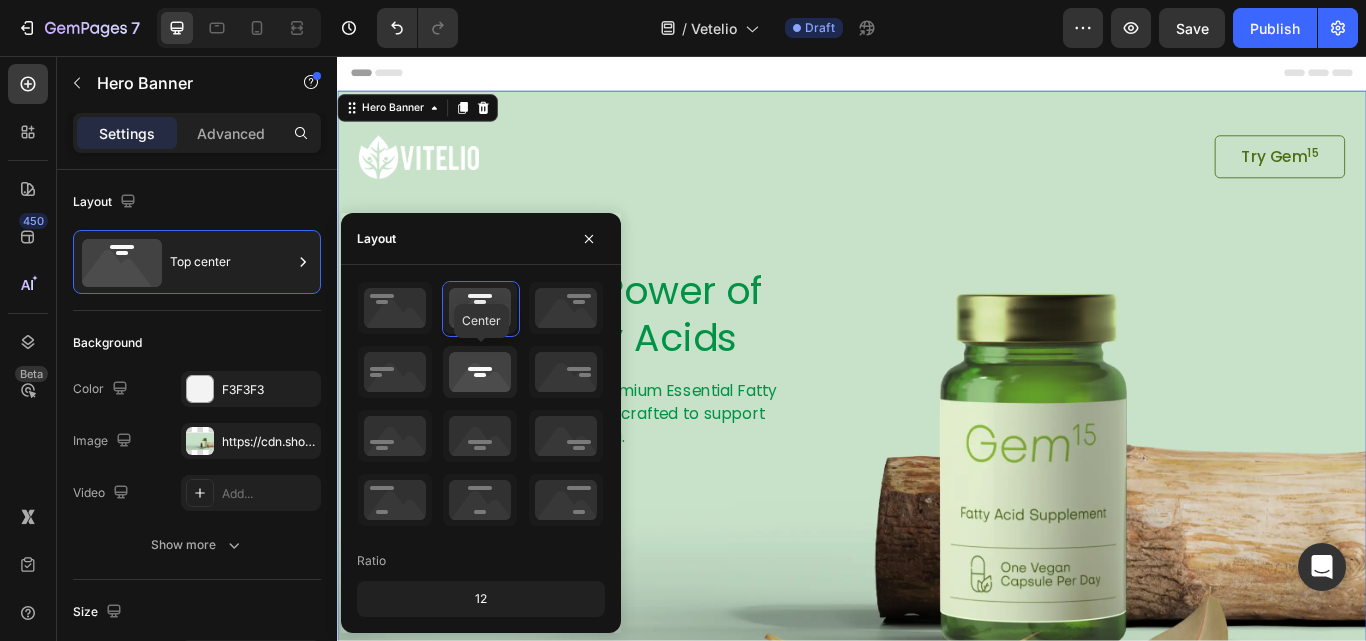 click 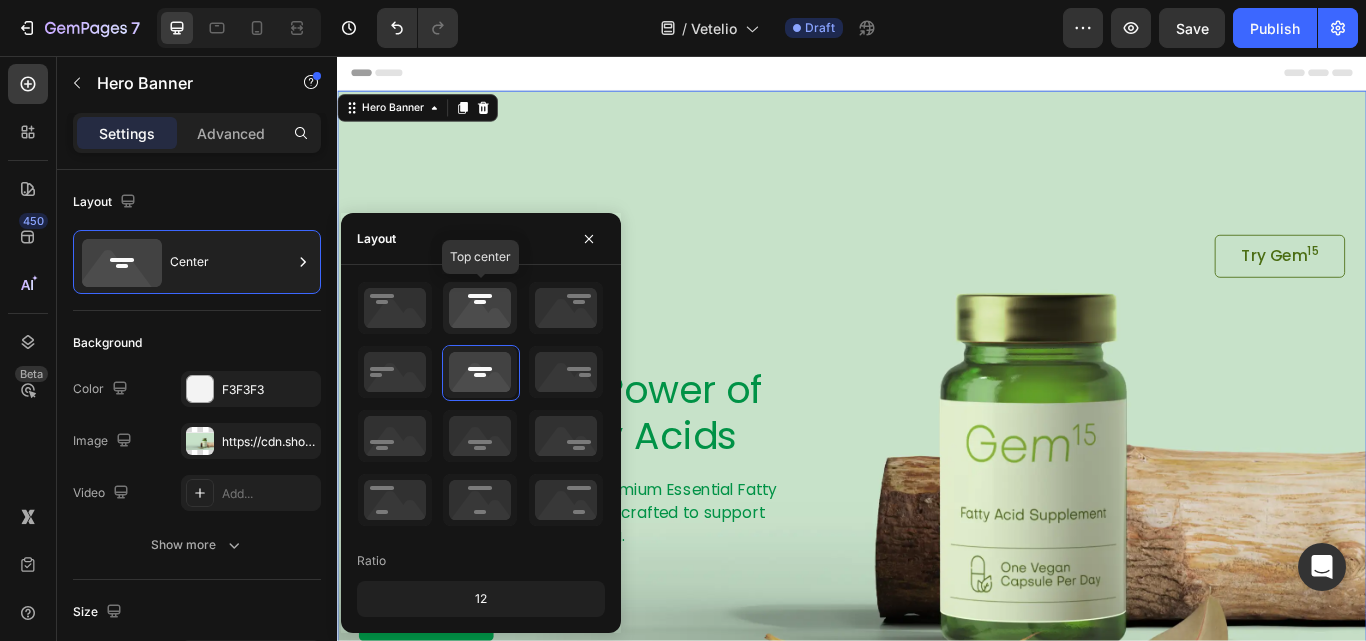 click 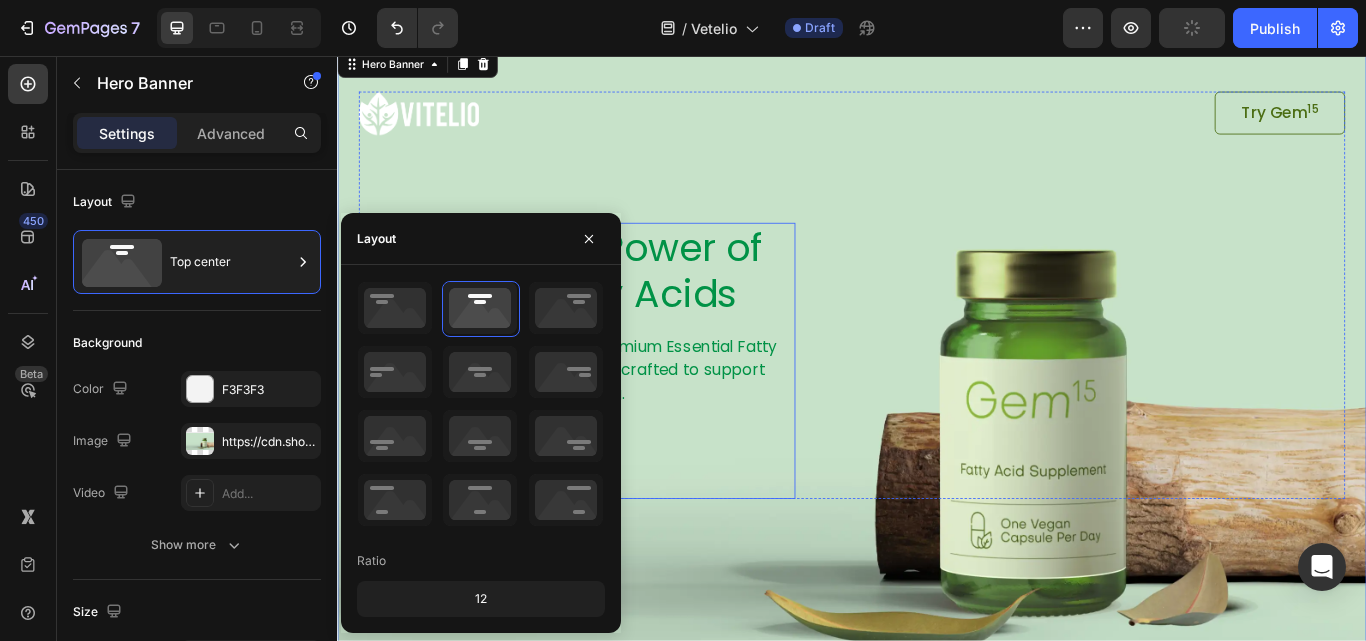 scroll, scrollTop: 0, scrollLeft: 0, axis: both 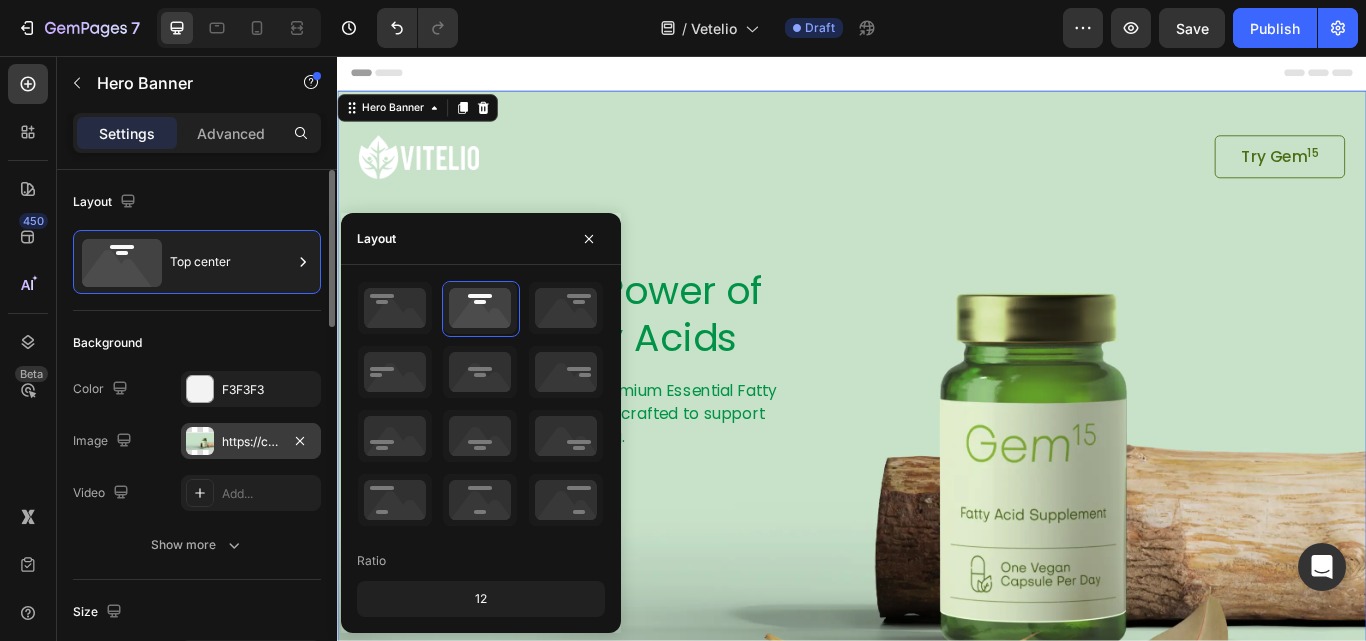 click on "https://cdn.shopify.com/s/files/1/0923/7433/5871/files/gempages_572743923072500960-ccc174c5-ba28-4115-85c9-8ca976d30a4c.webp" at bounding box center (251, 441) 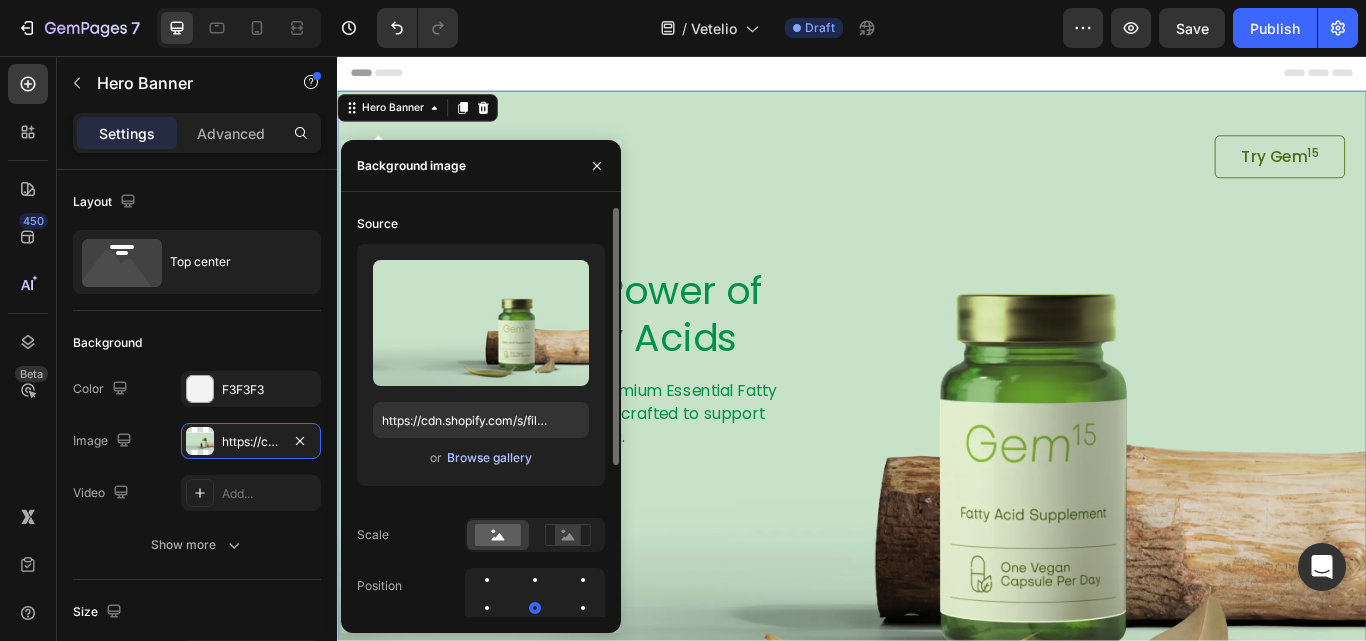 click on "Browse gallery" at bounding box center (489, 458) 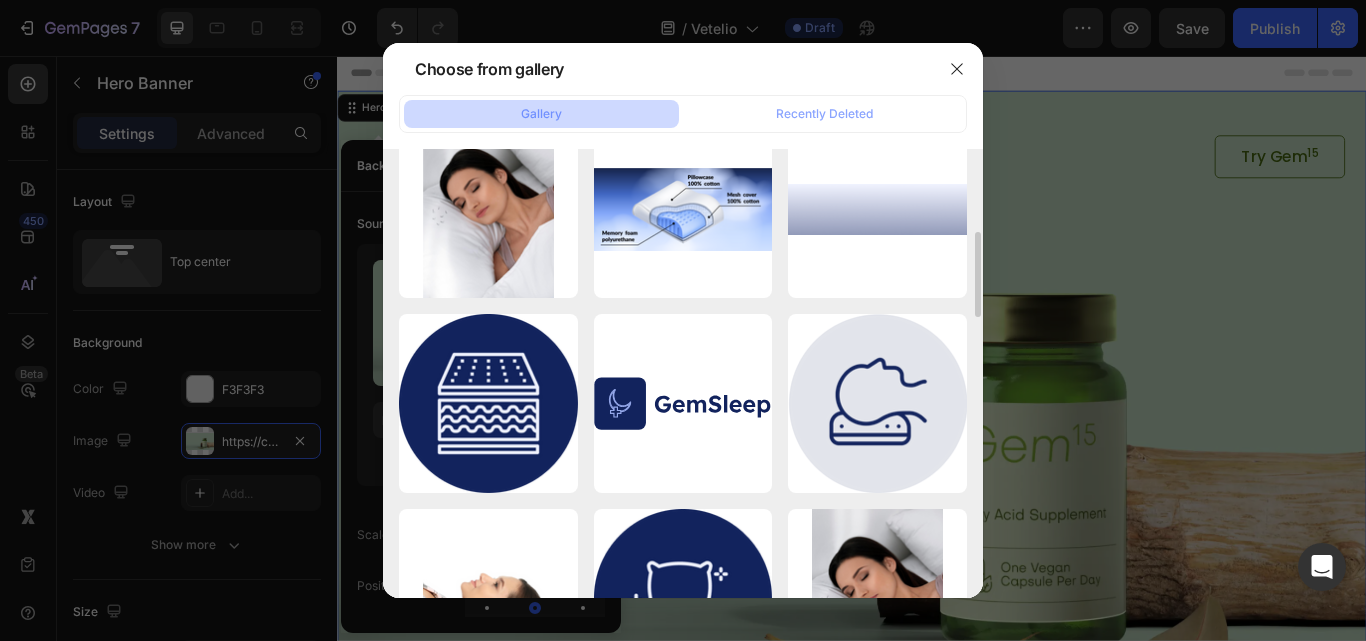 scroll, scrollTop: 0, scrollLeft: 0, axis: both 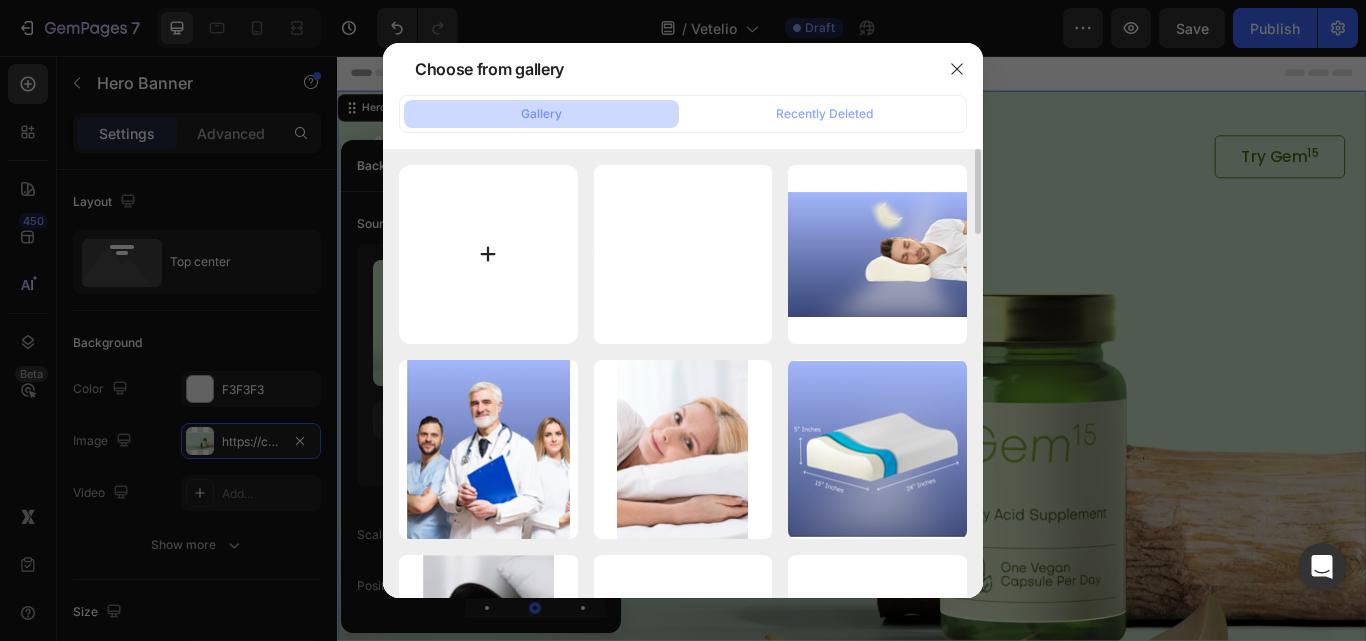 click at bounding box center [488, 254] 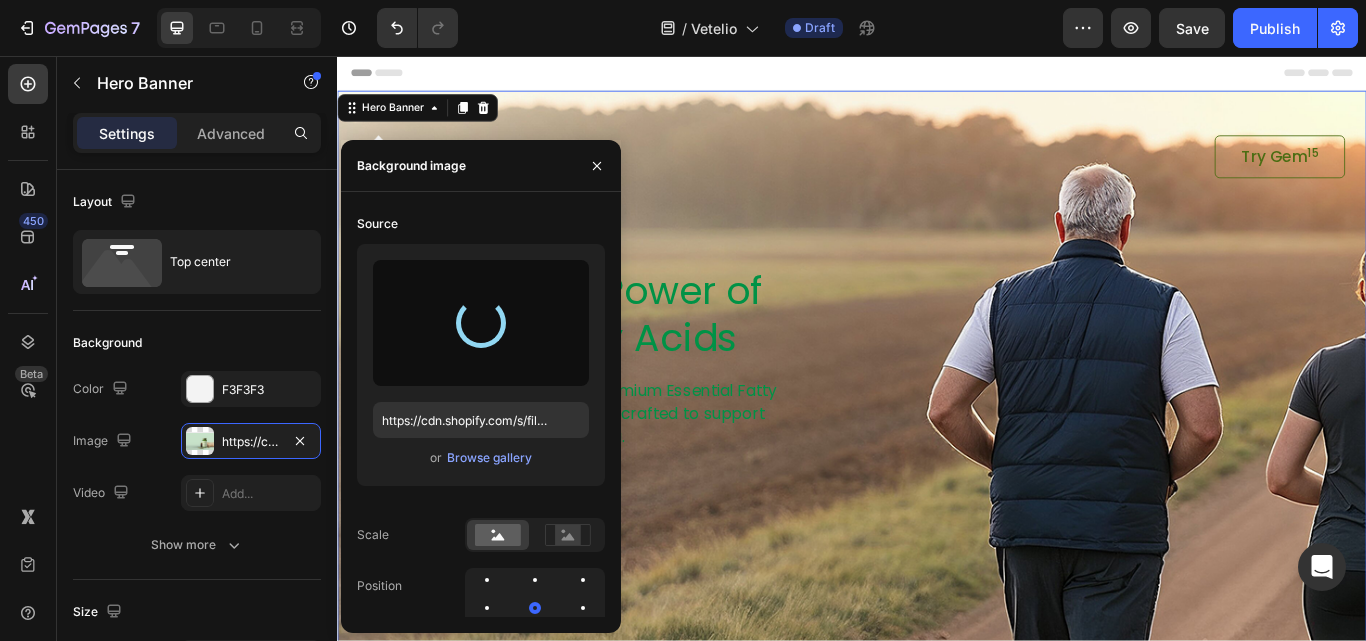 type on "https://cdn.shopify.com/s/files/1/0923/7433/5871/files/gempages_572743923072500960-2b9c444d-4a32-4494-b1d5-d47beb481016.png" 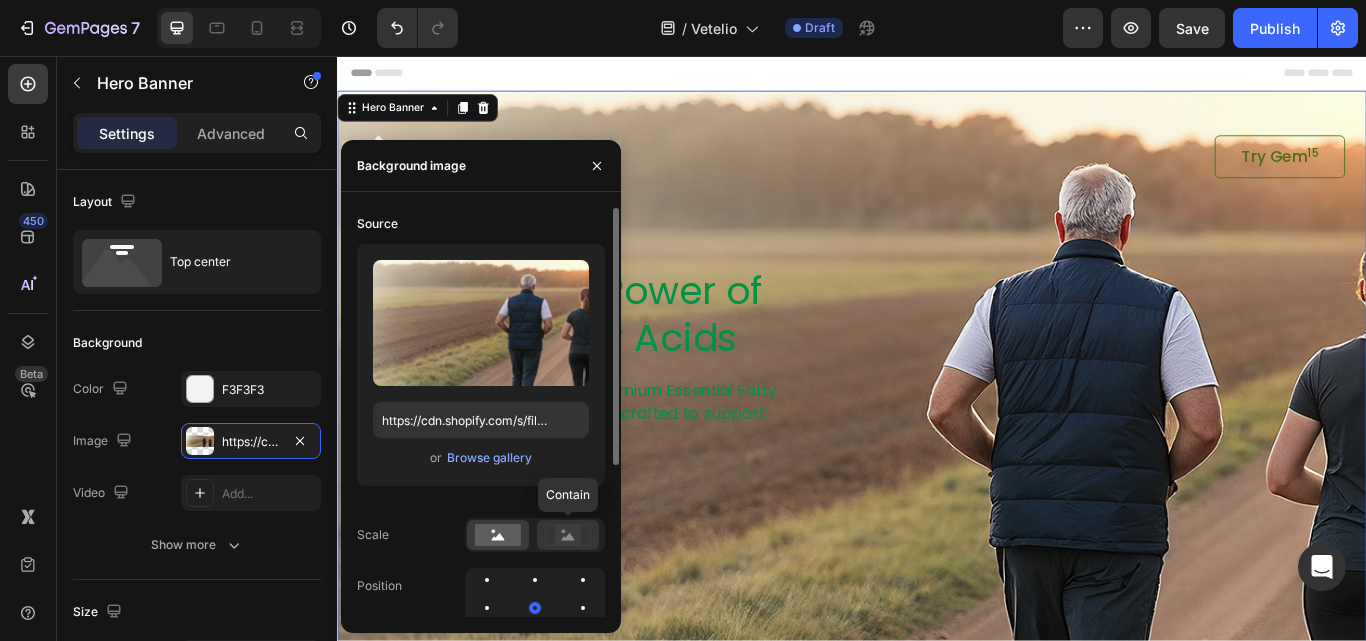 click 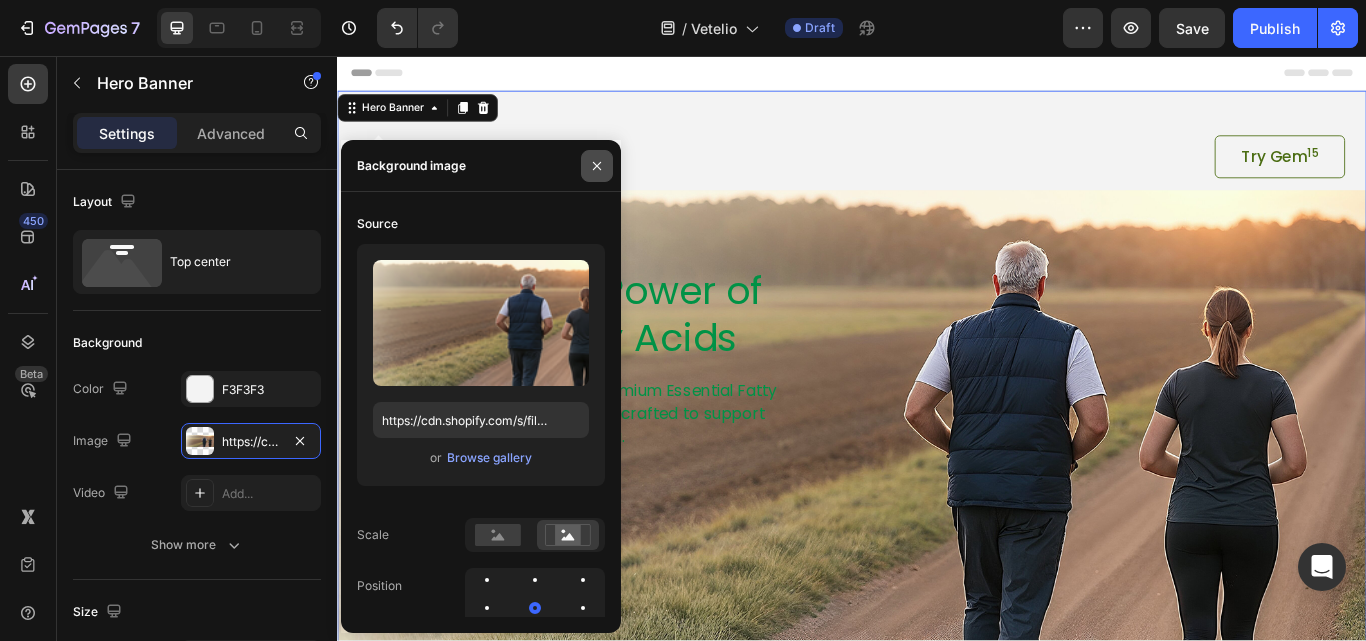 click 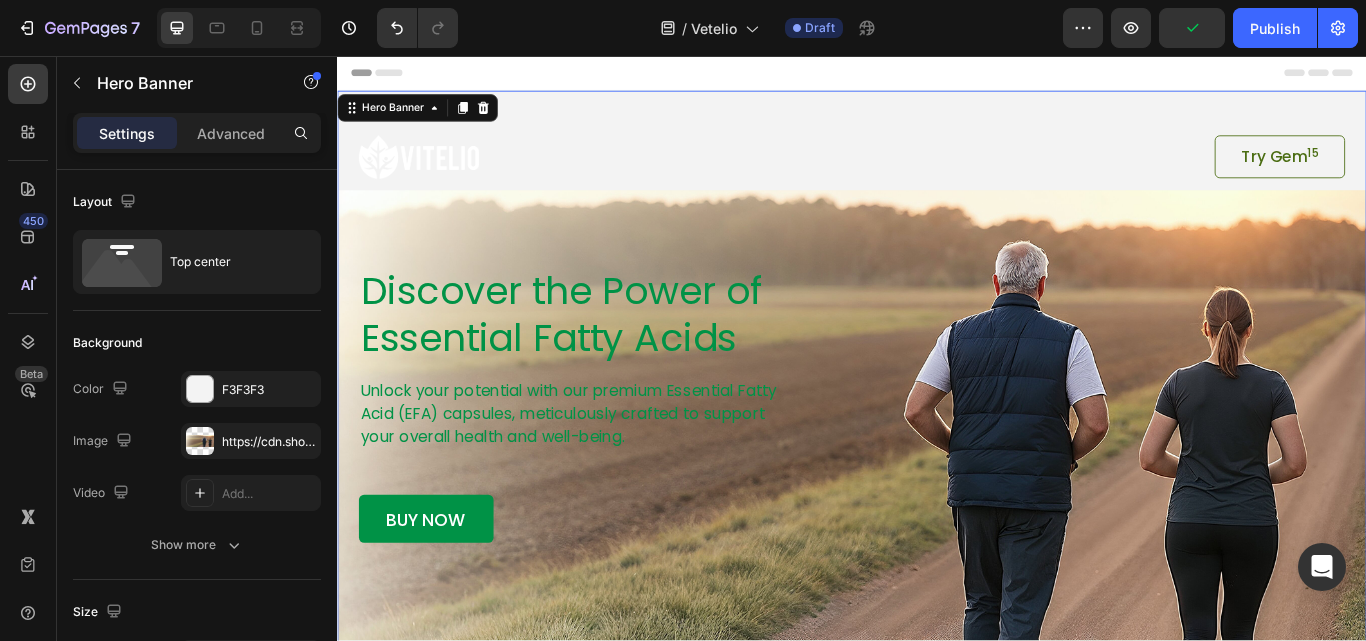 click on "Image Try Gem 15 Button Row Discover the Power of Essential Fatty Acids Heading Unlock your potential with our premium Essential Fatty Acid (EFA) capsules, meticulously crafted to support your overall health and well-being. Text Block buy now Button Row Row" at bounding box center [937, 360] 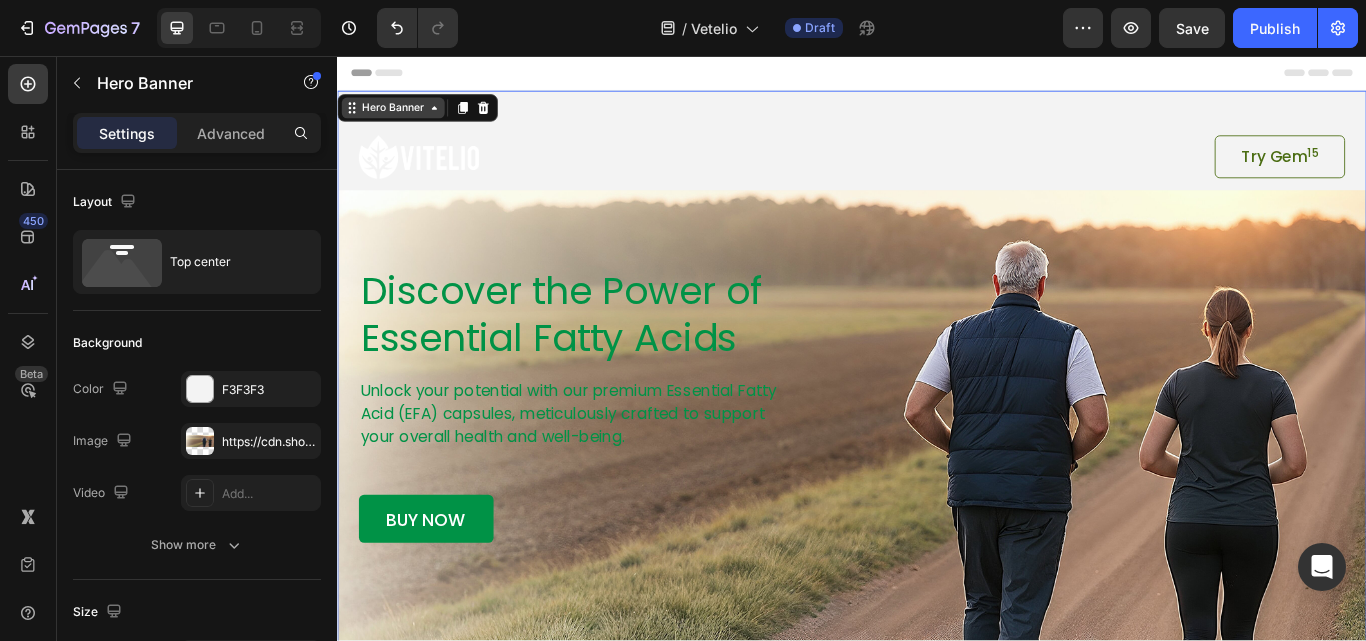click on "Hero Banner" at bounding box center (402, 117) 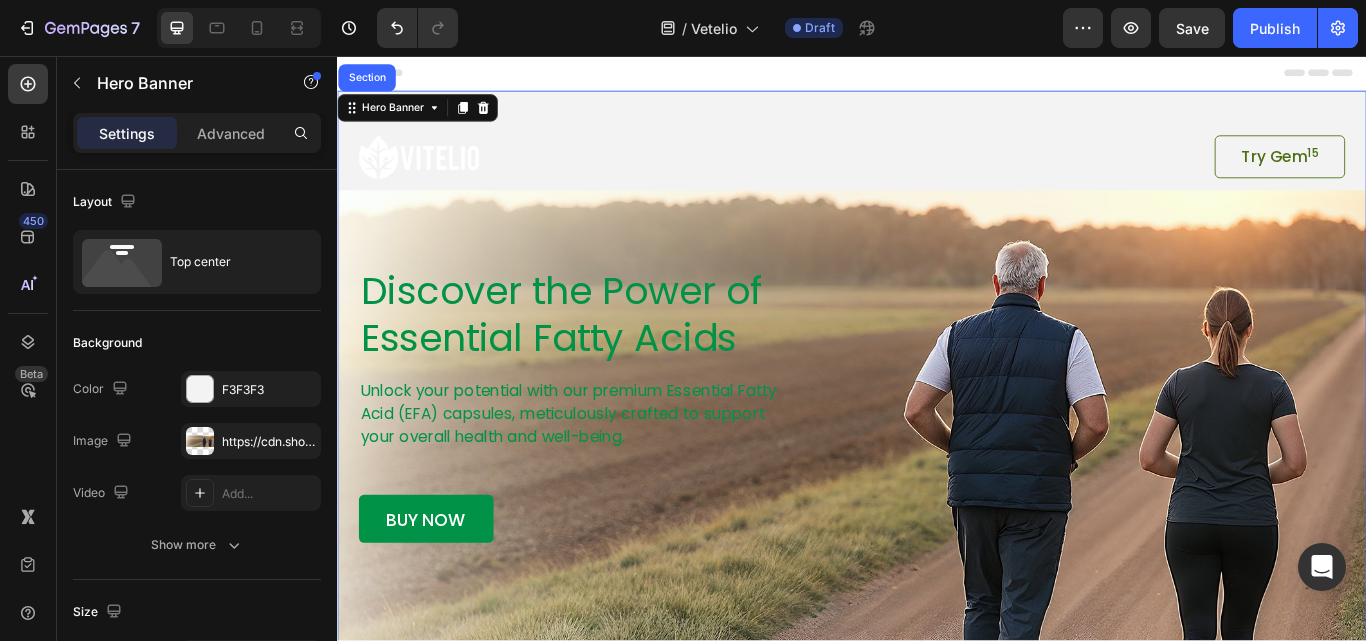 click on "Hero Banner Section" at bounding box center [430, 117] 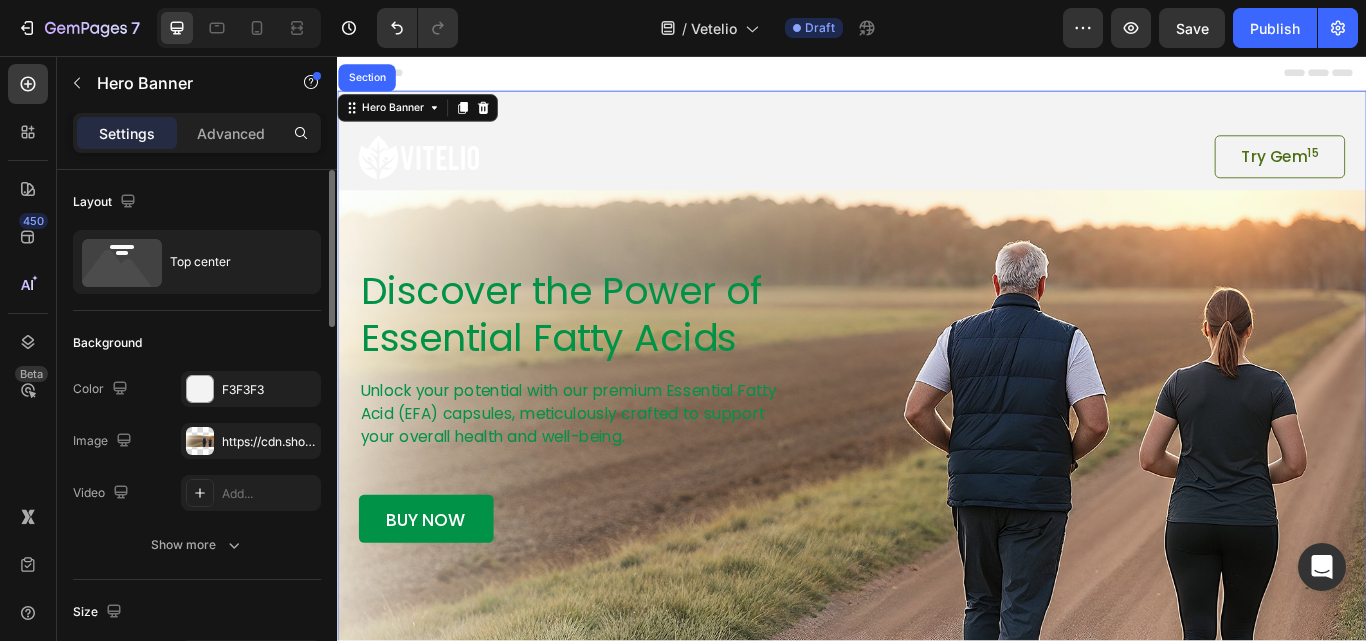 click on "Layout" at bounding box center [106, 202] 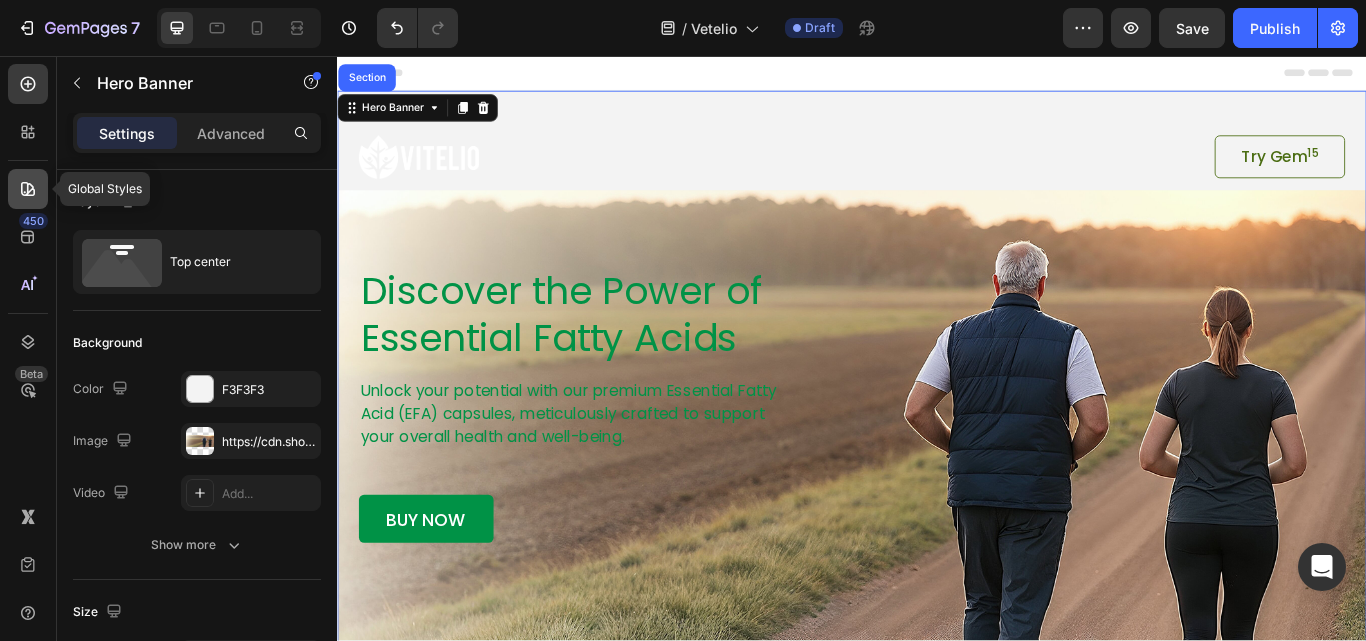 click 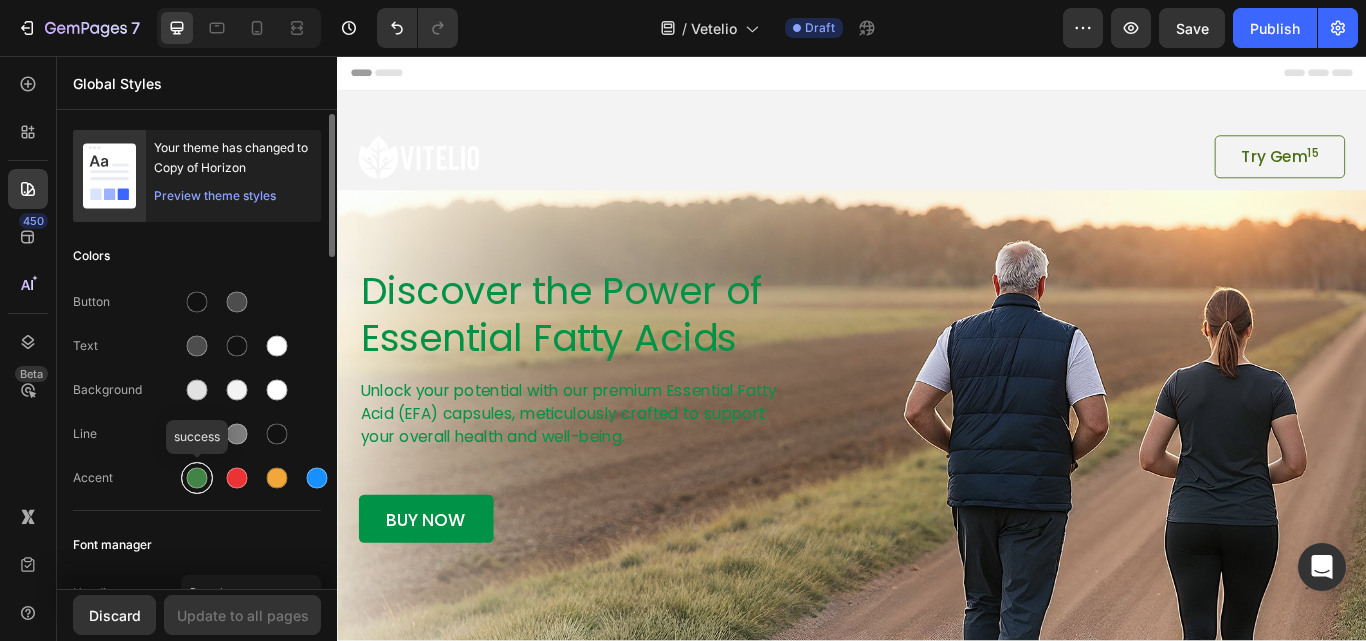 click at bounding box center [197, 478] 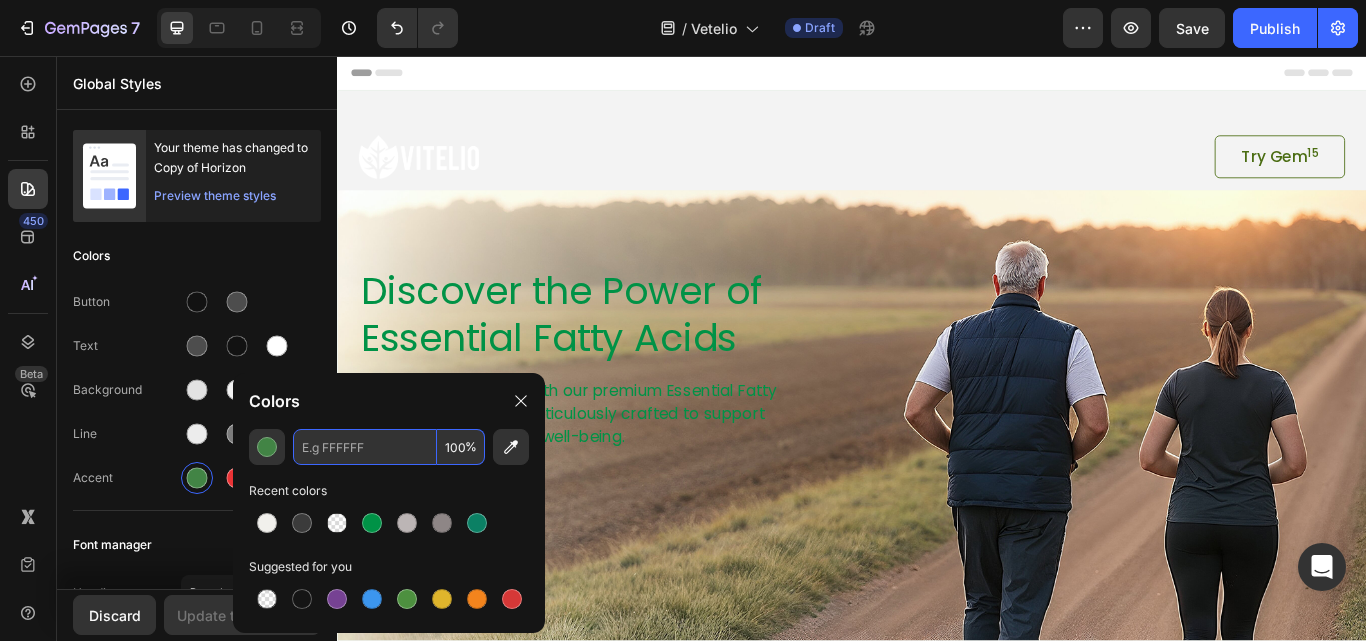 paste on "009246" 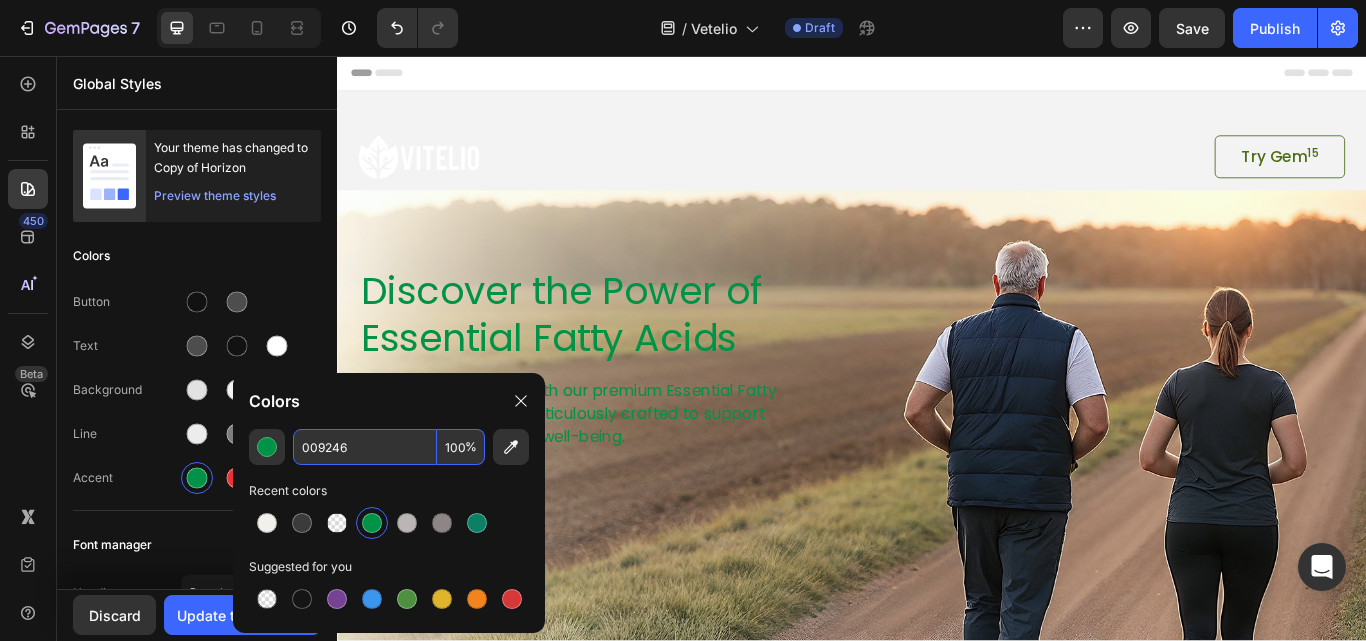 type on "009246" 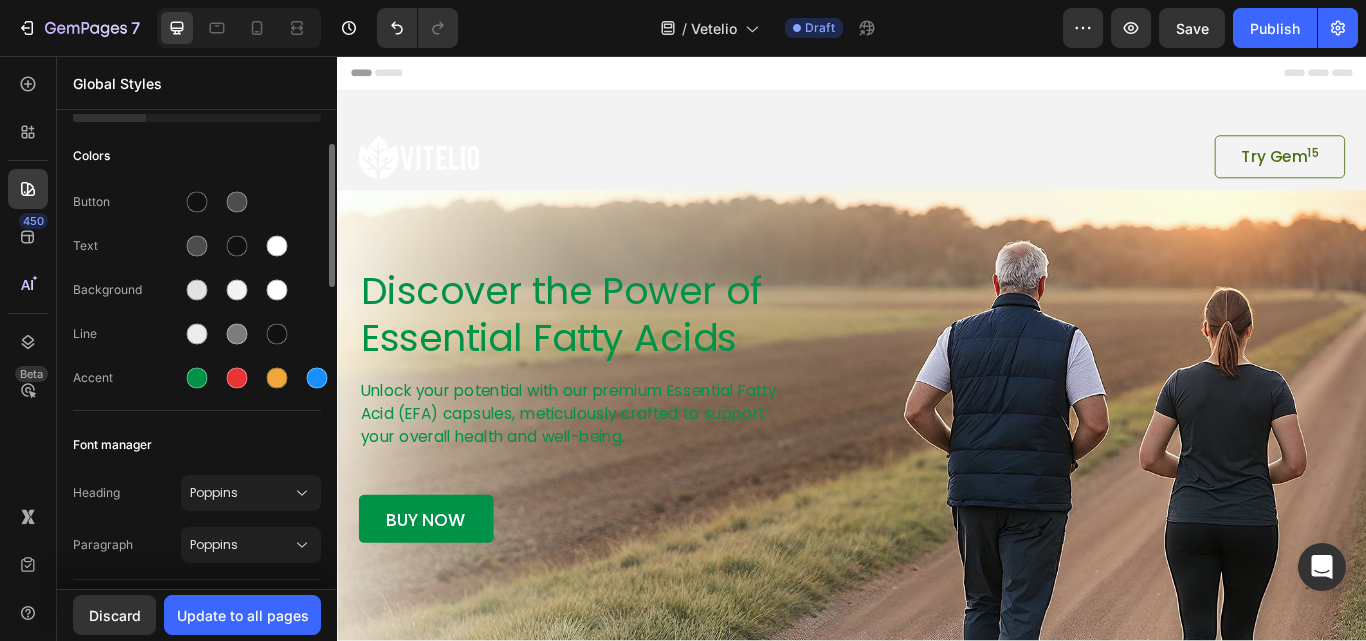 scroll, scrollTop: 300, scrollLeft: 0, axis: vertical 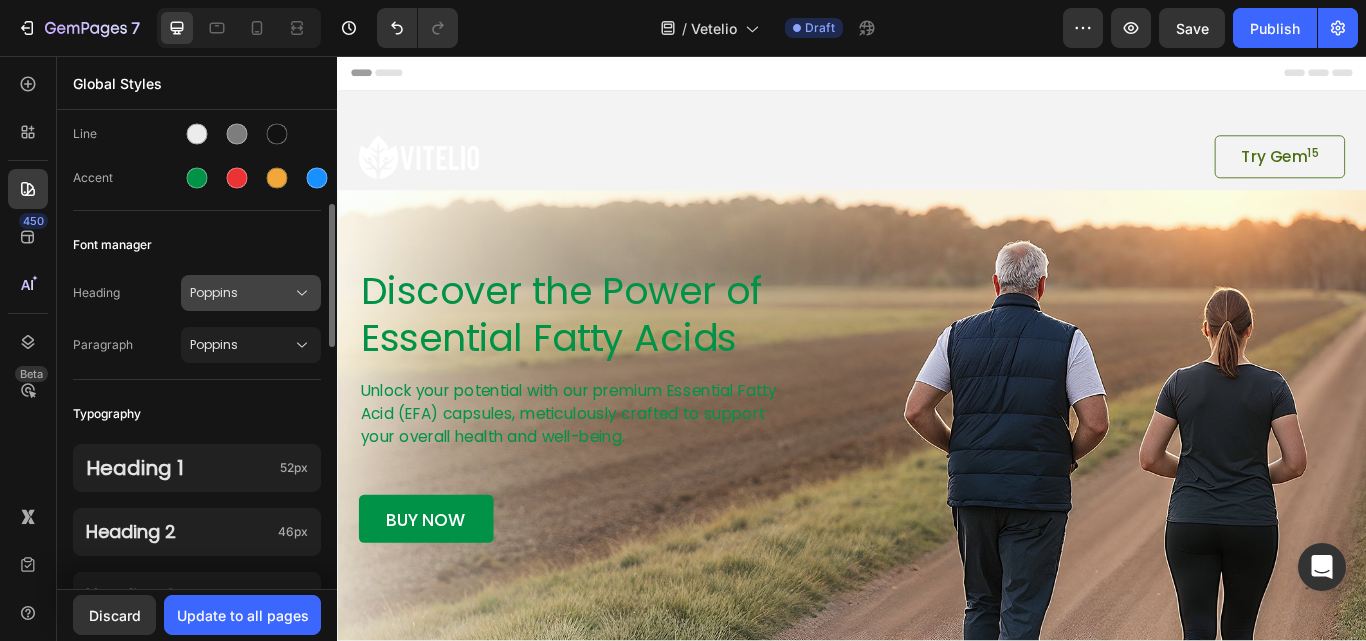 click on "Poppins" at bounding box center (241, 293) 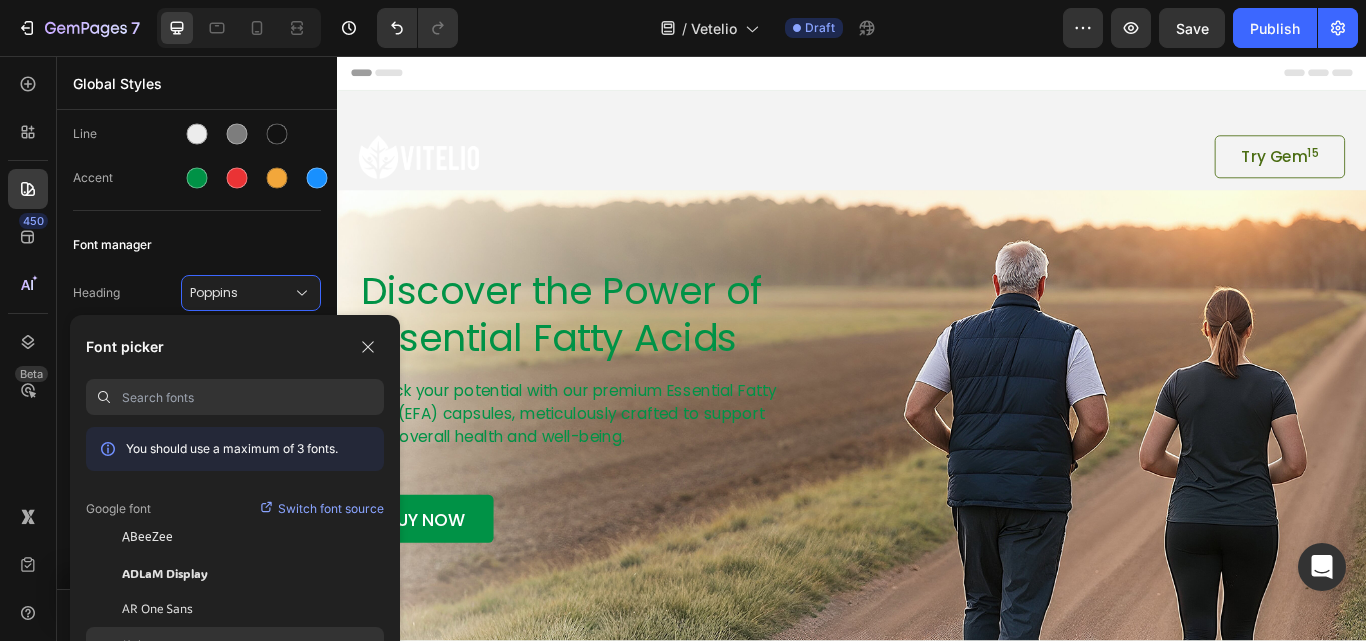 scroll, scrollTop: 100, scrollLeft: 0, axis: vertical 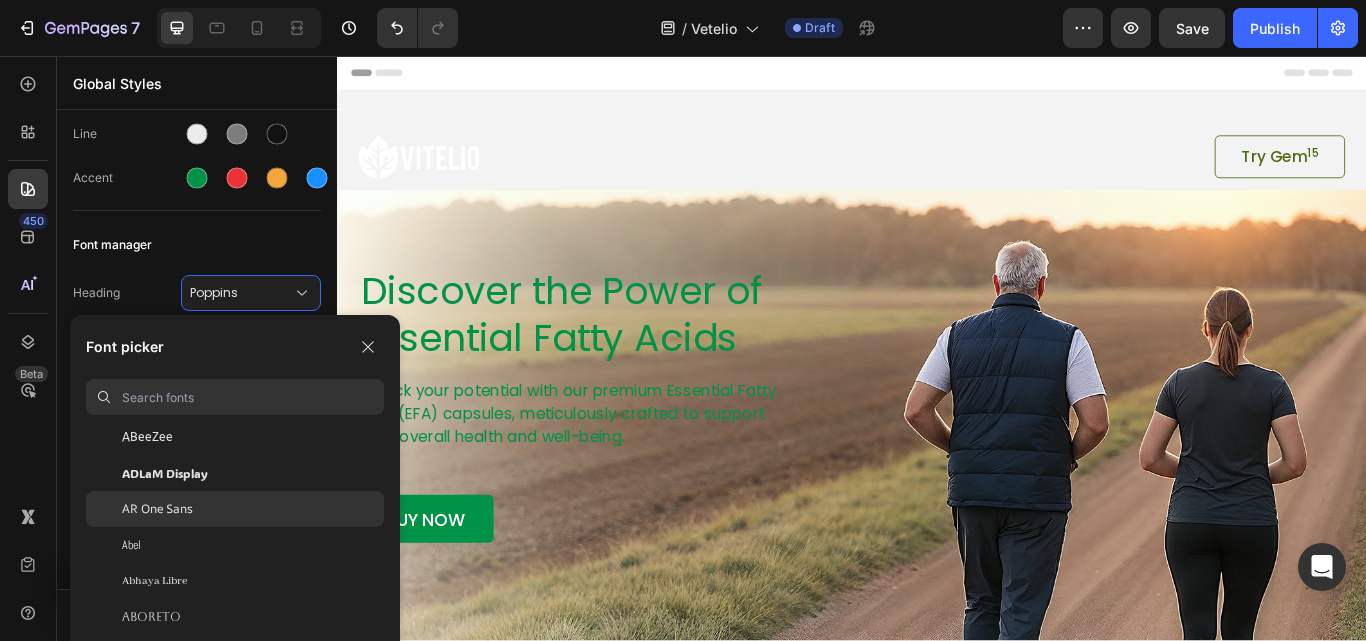 click on "AR One Sans" 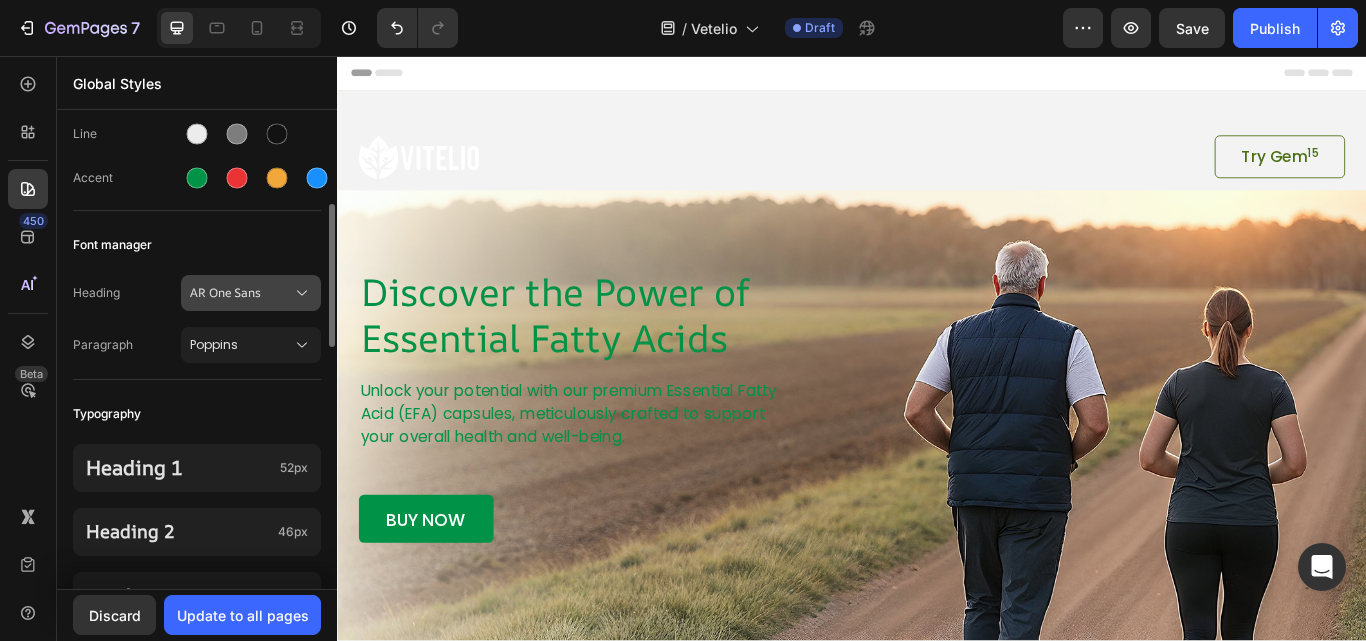 click on "AR One Sans" at bounding box center [241, 293] 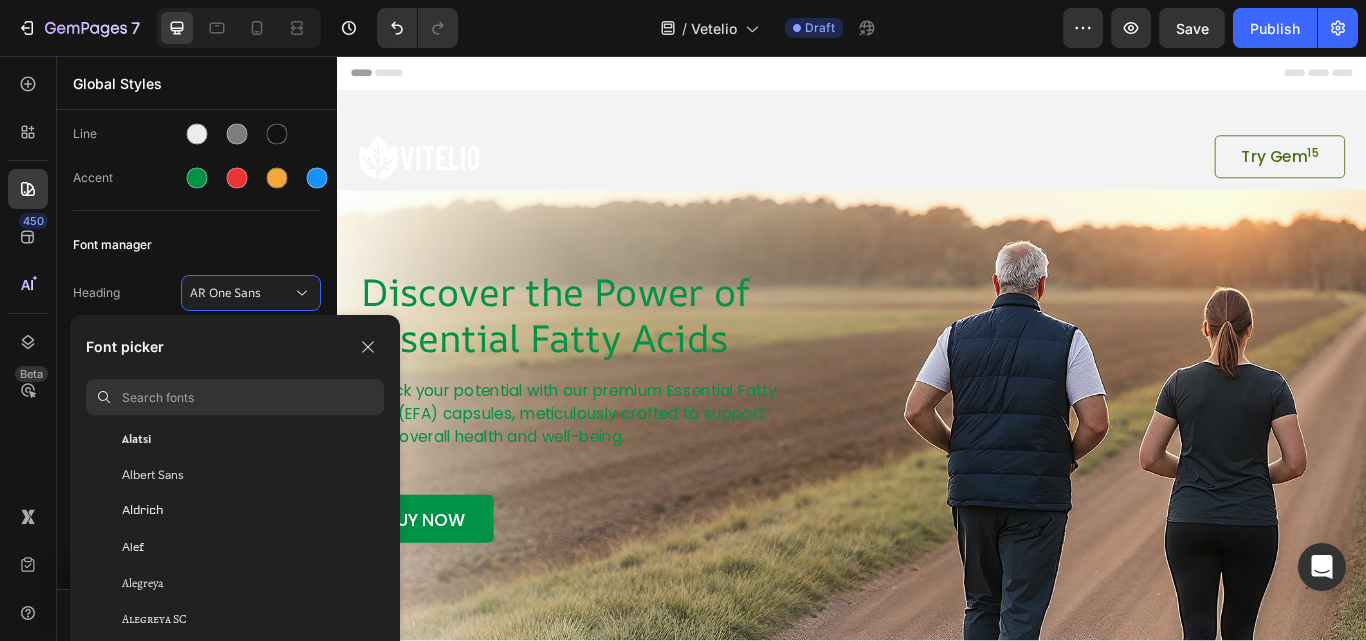 scroll, scrollTop: 1200, scrollLeft: 0, axis: vertical 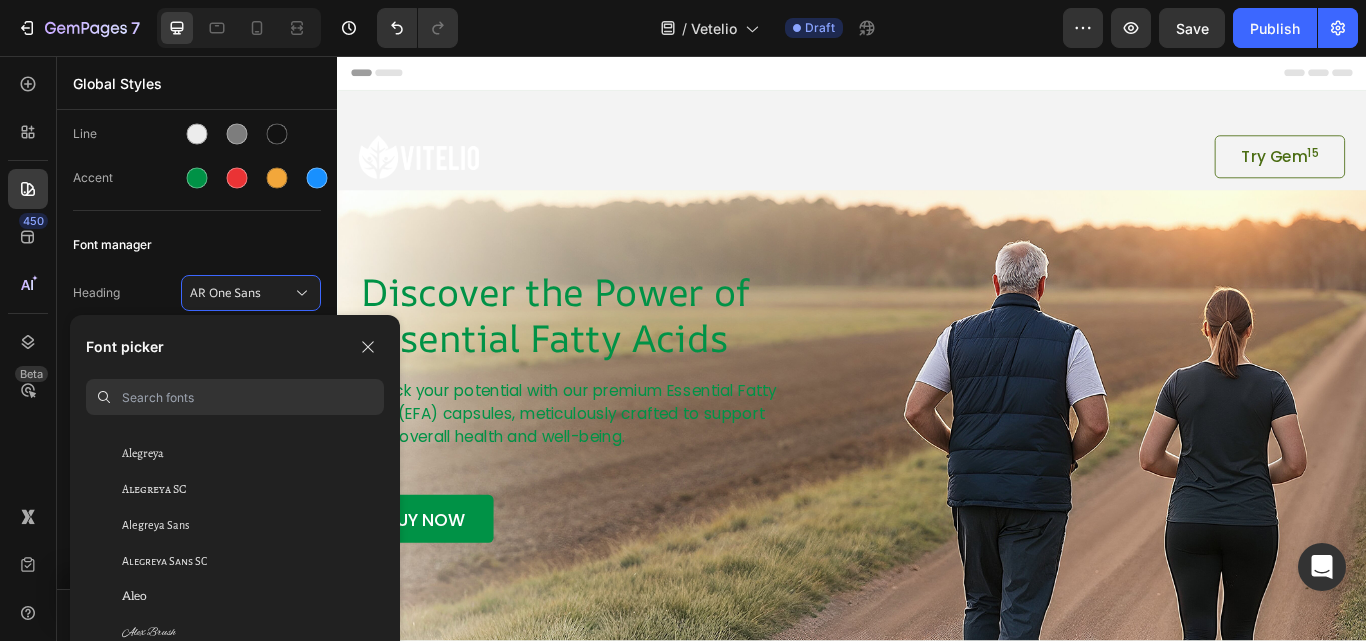 click at bounding box center [253, 397] 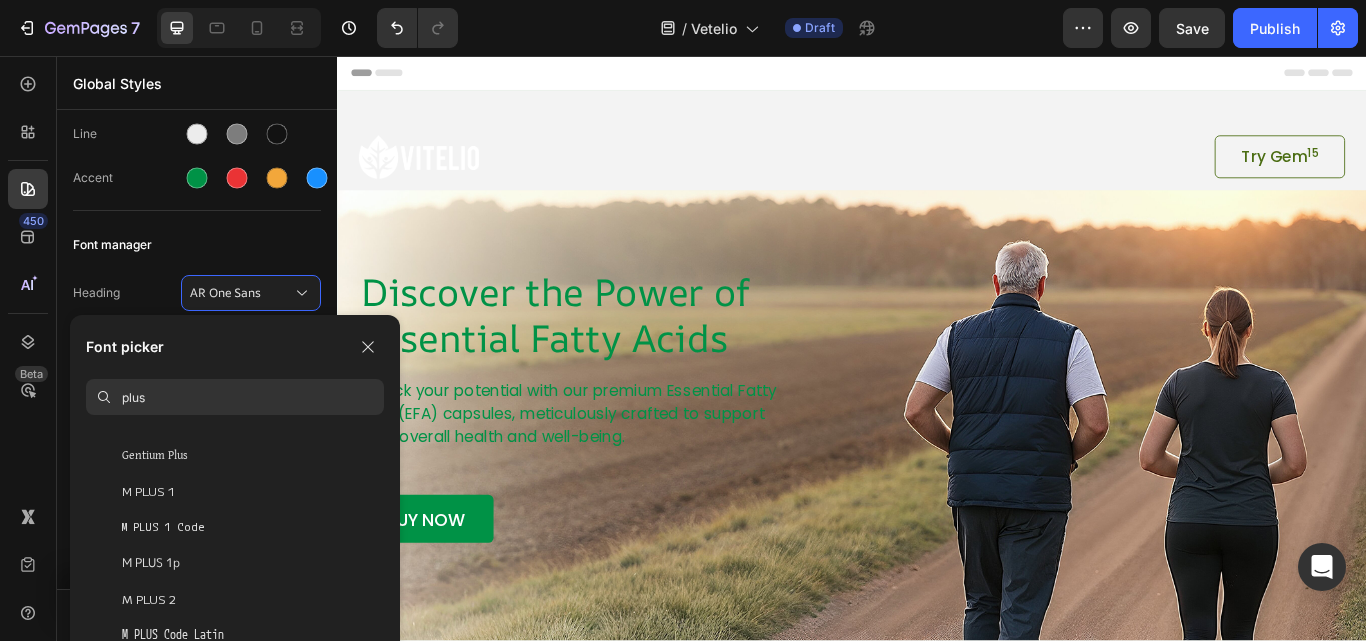 scroll, scrollTop: 121, scrollLeft: 0, axis: vertical 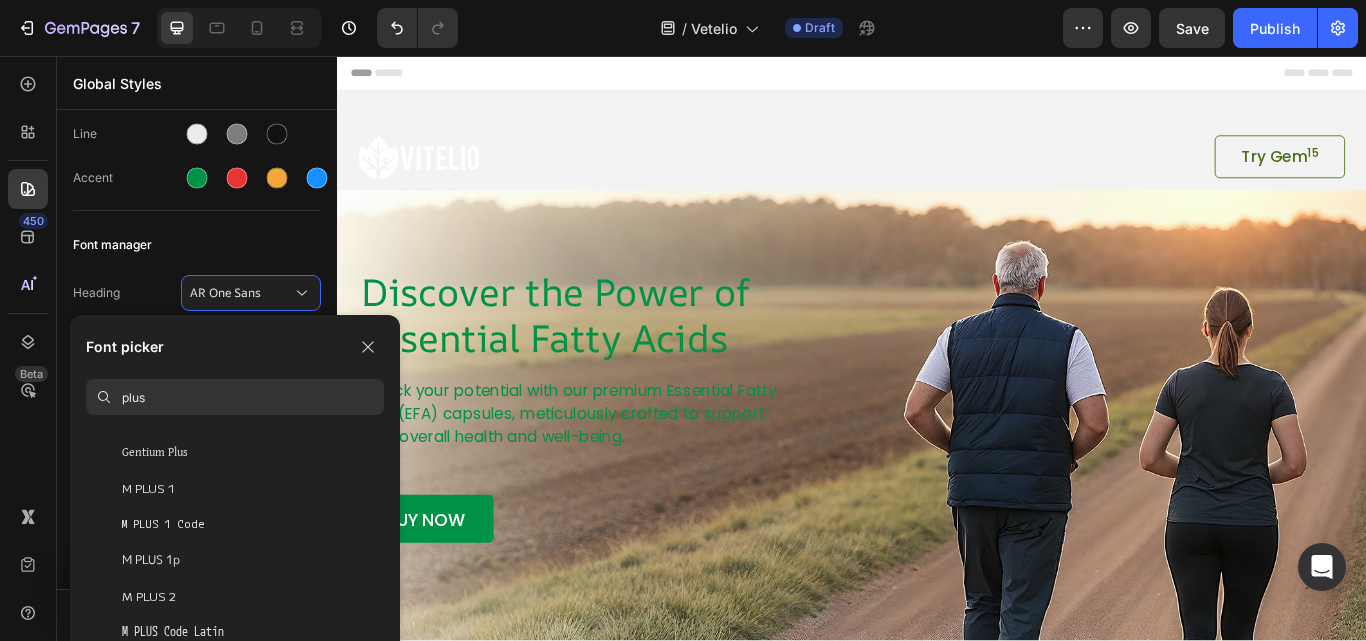 click on "plus" at bounding box center [253, 397] 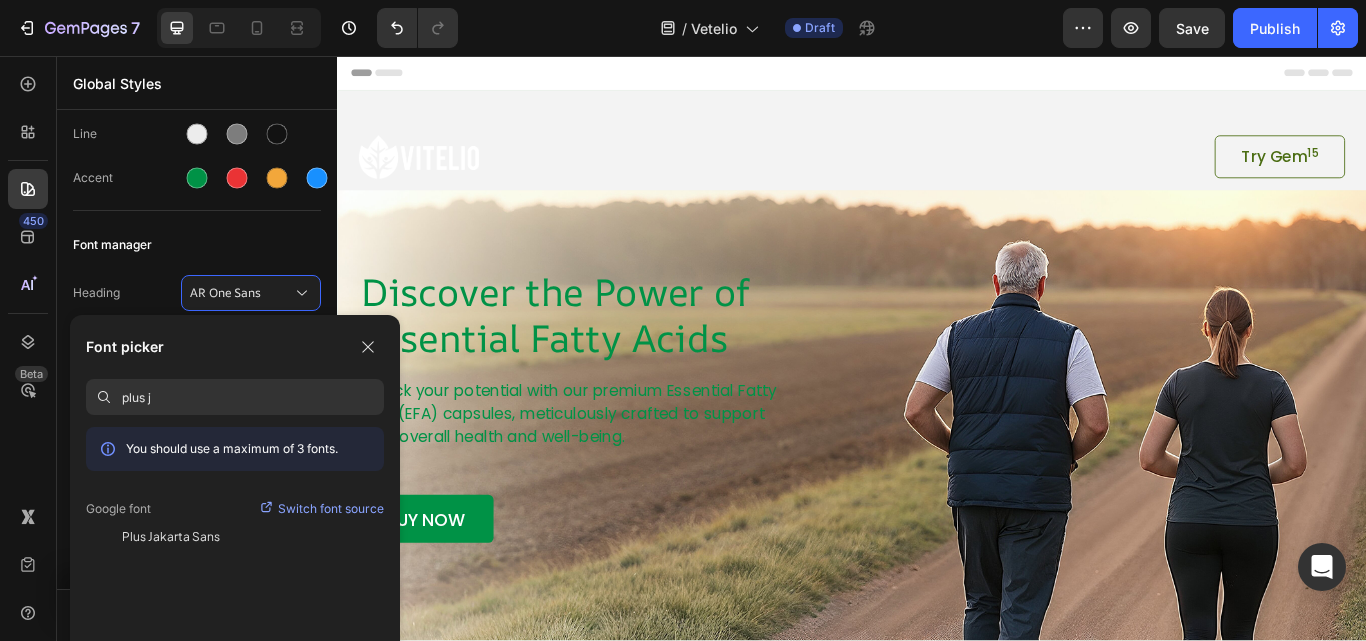 scroll, scrollTop: 0, scrollLeft: 0, axis: both 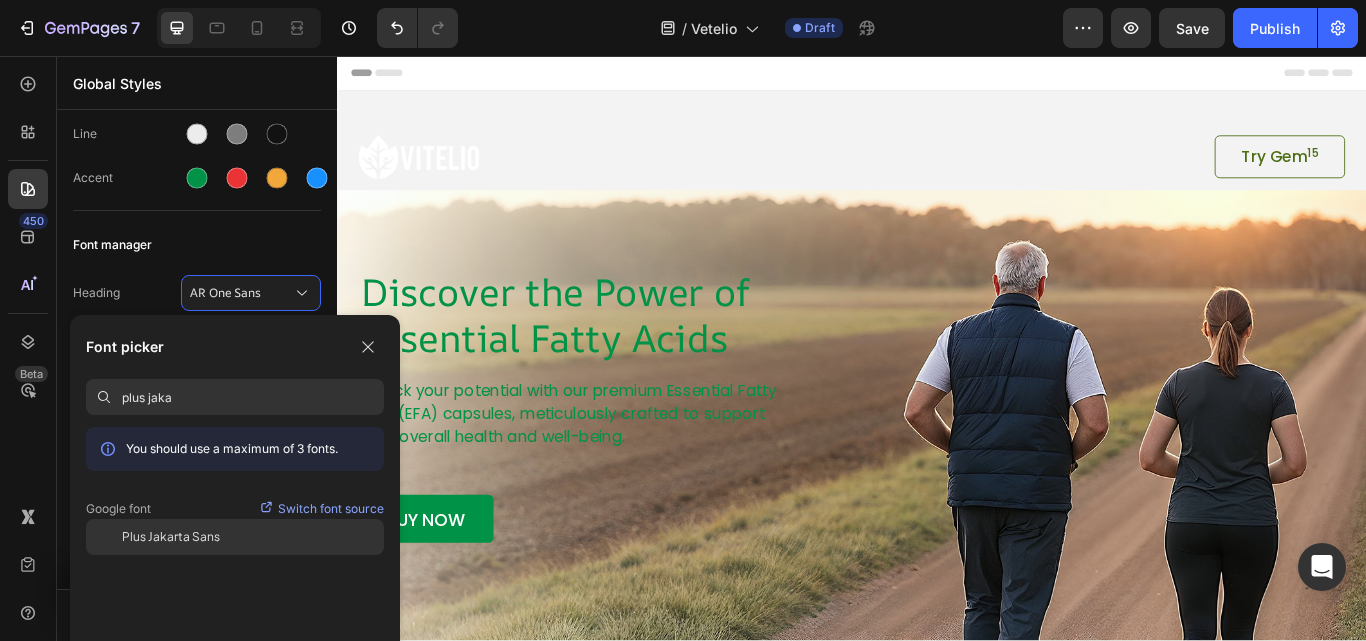 type on "plus jaka" 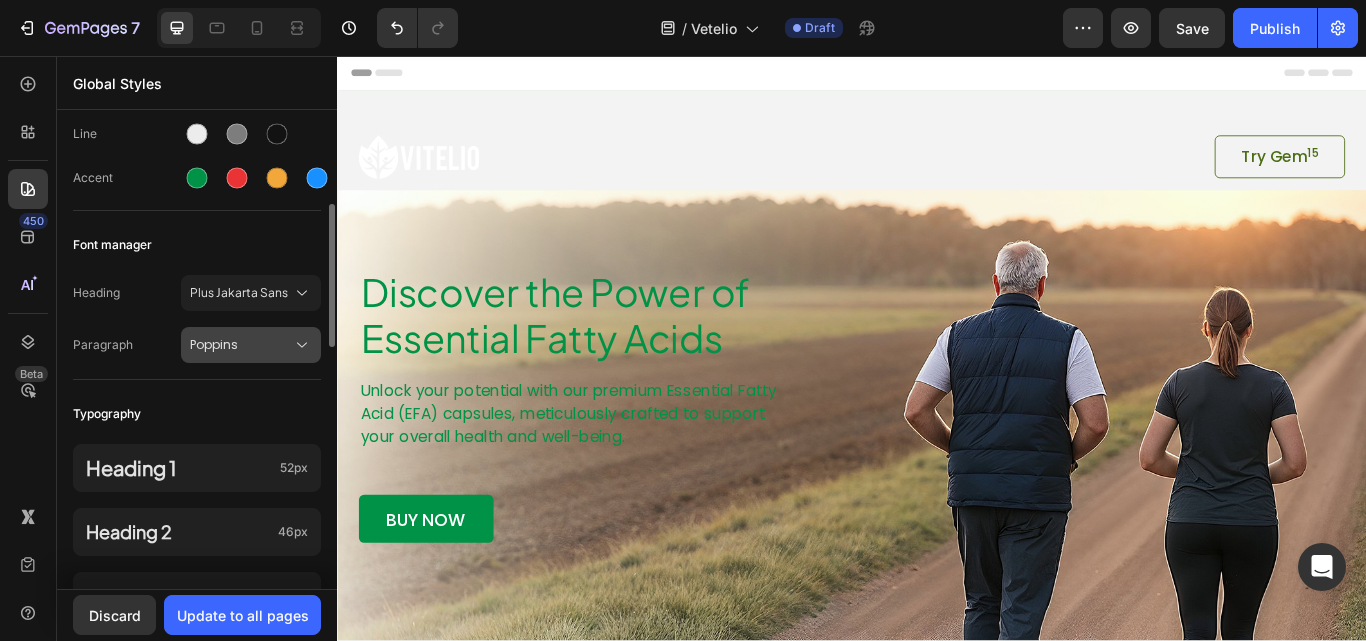 click on "Poppins" at bounding box center [241, 345] 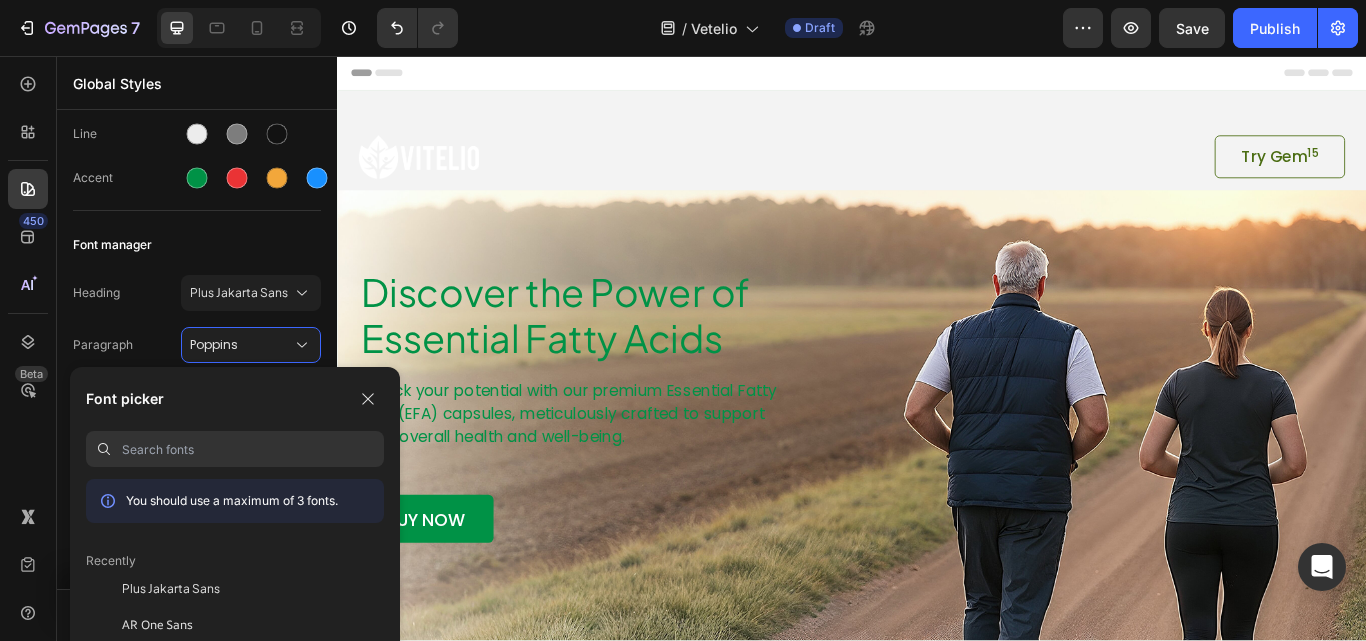 click at bounding box center [253, 449] 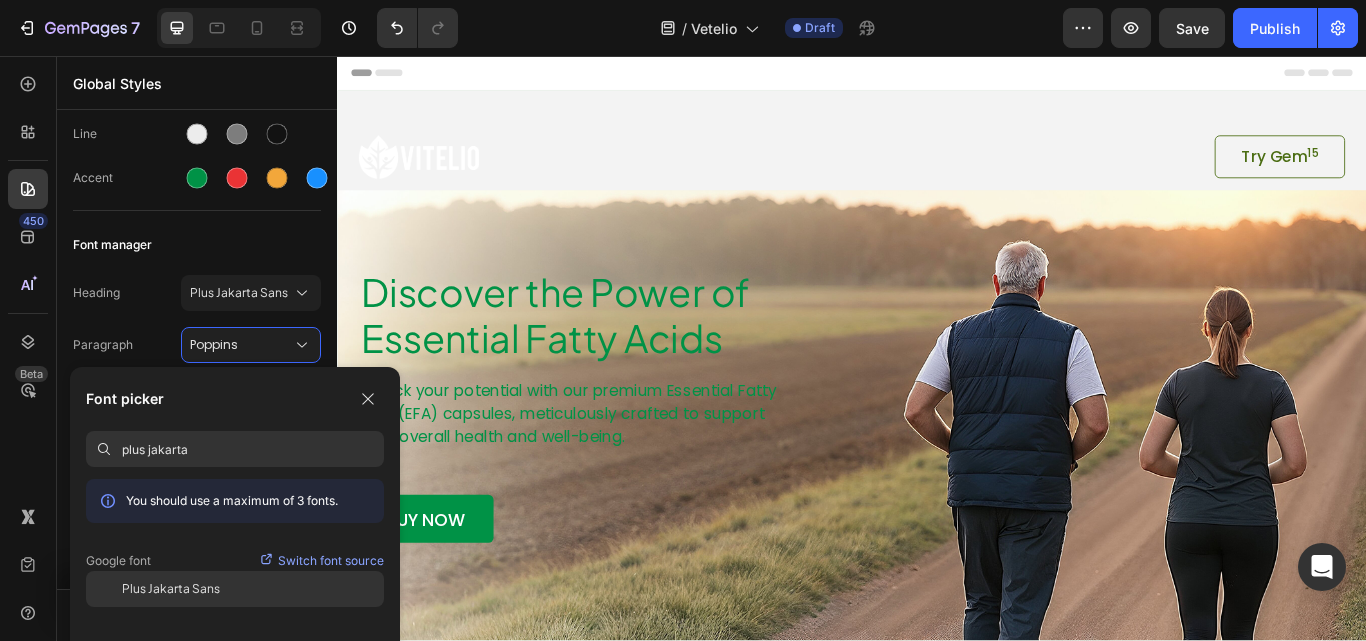 type on "plus jakarta" 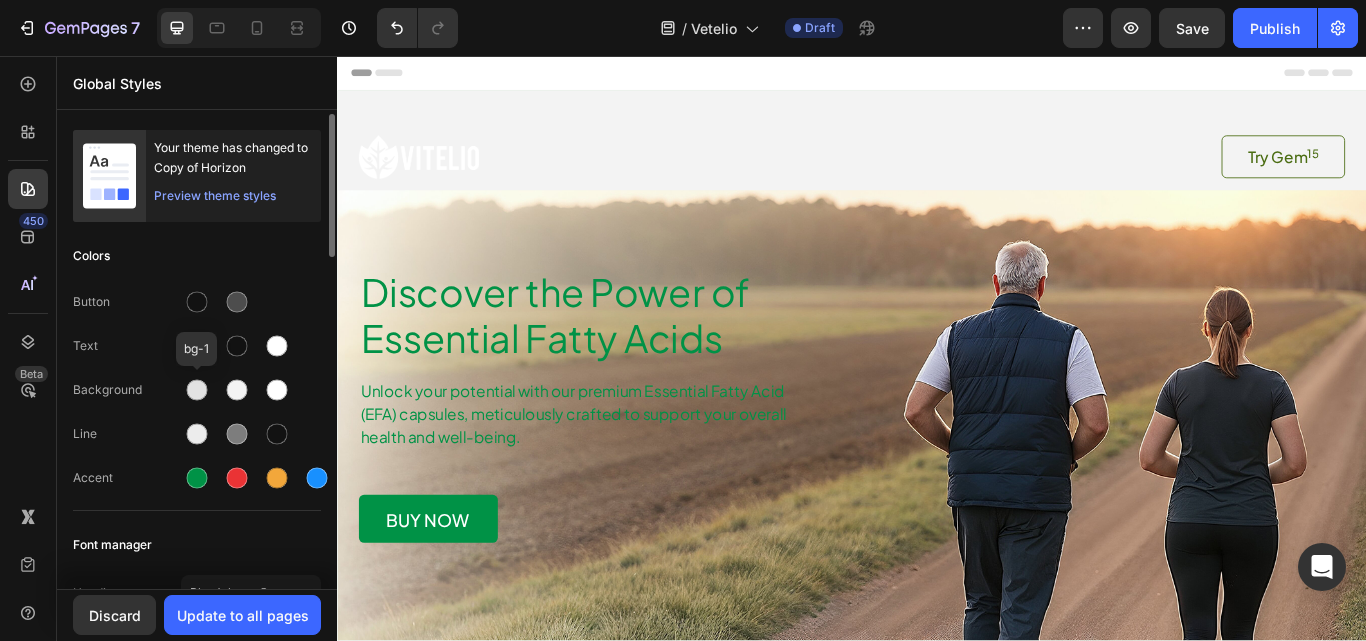 scroll, scrollTop: 400, scrollLeft: 0, axis: vertical 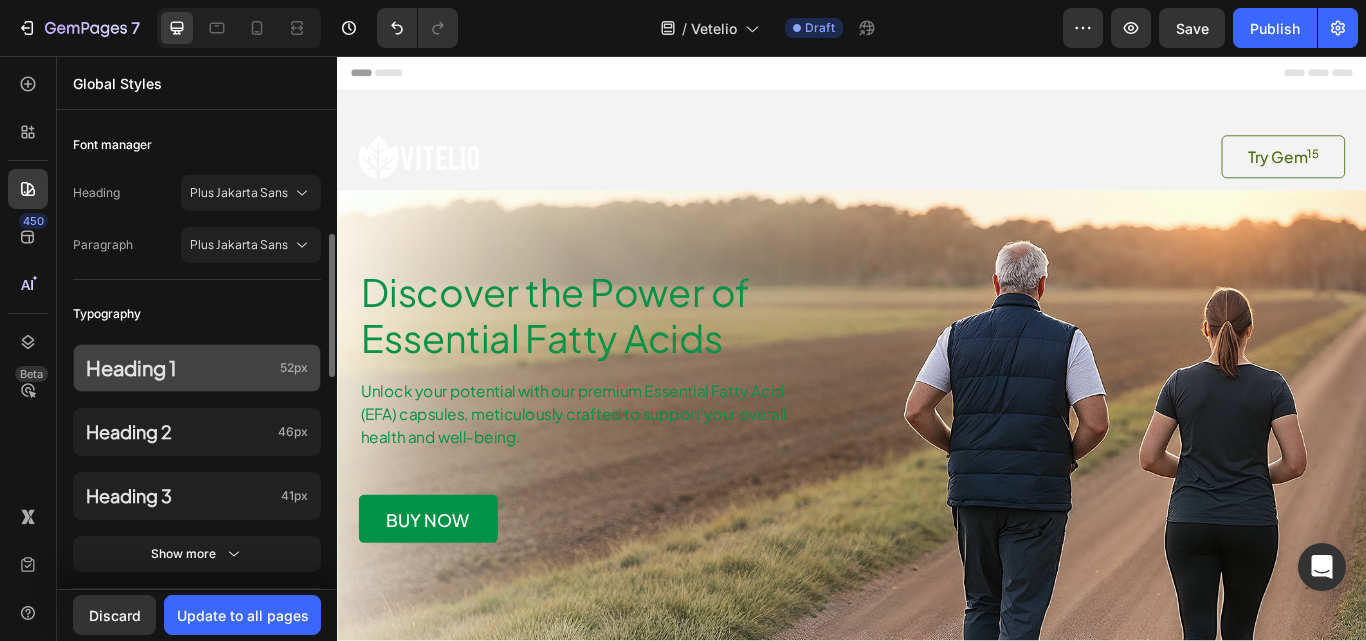 click on "Heading 1" at bounding box center (179, 368) 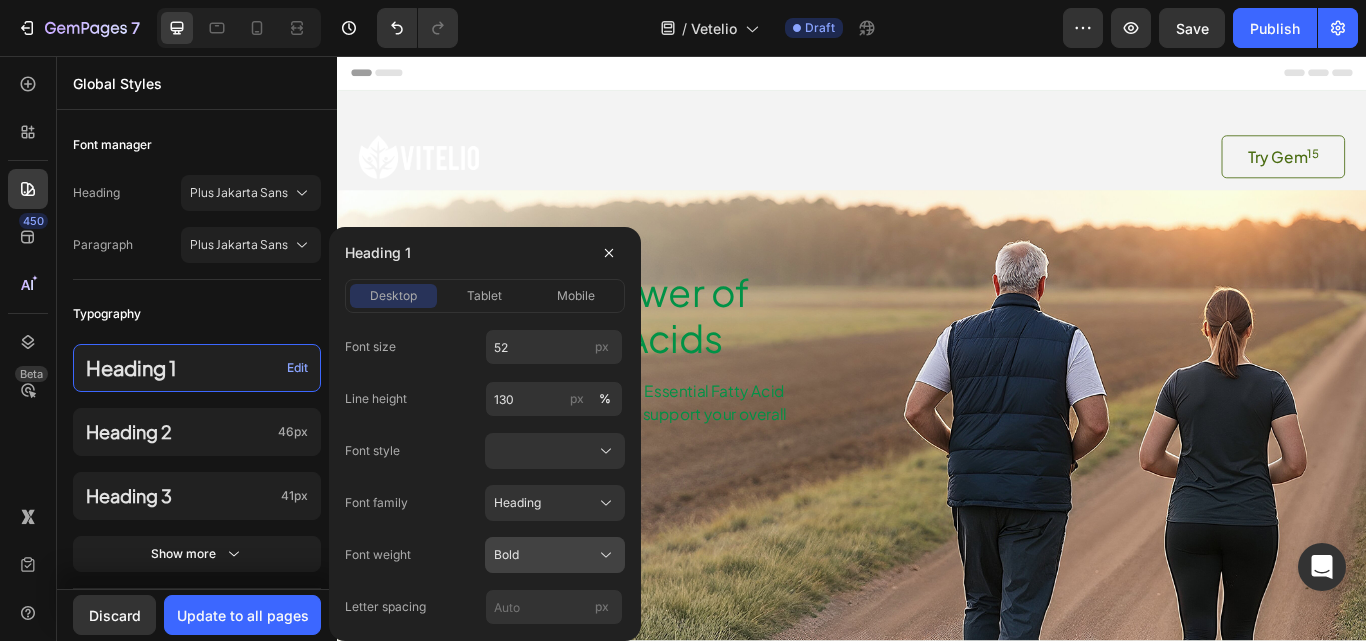 click on "Bold" 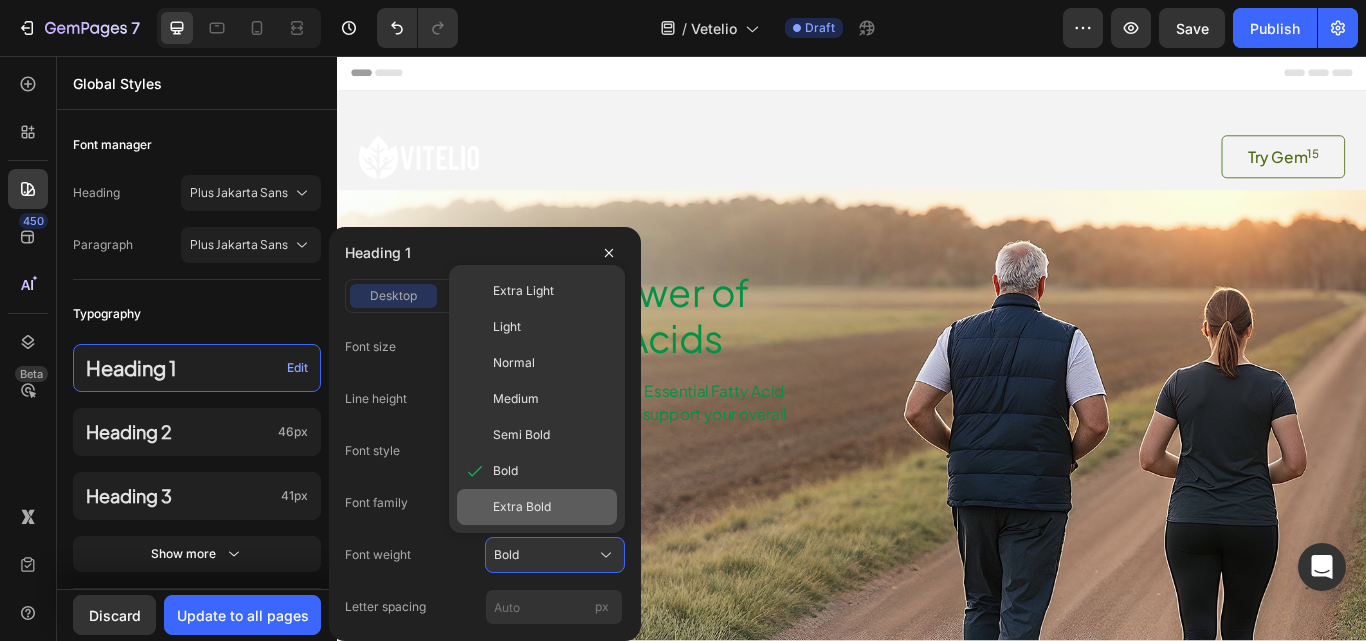 click on "Extra Bold" at bounding box center [522, 507] 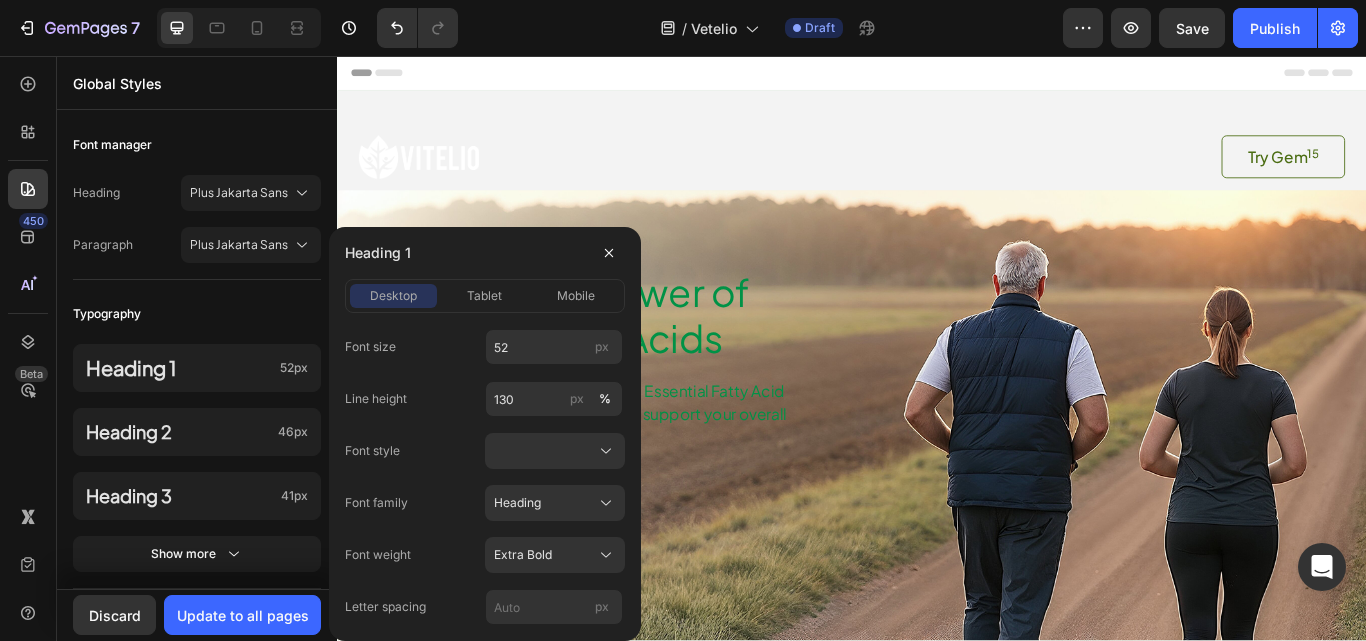 click on "450 Beta" at bounding box center [28, 280] 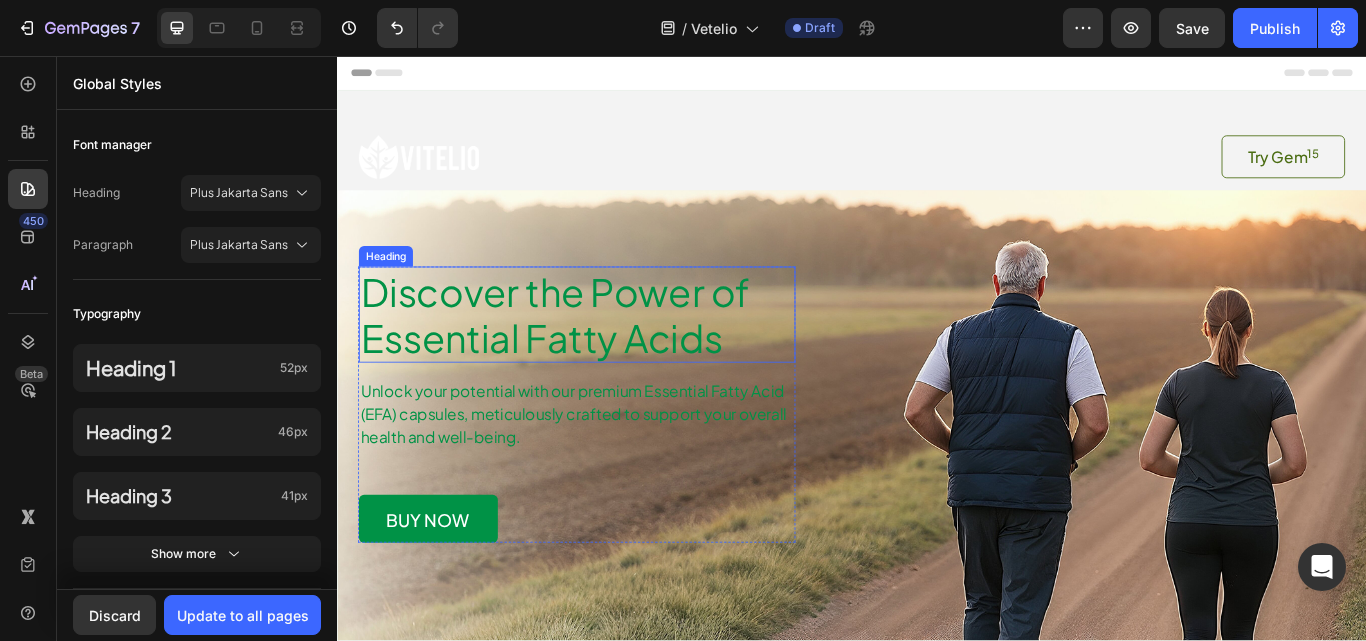 click on "Discover the Power of Essential Fatty Acids" at bounding box center [616, 358] 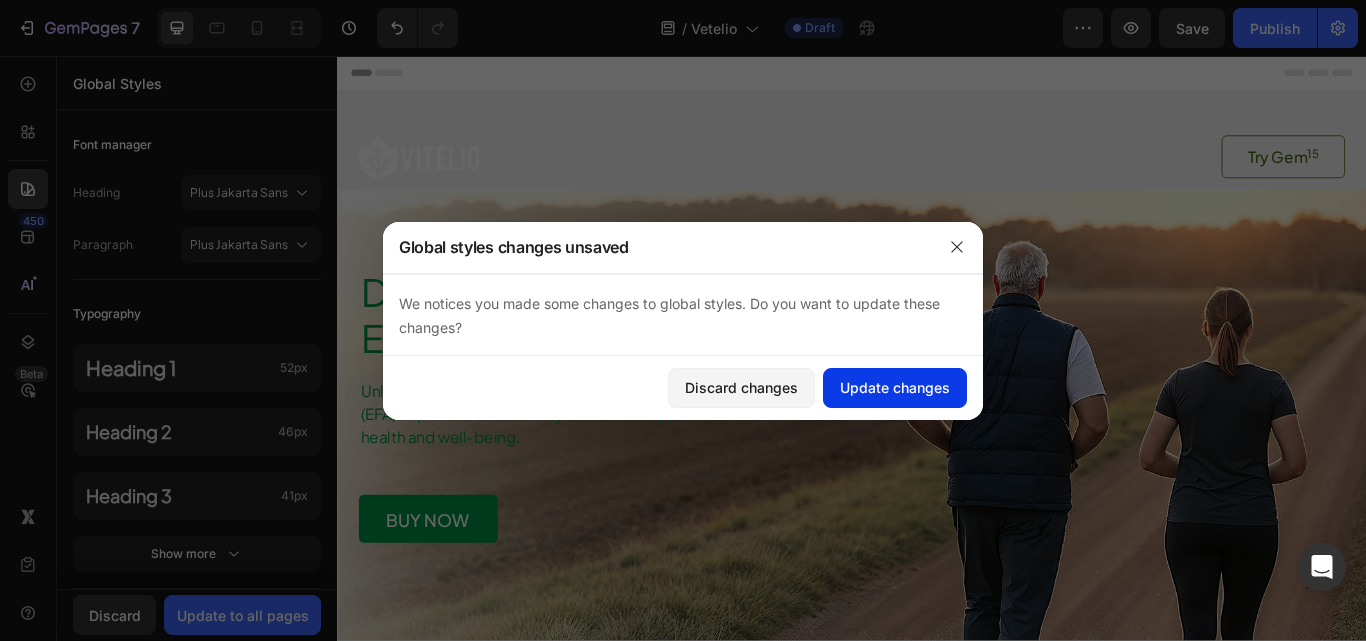click on "Update changes" at bounding box center (895, 387) 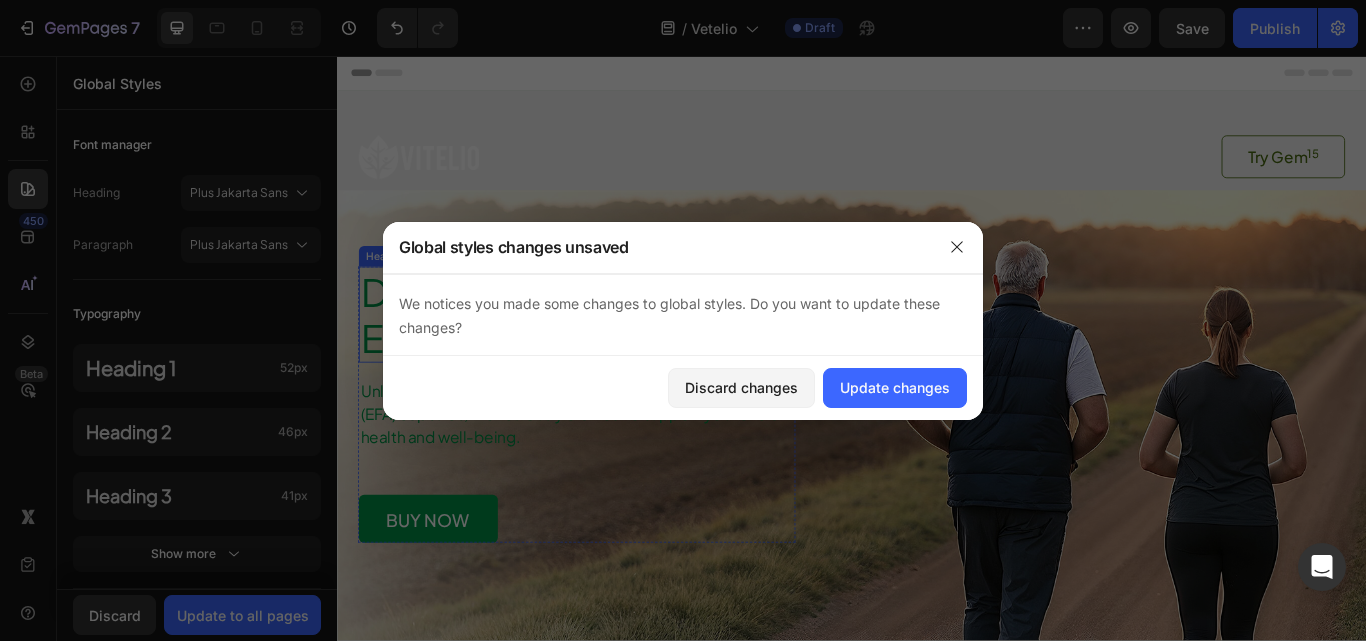 click on "Discover the Power of Essential Fatty Acids" at bounding box center [616, 358] 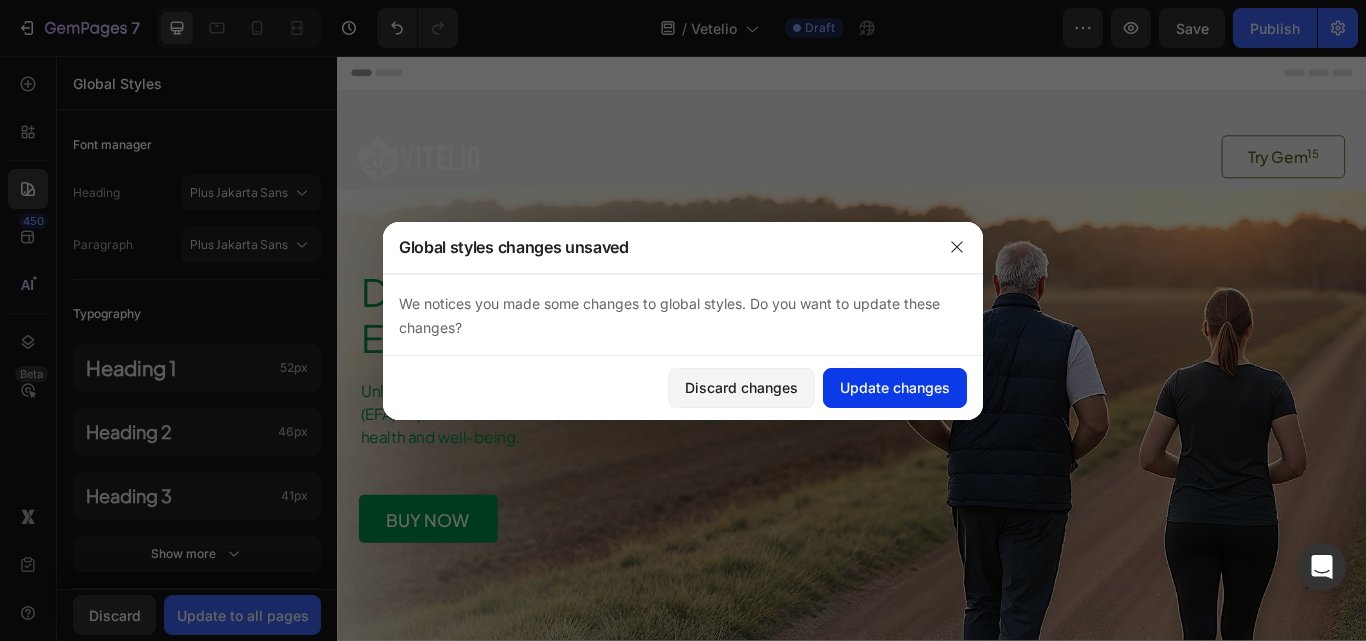 click on "Update changes" at bounding box center (895, 387) 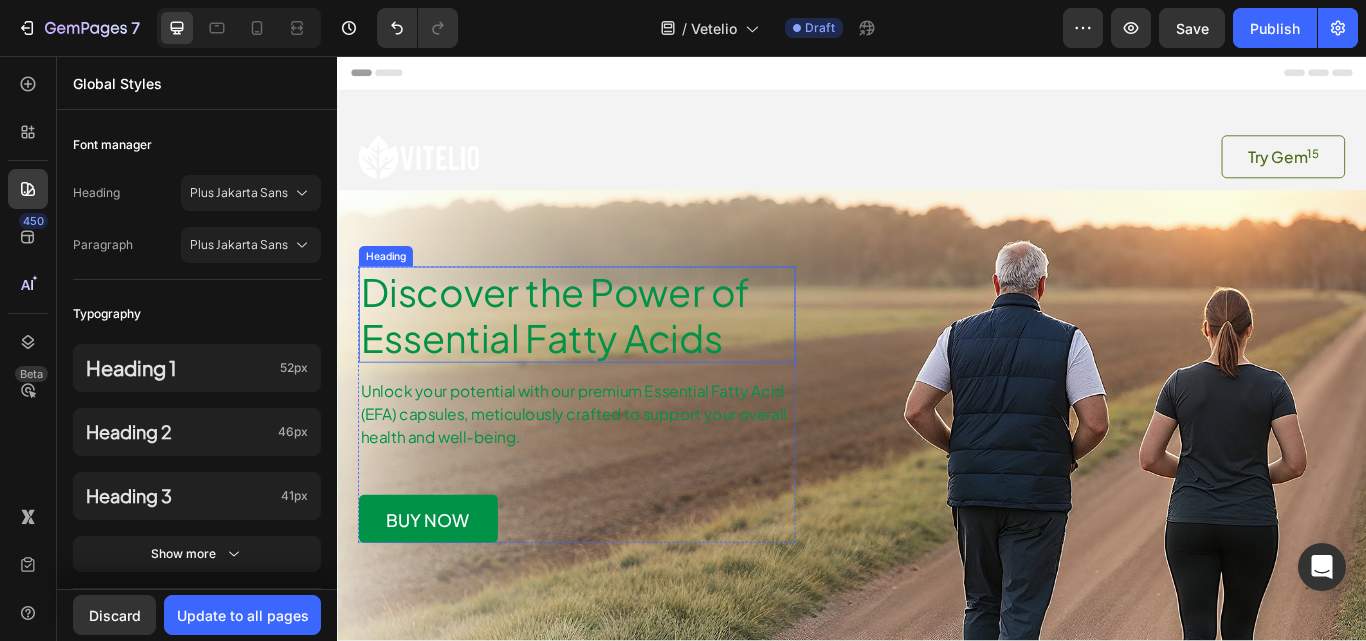 click on "Discover the Power of Essential Fatty Acids" at bounding box center [616, 358] 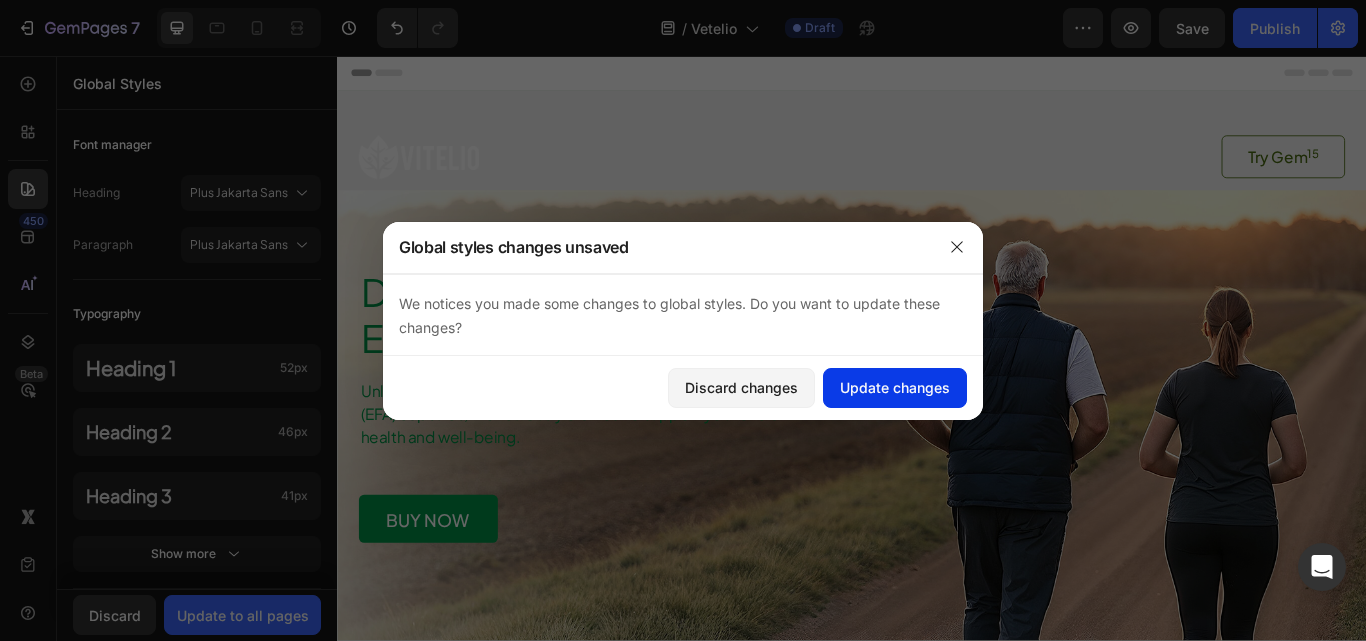 click on "Update changes" at bounding box center [895, 387] 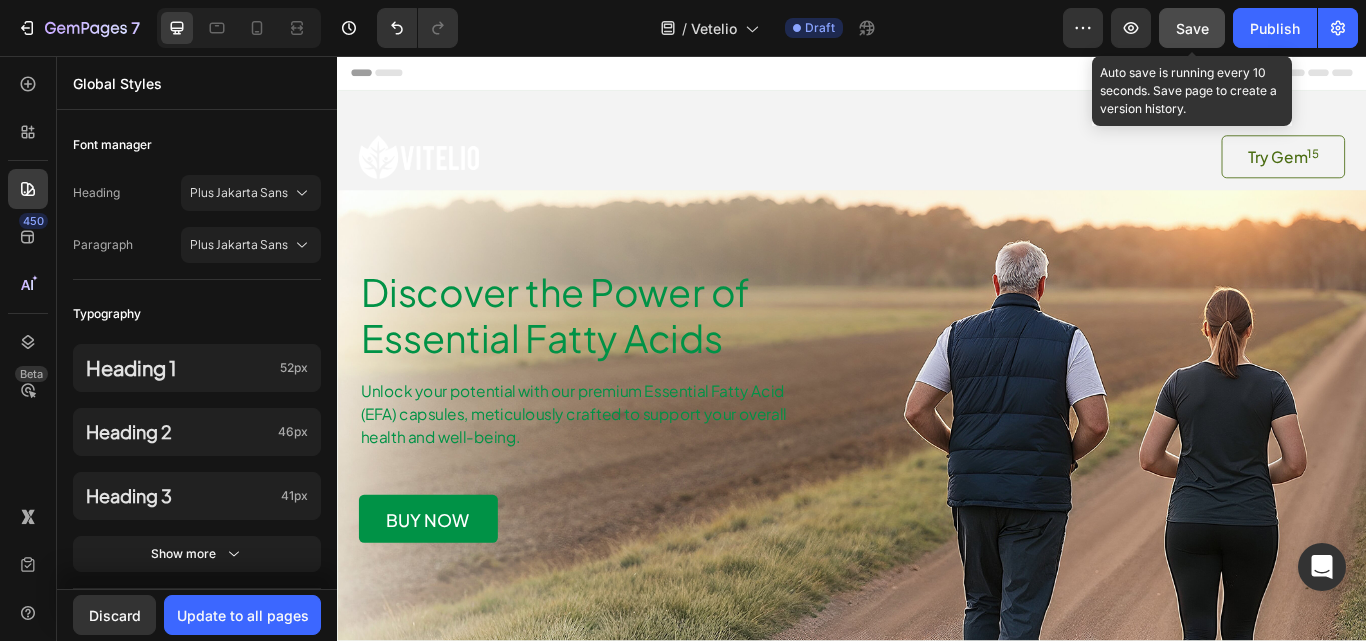 click on "Save" at bounding box center (1192, 28) 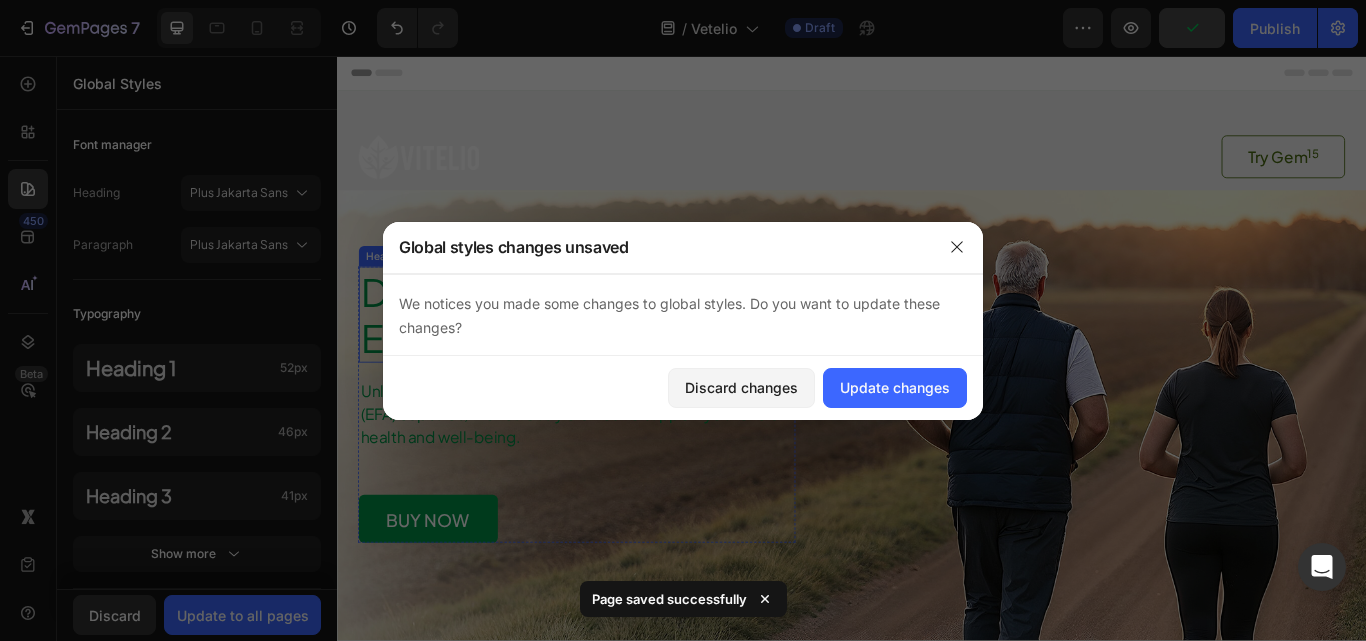 drag, startPoint x: 476, startPoint y: 404, endPoint x: 799, endPoint y: 411, distance: 323.07584 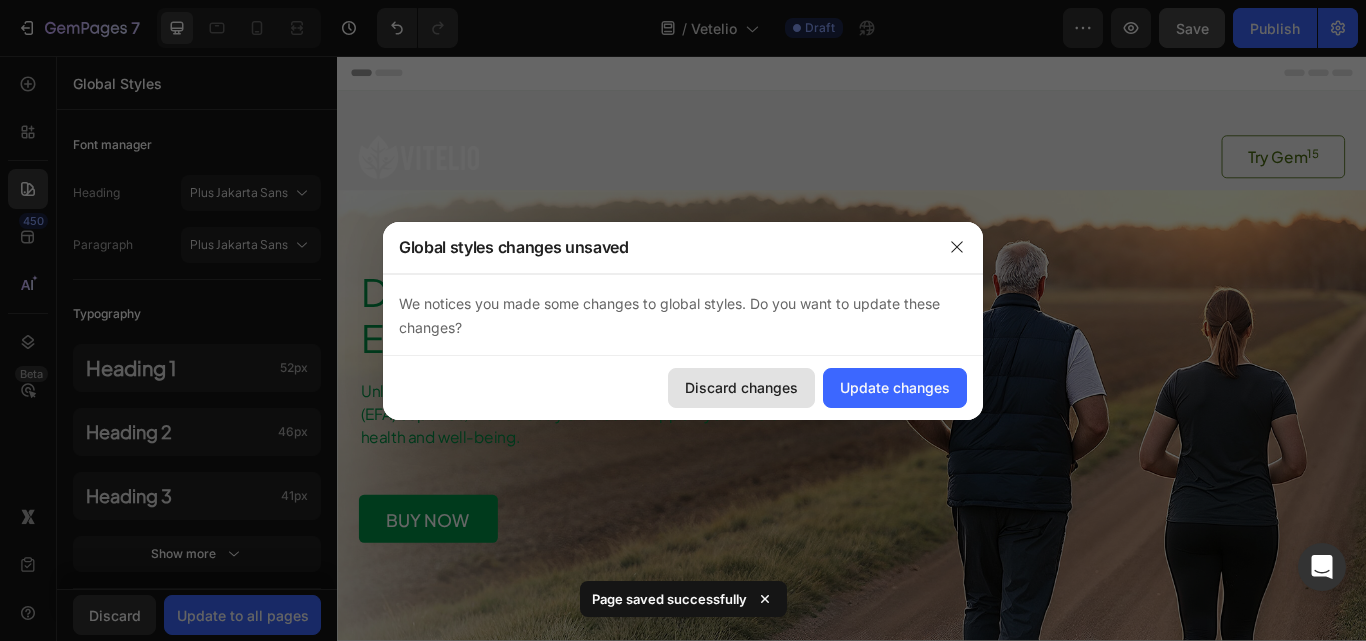click on "Discard changes" at bounding box center [741, 387] 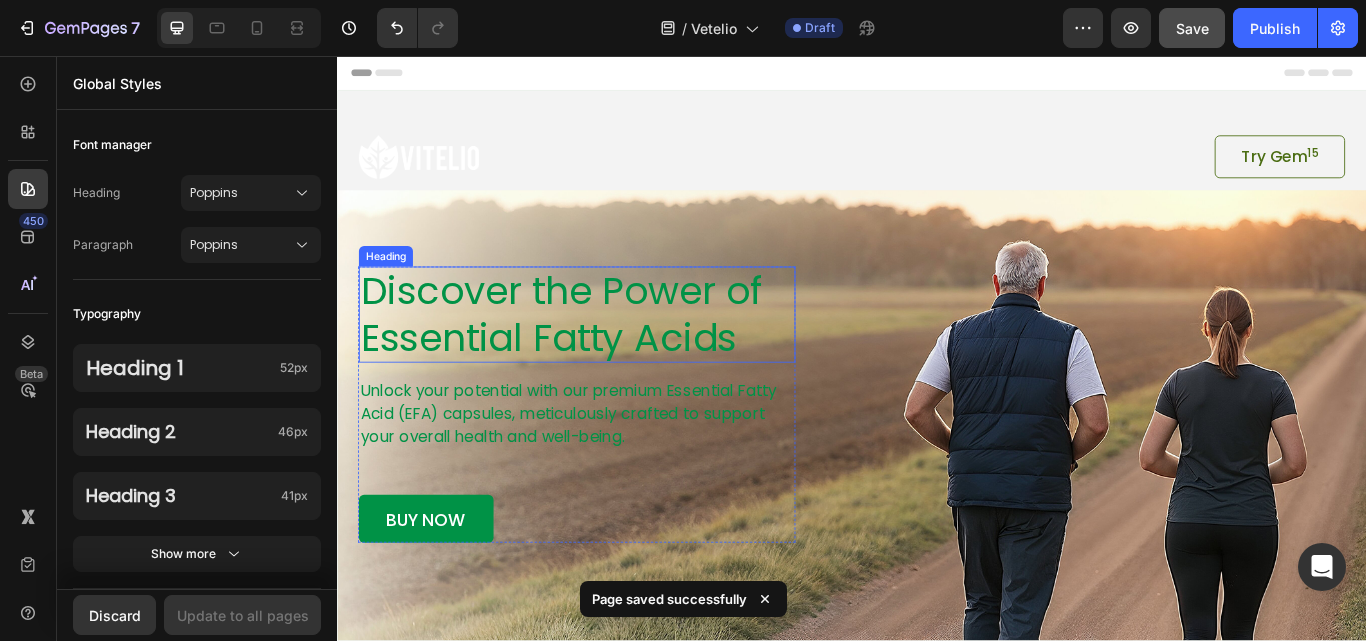 click on "Discover the Power of Essential Fatty Acids" at bounding box center [616, 358] 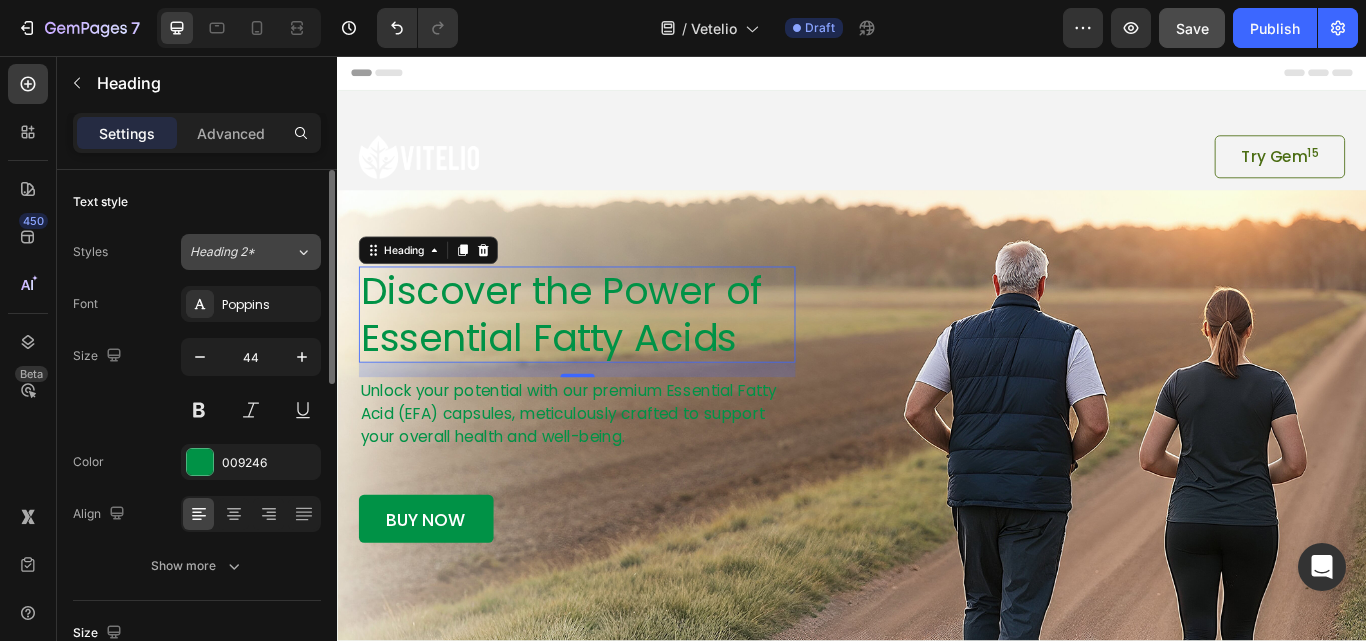 click on "Heading 2*" 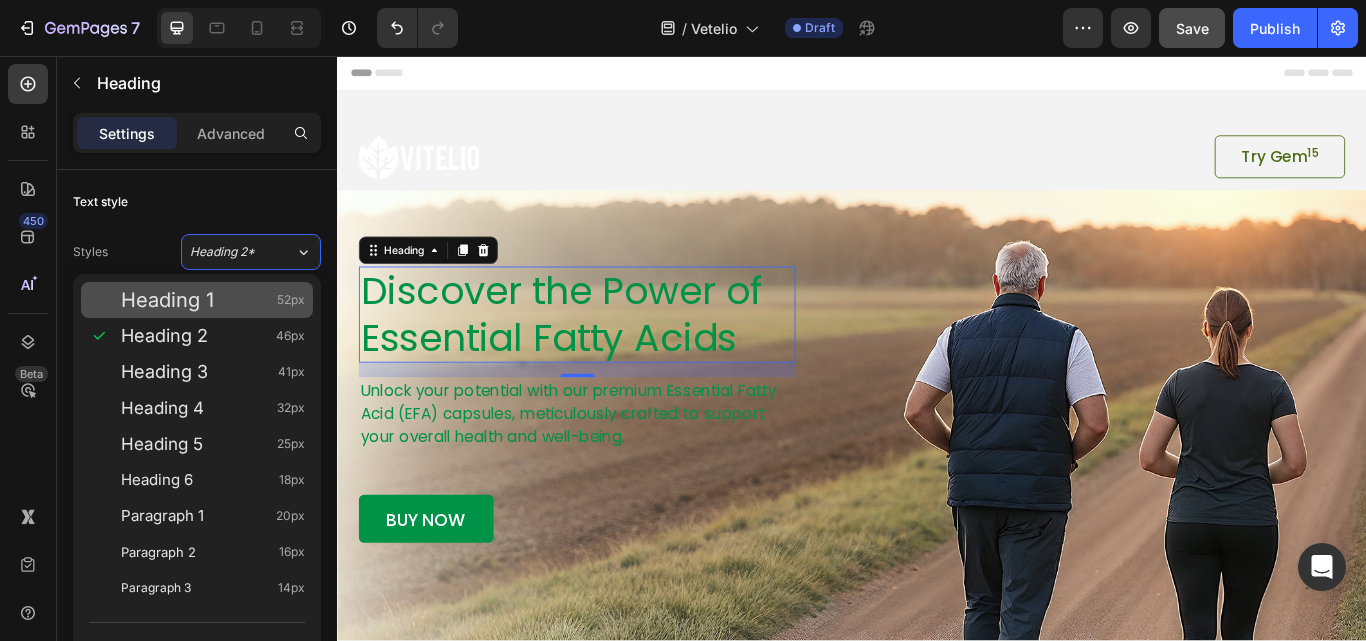 click on "Heading 1 52px" at bounding box center [213, 300] 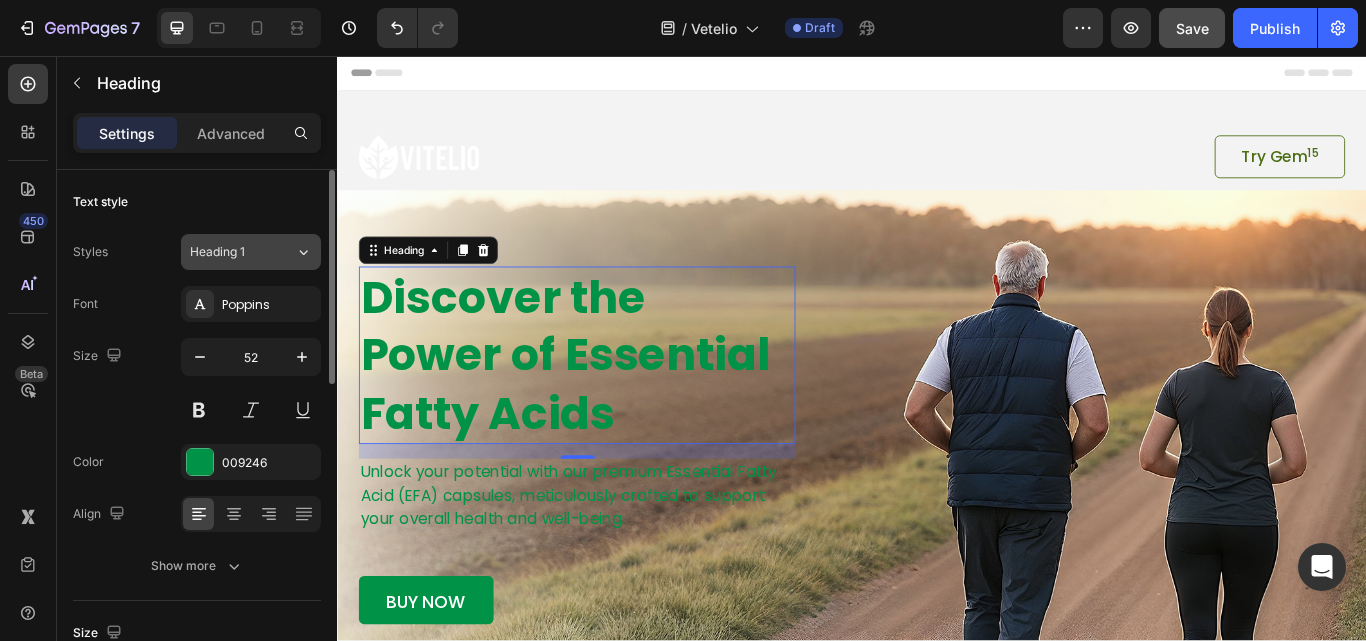 click on "Heading 1" 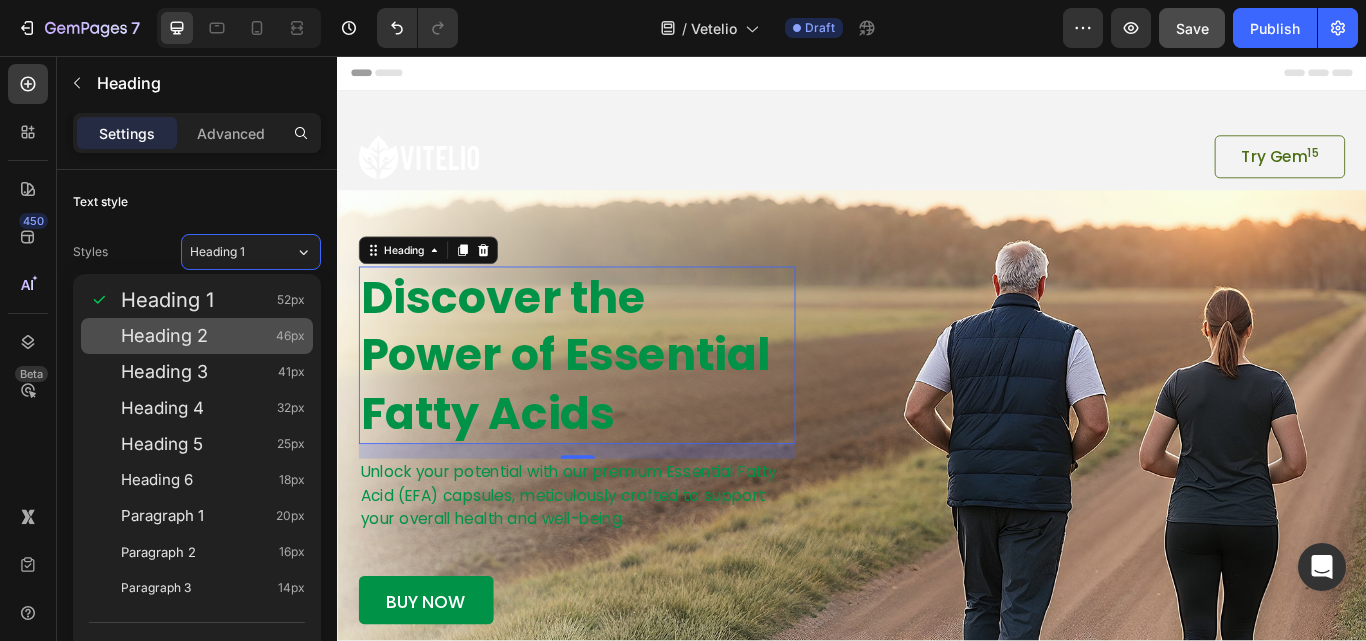 click on "Heading 2" at bounding box center (164, 336) 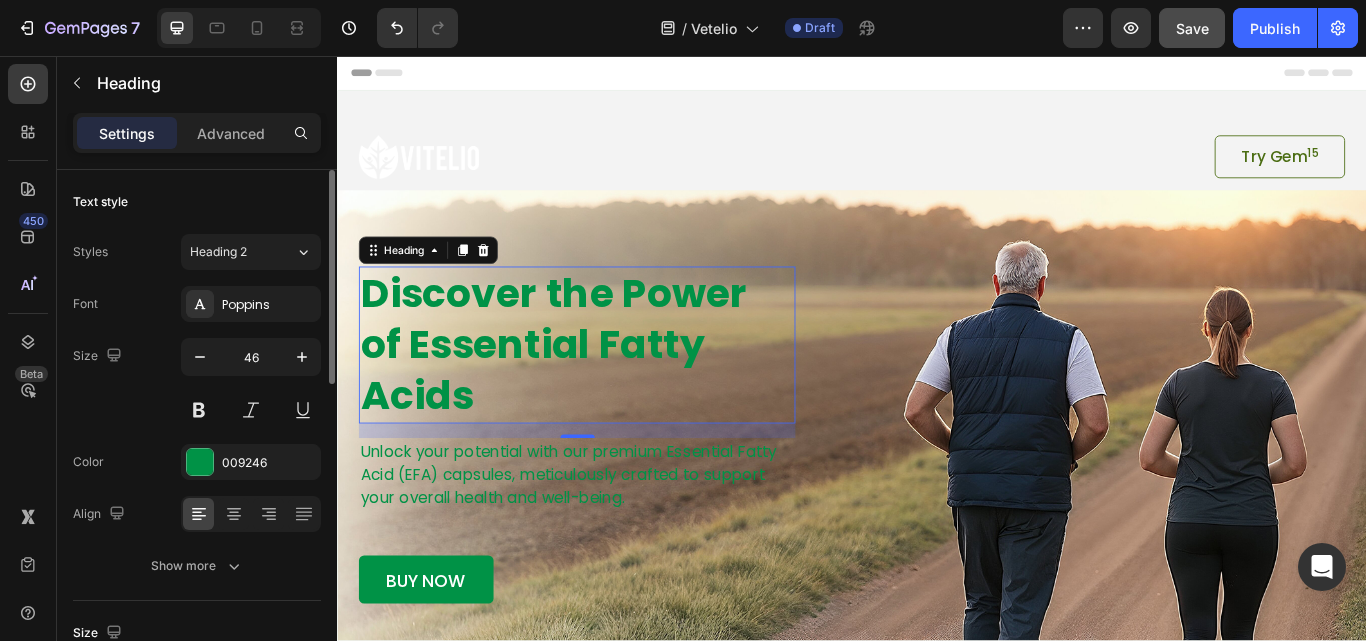 click on "Styles Heading 2 Font Poppins Size 46 Color 009246 Align Show more" at bounding box center (197, 409) 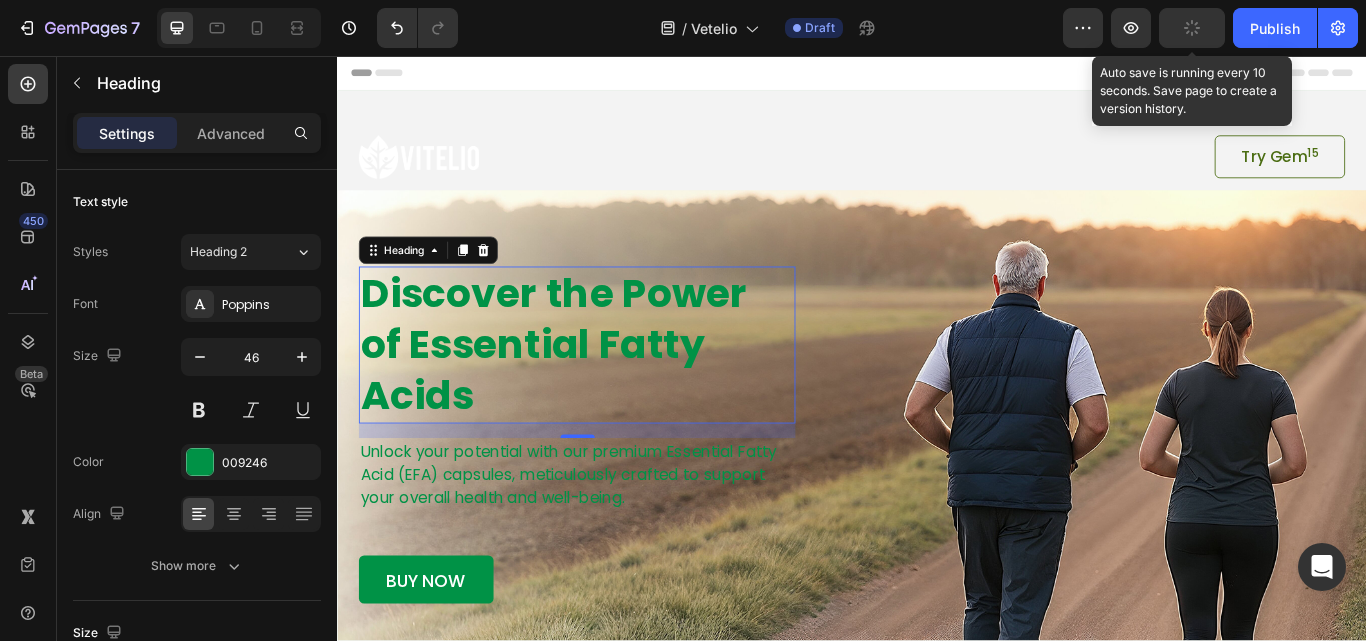 click at bounding box center (1192, 28) 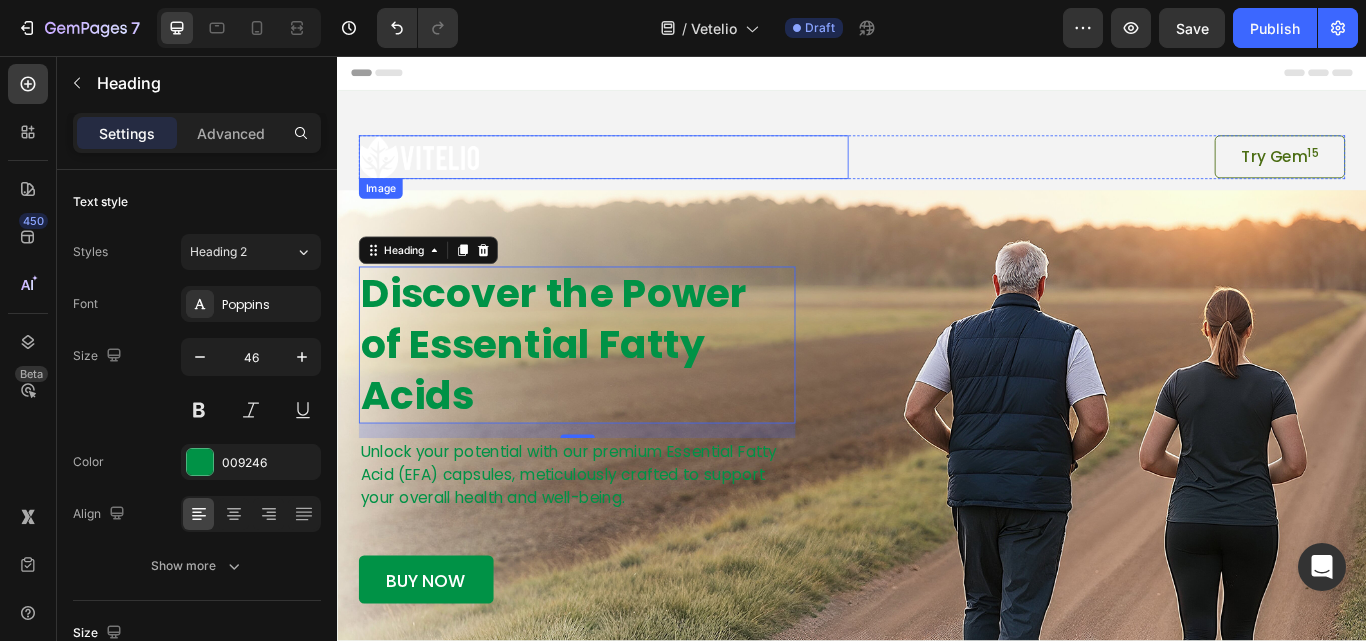 click at bounding box center (432, 174) 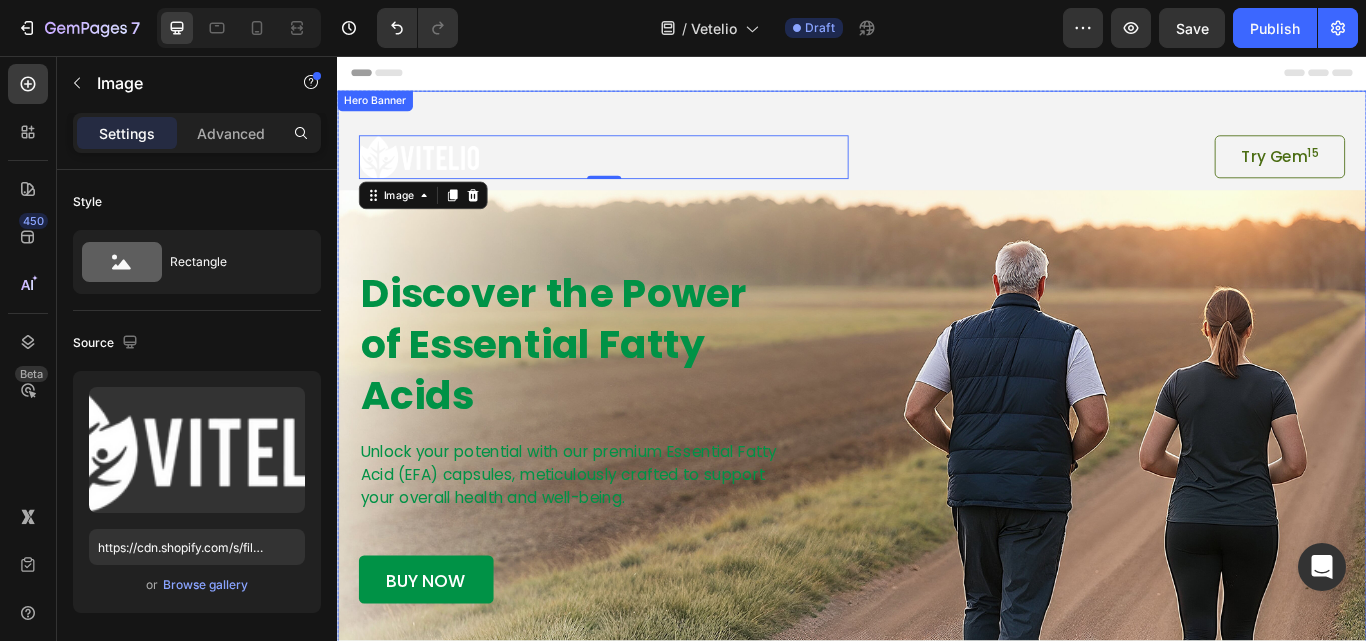 click on "Image   0 Try Gem 15 Button Row Discover the Power of Essential Fatty Acids Heading Unlock your potential with our premium Essential Fatty Acid (EFA) capsules, meticulously crafted to support your overall health and well-being. Text Block buy now Button Row Row" at bounding box center (937, 396) 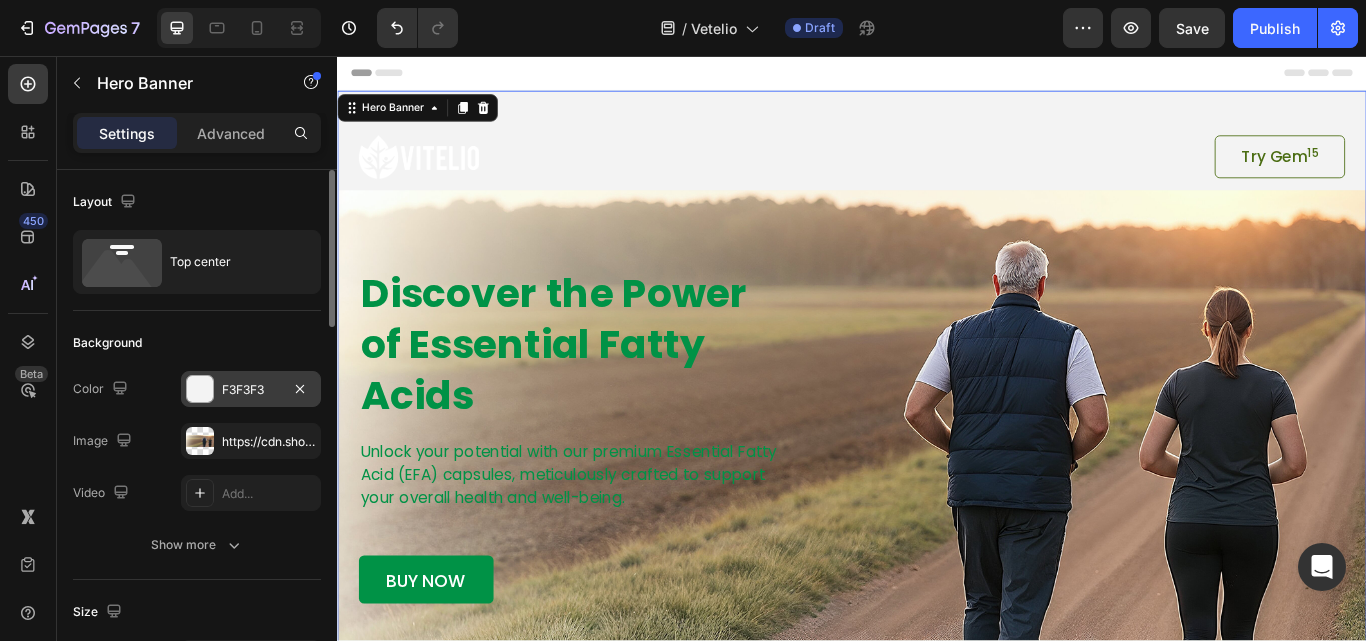 click on "F3F3F3" at bounding box center [251, 389] 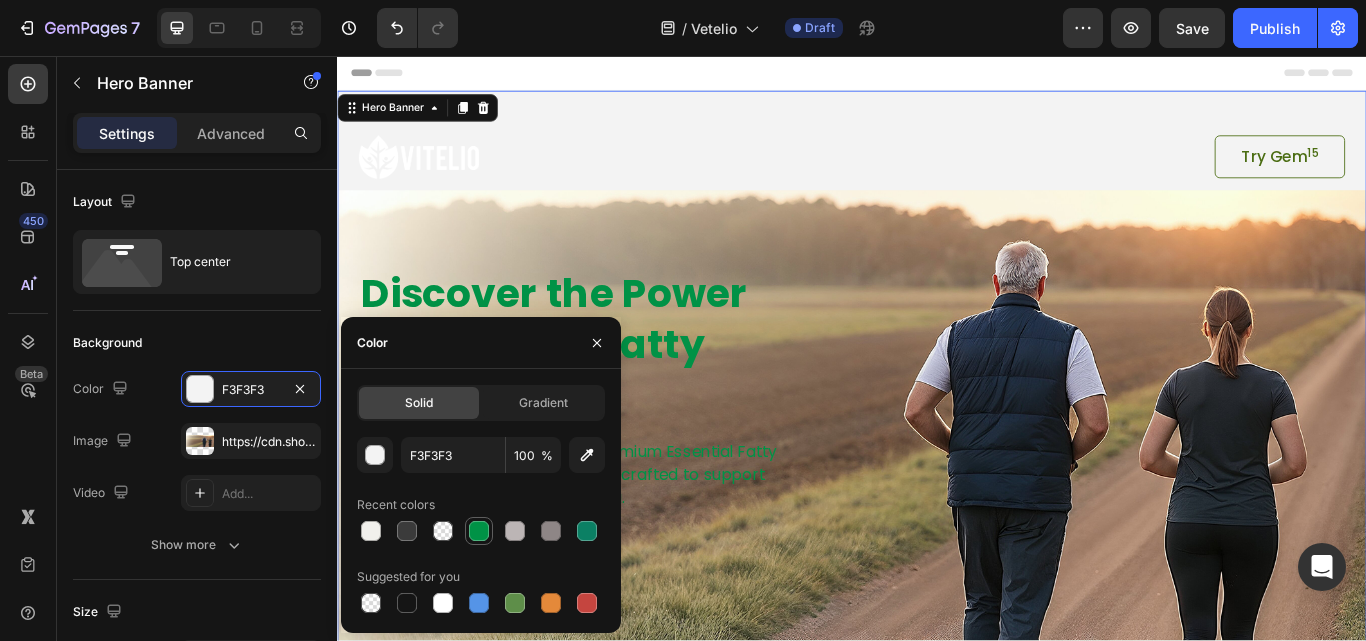 click at bounding box center [479, 531] 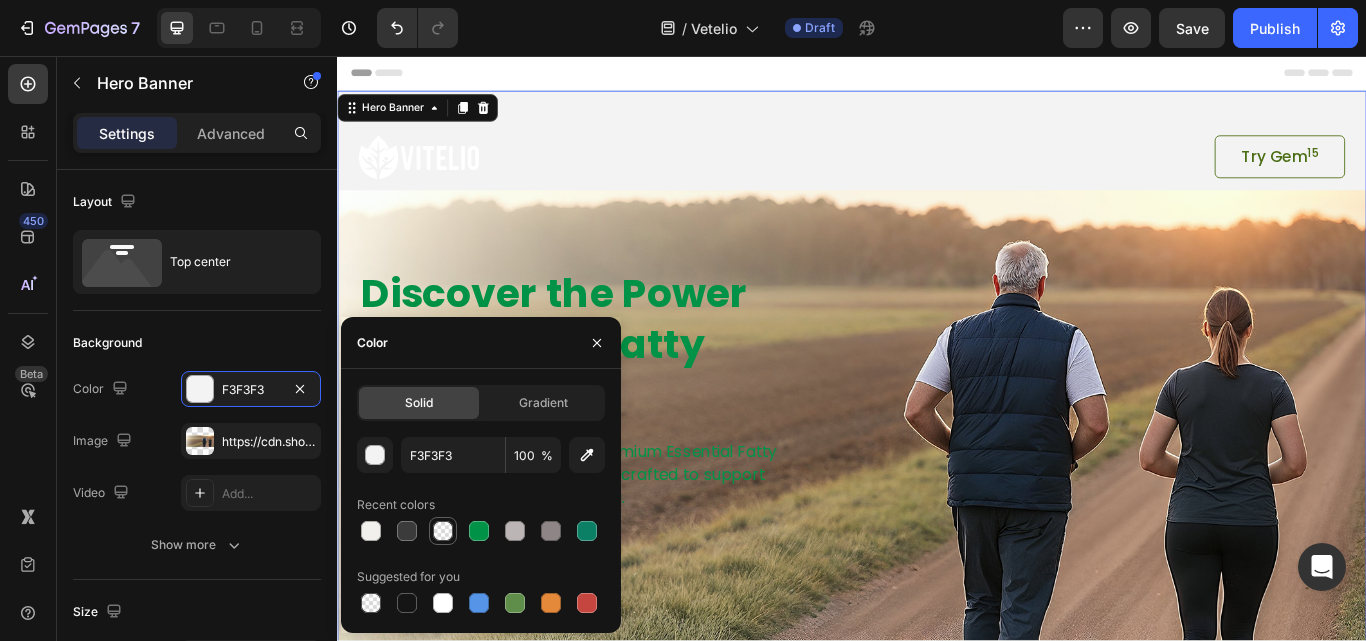 type on "009246" 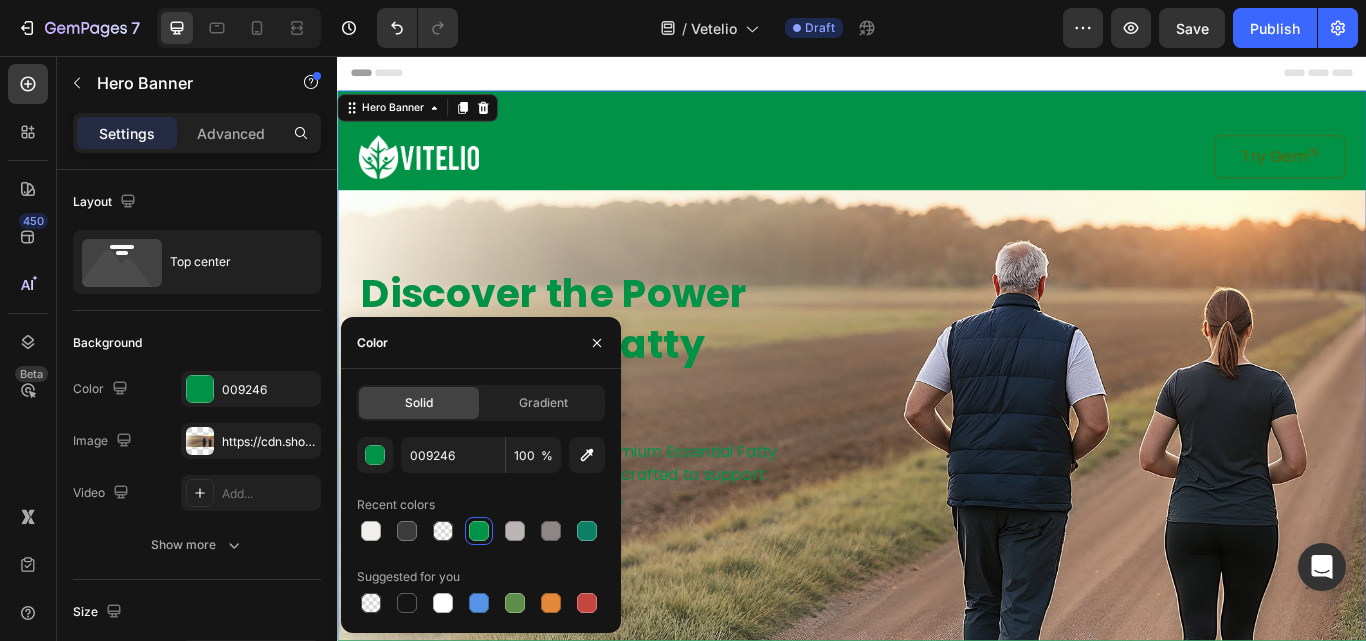 click on "450 Beta" at bounding box center [28, 348] 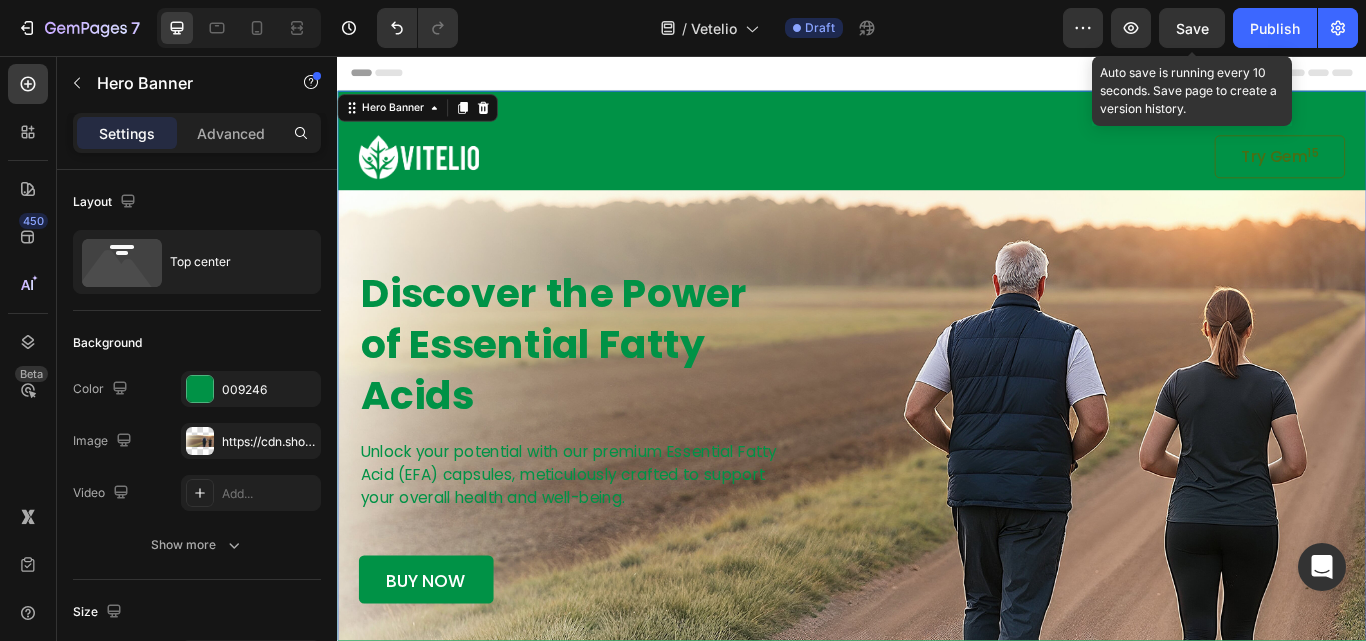 click on "Save" at bounding box center [1192, 28] 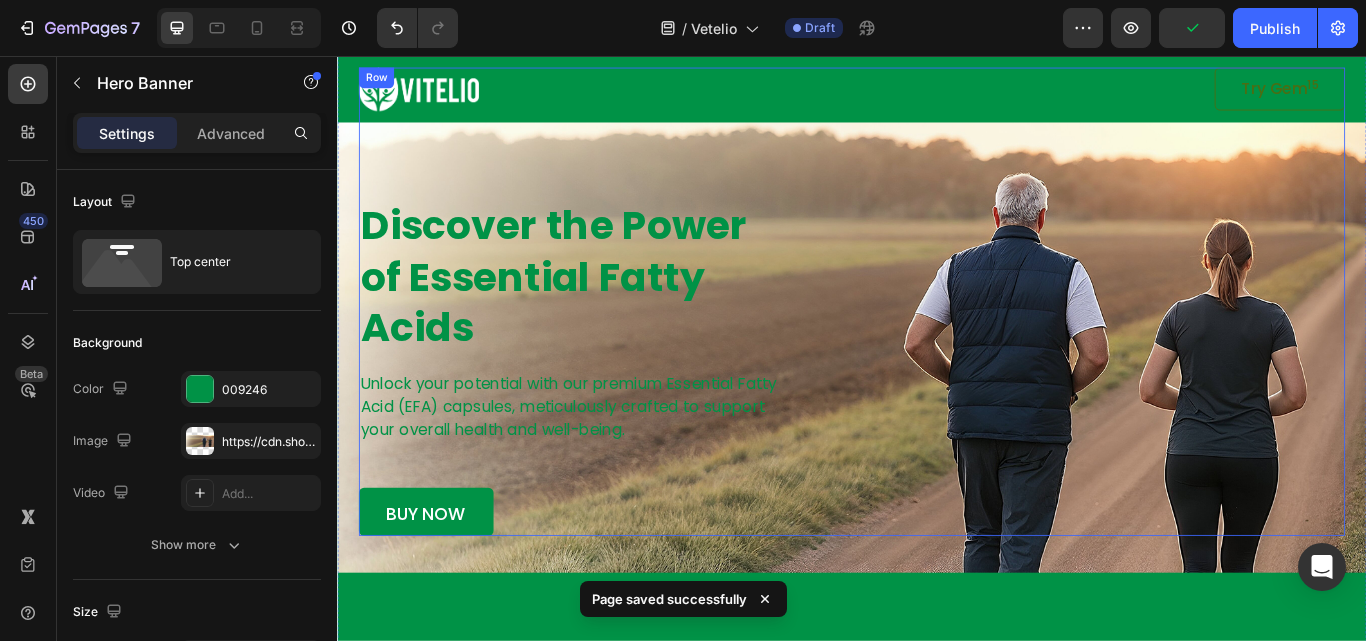 scroll, scrollTop: 300, scrollLeft: 0, axis: vertical 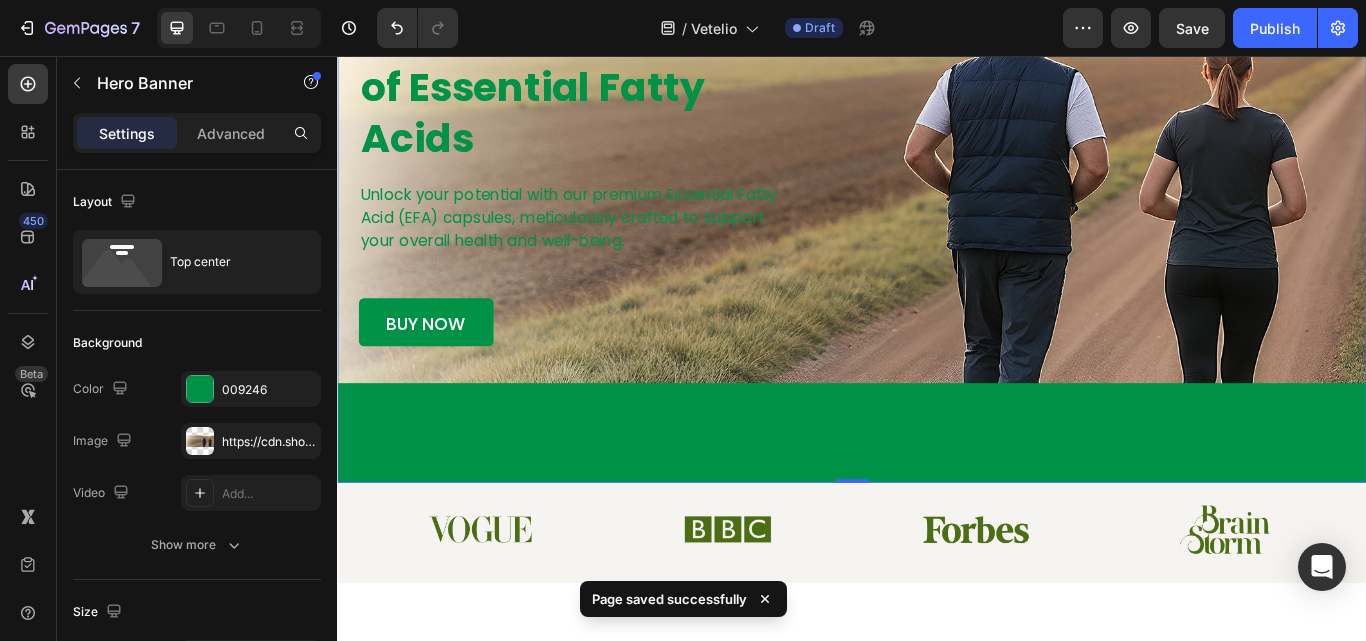 click at bounding box center (937, 175) 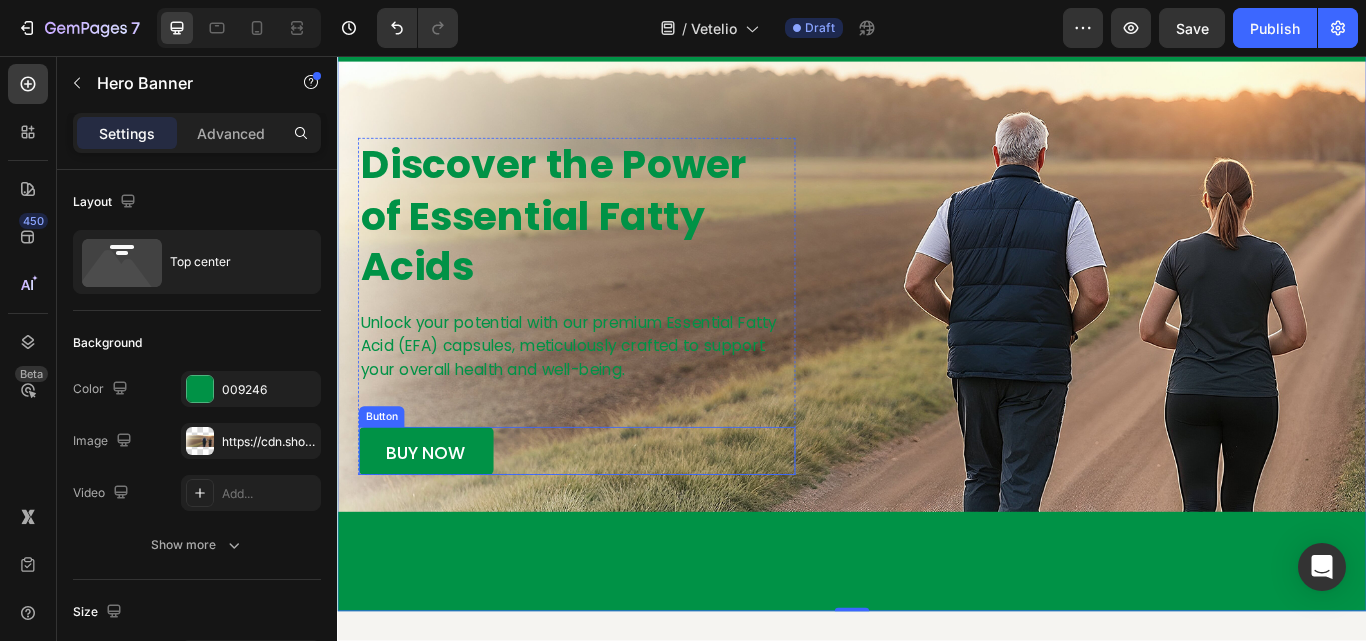 scroll, scrollTop: 100, scrollLeft: 0, axis: vertical 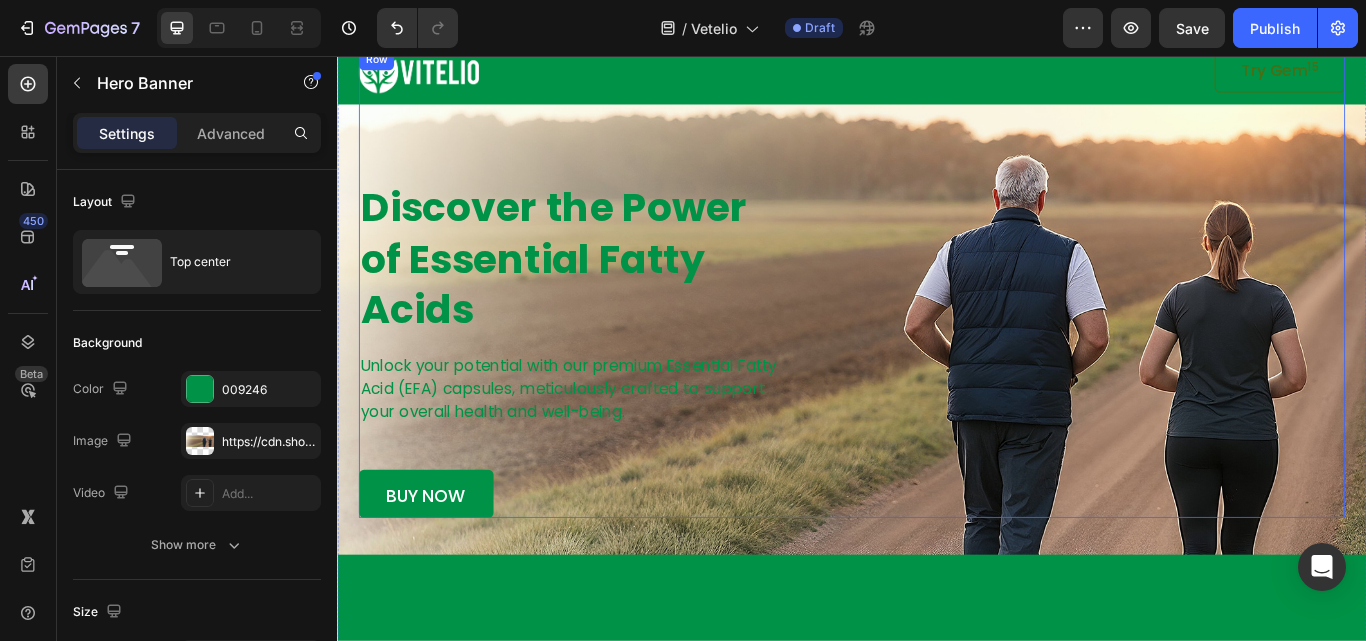 click on "Image Try Gem 15 Button Row Discover the Power of Essential Fatty Acids Heading Unlock your potential with our premium Essential Fatty Acid (EFA) capsules, meticulously crafted to support your overall health and well-being. Text Block buy now Button Row" at bounding box center [937, 322] 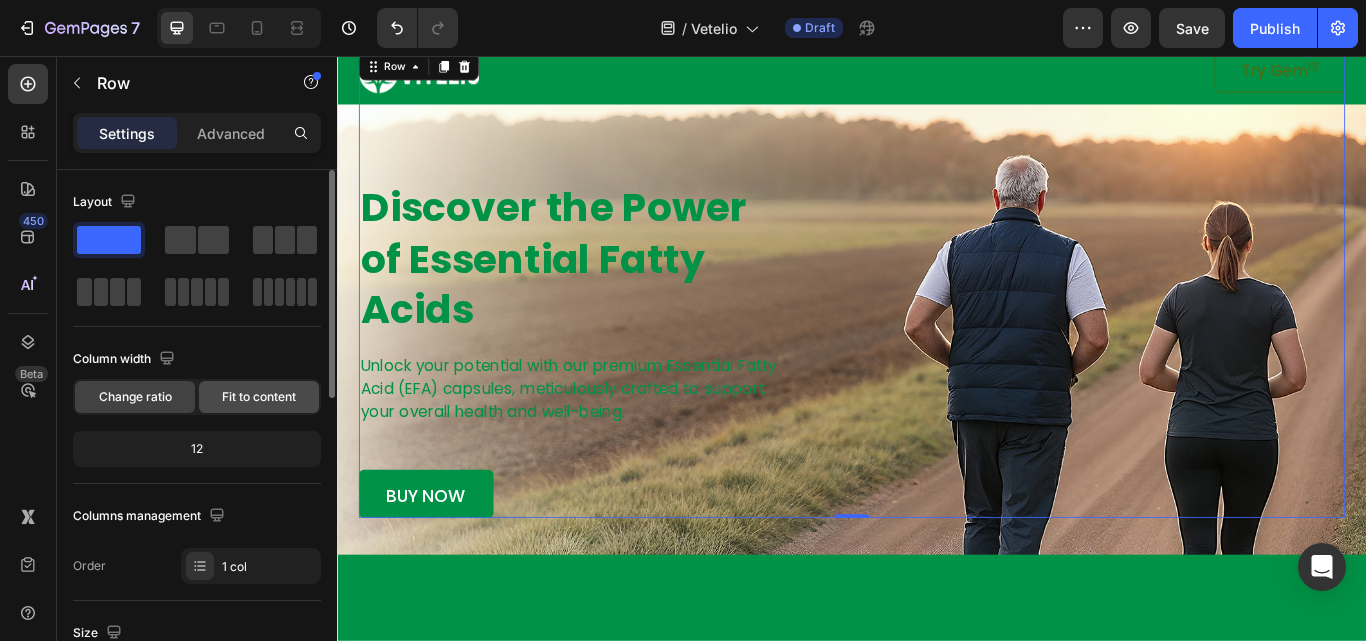 click on "Fit to content" 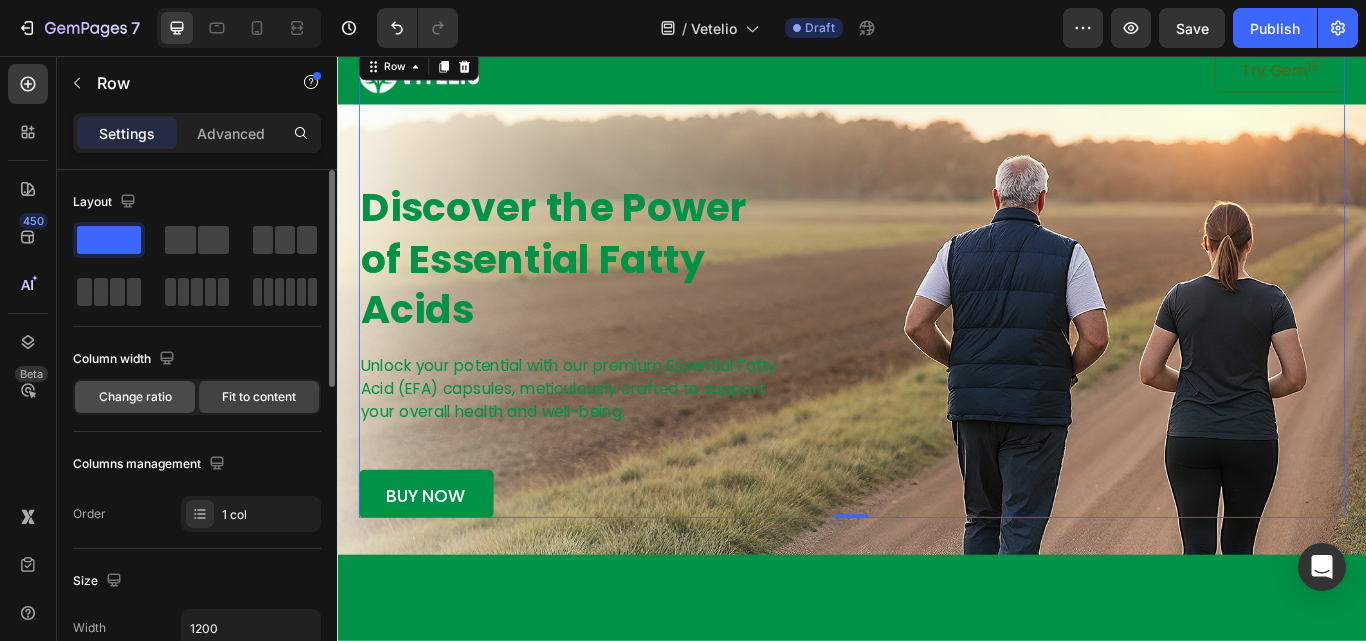 click on "Change ratio" 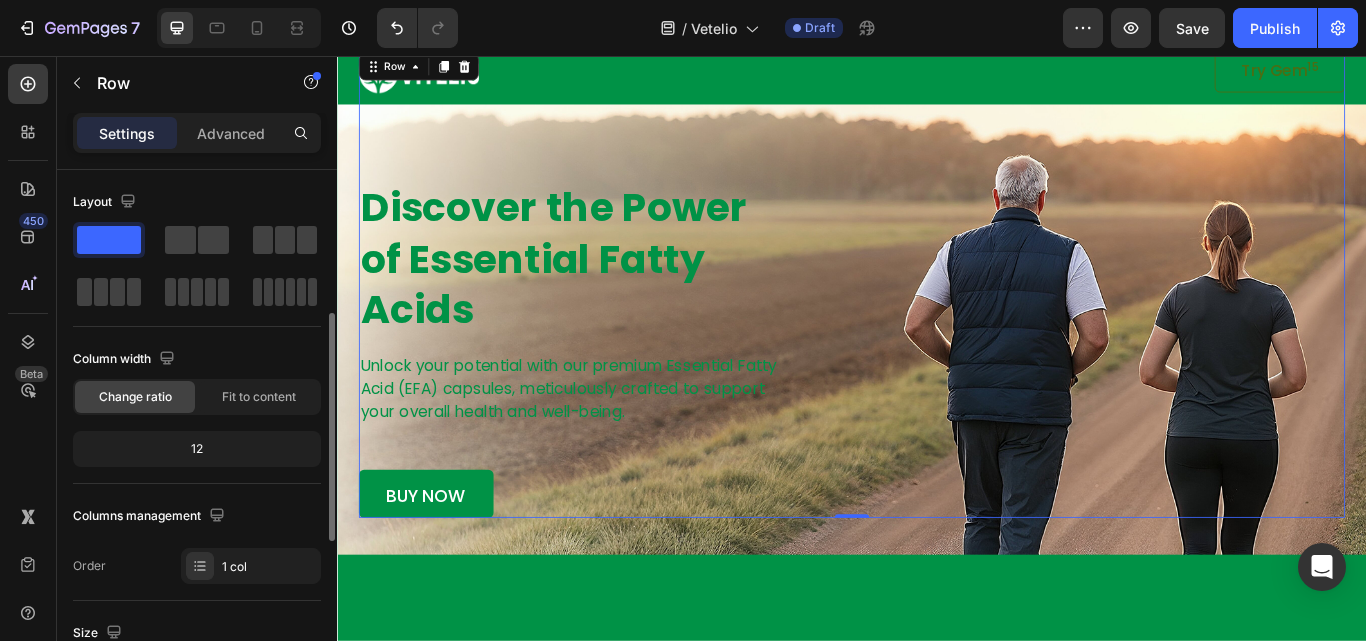scroll, scrollTop: 200, scrollLeft: 0, axis: vertical 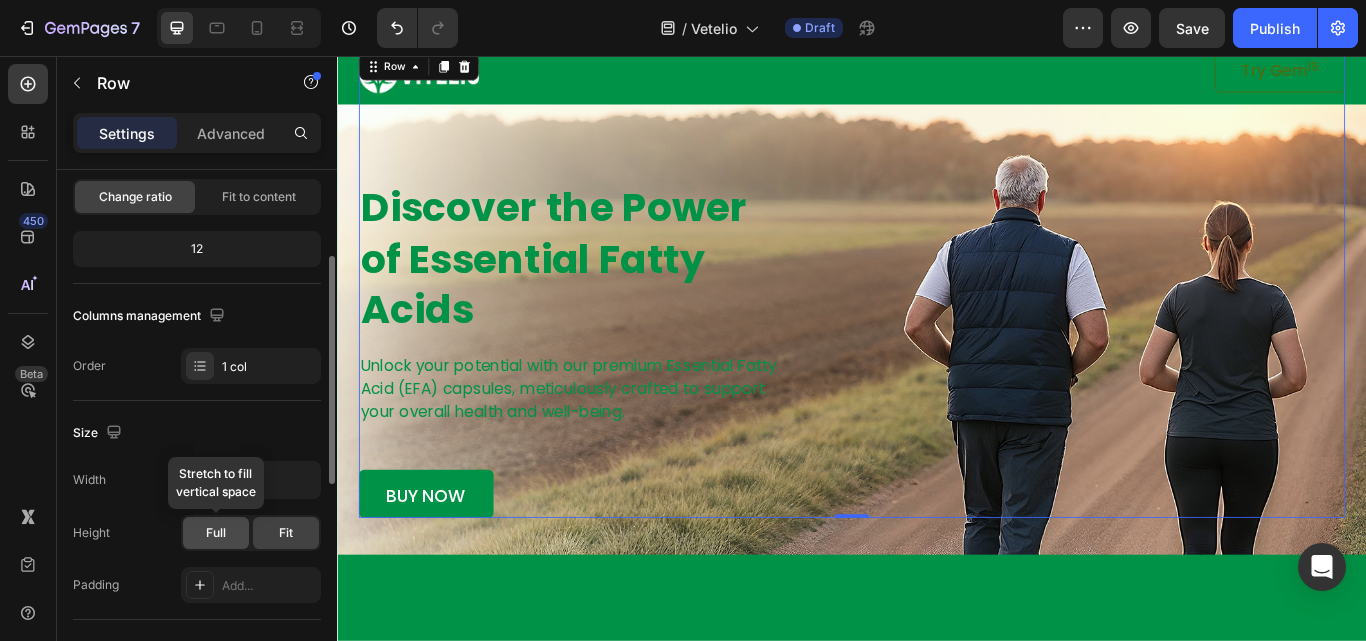 click on "Full" 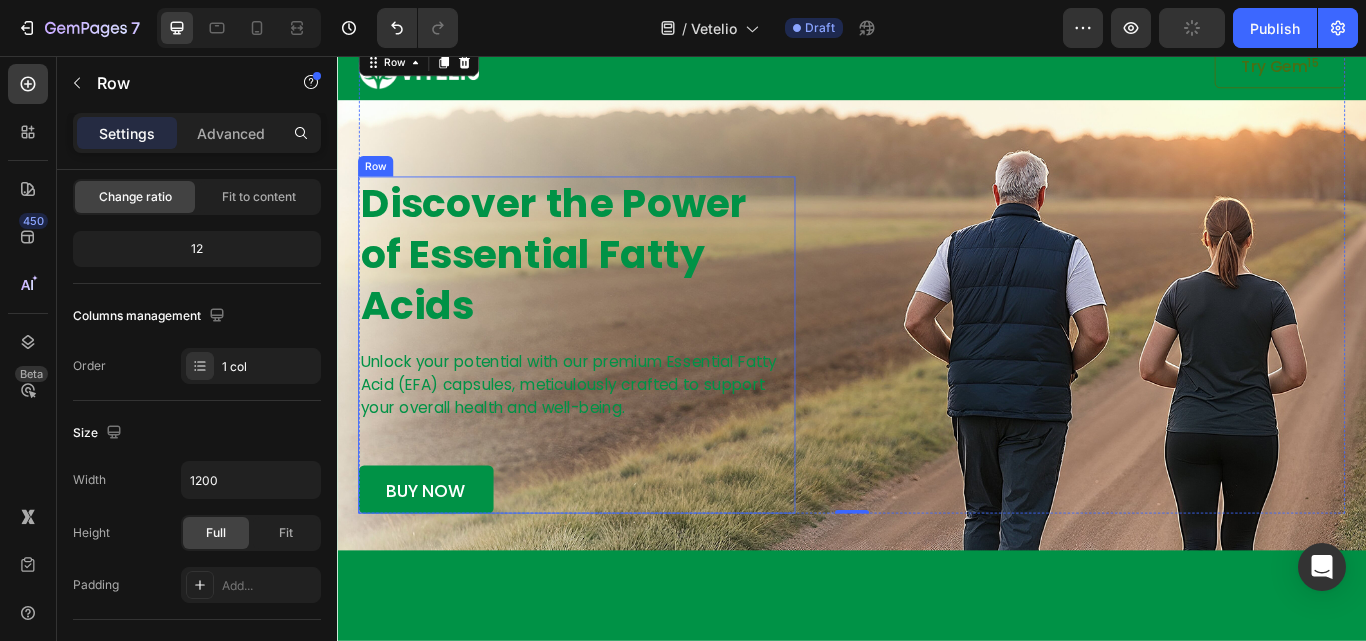 scroll, scrollTop: 200, scrollLeft: 0, axis: vertical 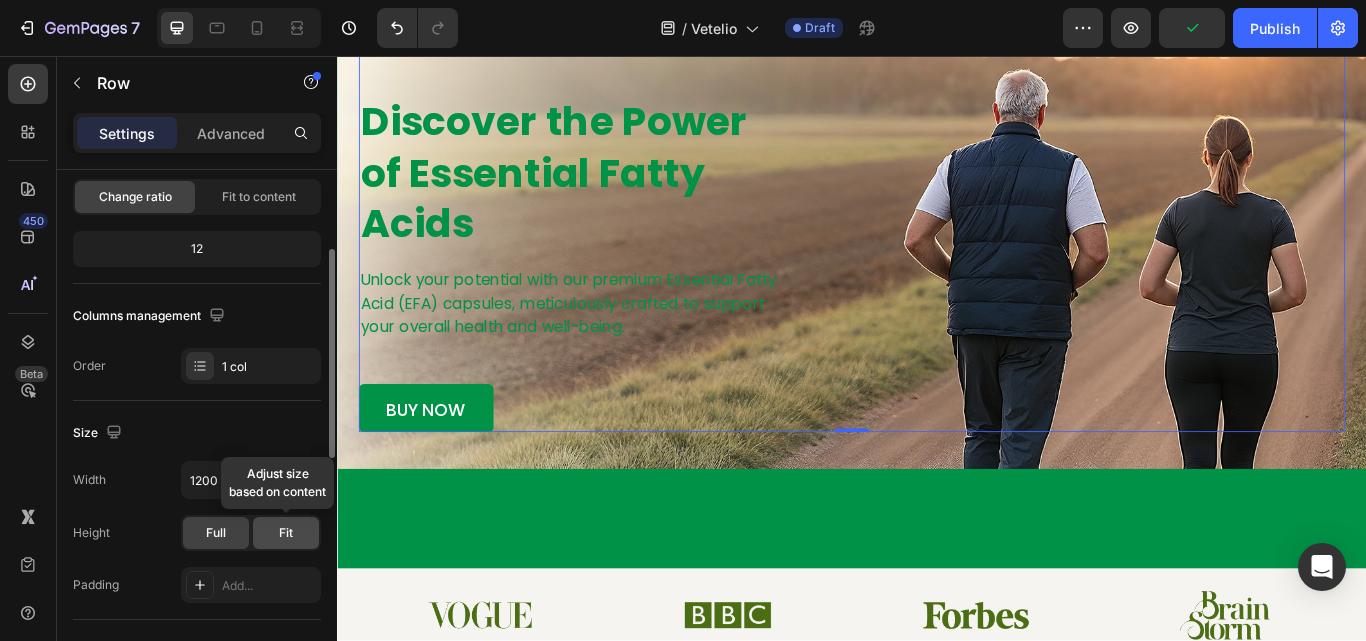 click on "Fit" 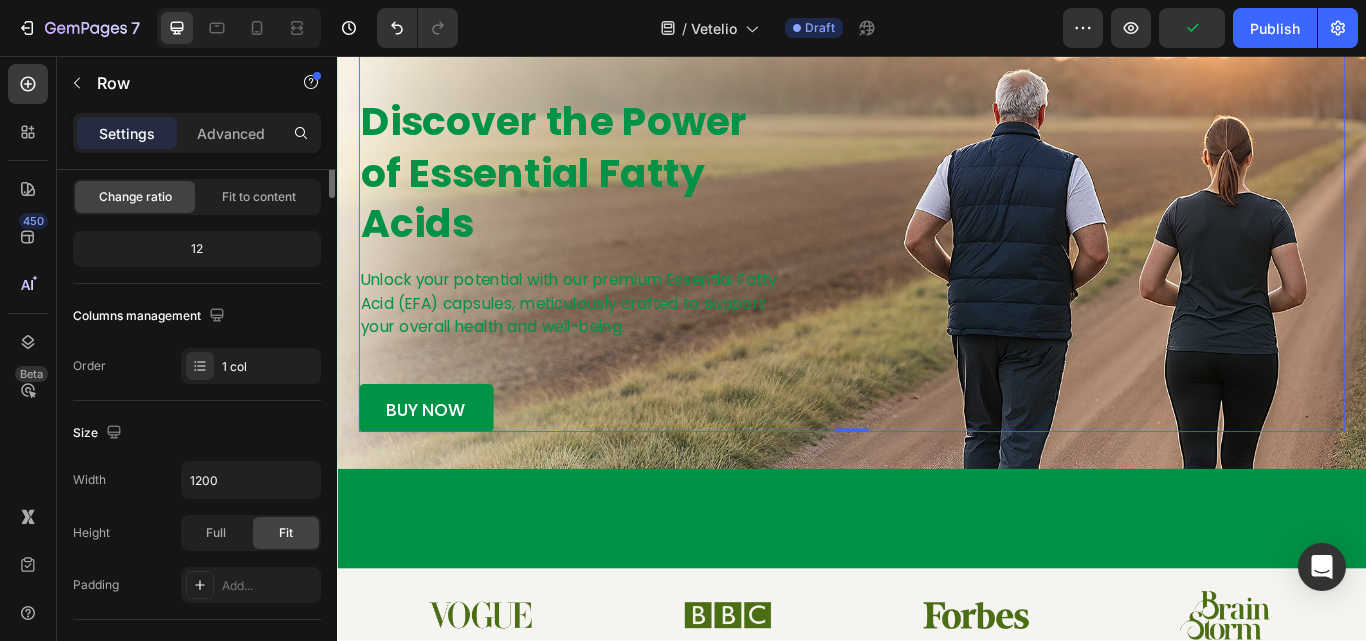 scroll, scrollTop: 0, scrollLeft: 0, axis: both 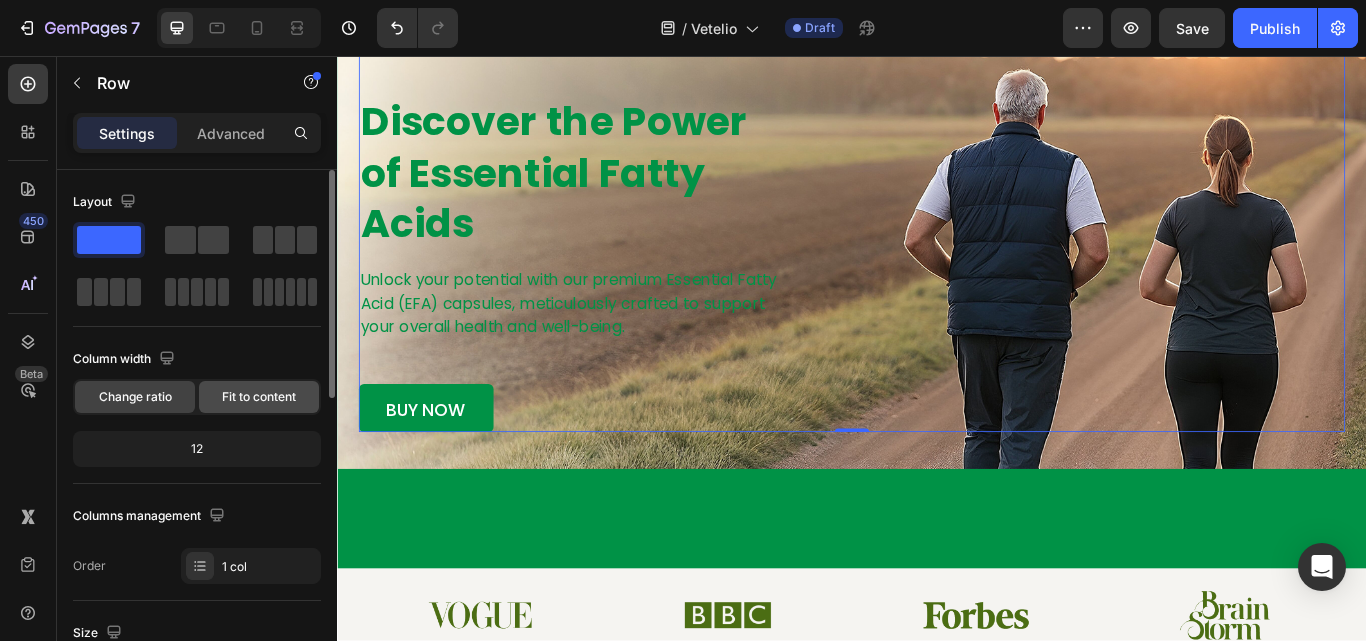 click on "Fit to content" 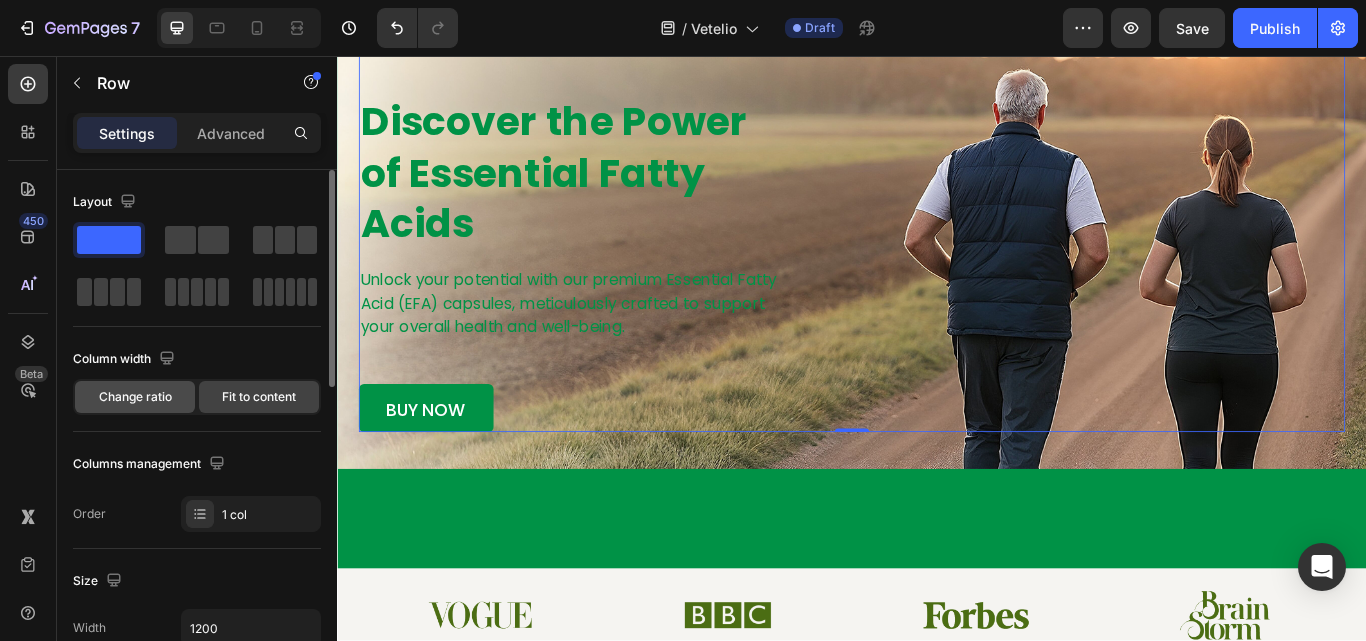 click on "Change ratio" 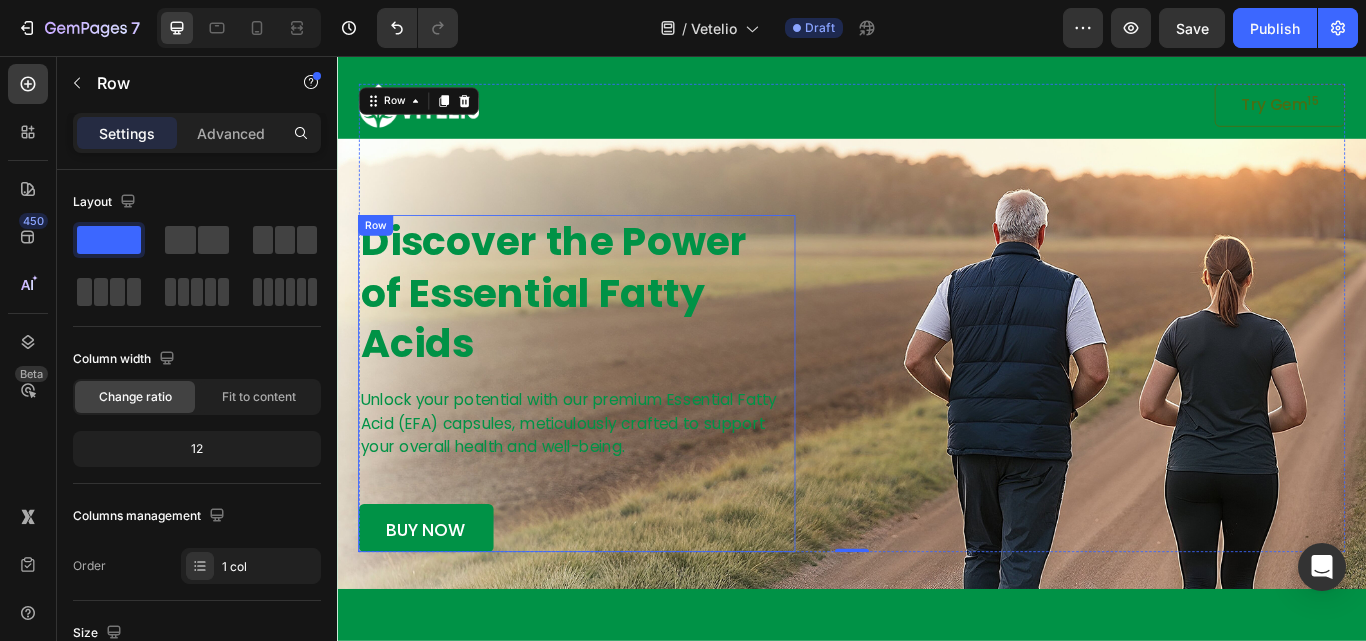scroll, scrollTop: 0, scrollLeft: 0, axis: both 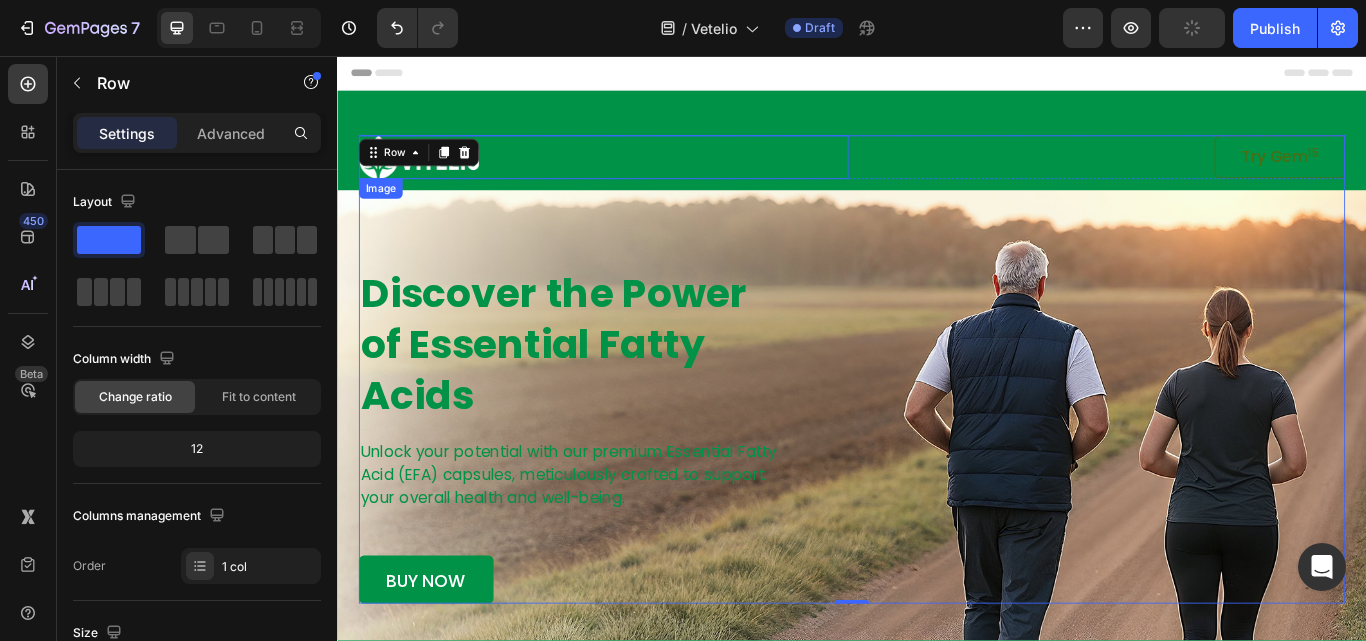 click at bounding box center [647, 174] 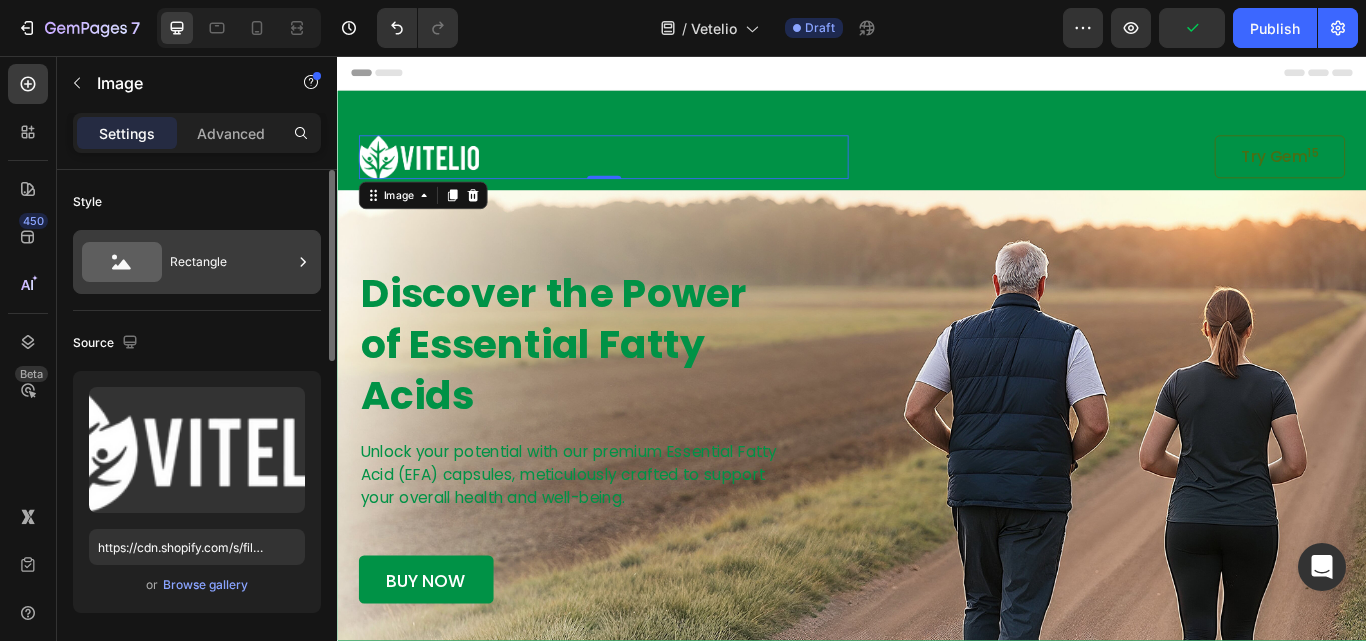 click on "Rectangle" at bounding box center (231, 262) 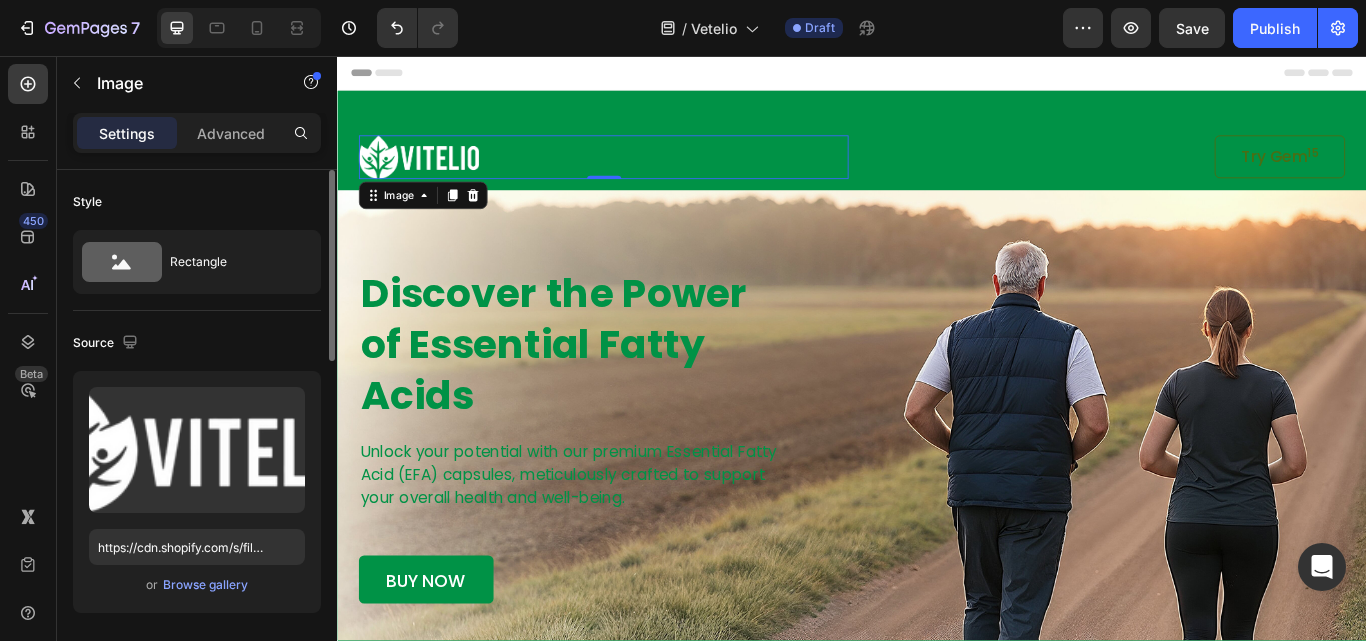 click on "Source Upload Image https://cdn.shopify.com/s/files/1/0923/7433/5871/files/gempages_572743923072500960-8f61d62b-31d6-4d35-95ad-09fb7523b66b.png or  Browse gallery" 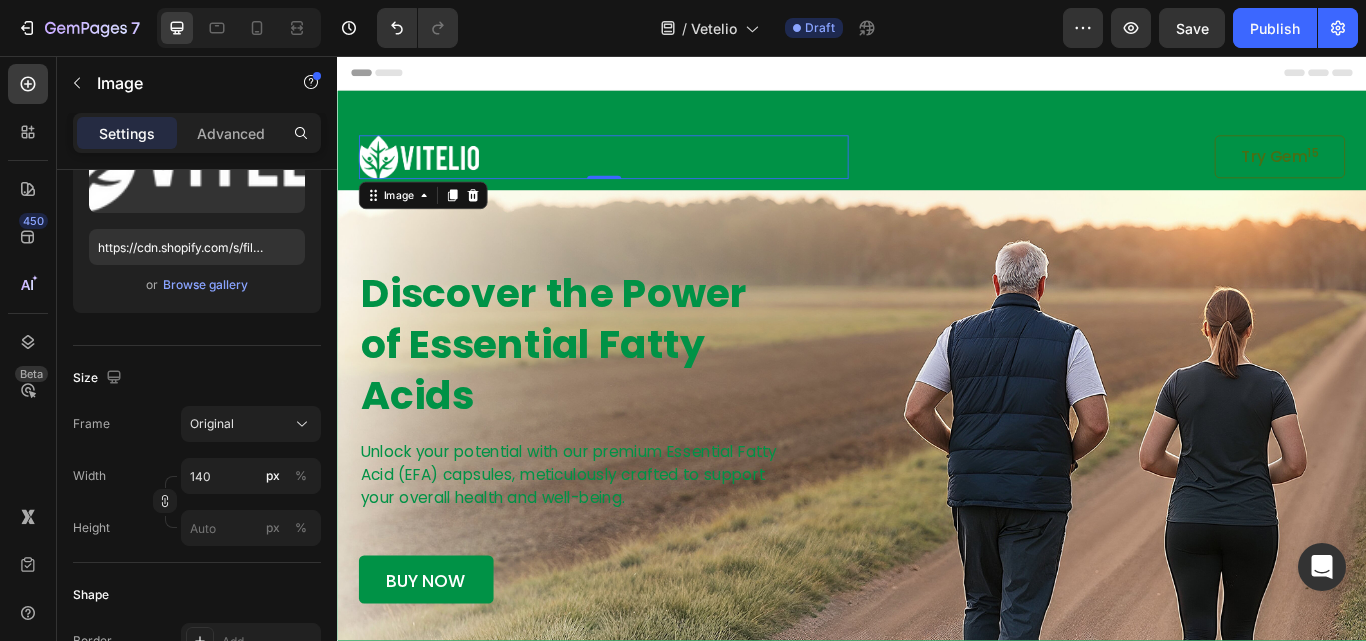 scroll, scrollTop: 0, scrollLeft: 0, axis: both 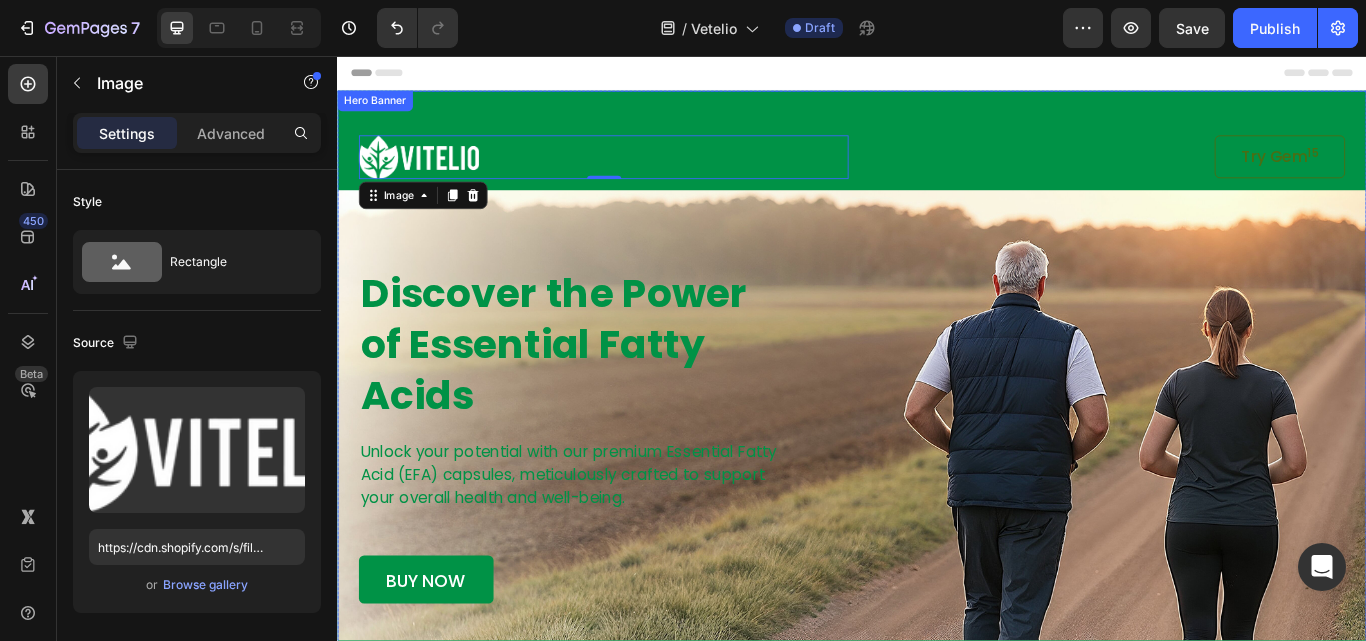 click on "Image   0 Try Gem 15 Button Row Discover the Power of Essential Fatty Acids Heading Unlock your potential with our premium Essential Fatty Acid (EFA) capsules, meticulously crafted to support your overall health and well-being. Text Block buy now Button Row Row" at bounding box center (937, 396) 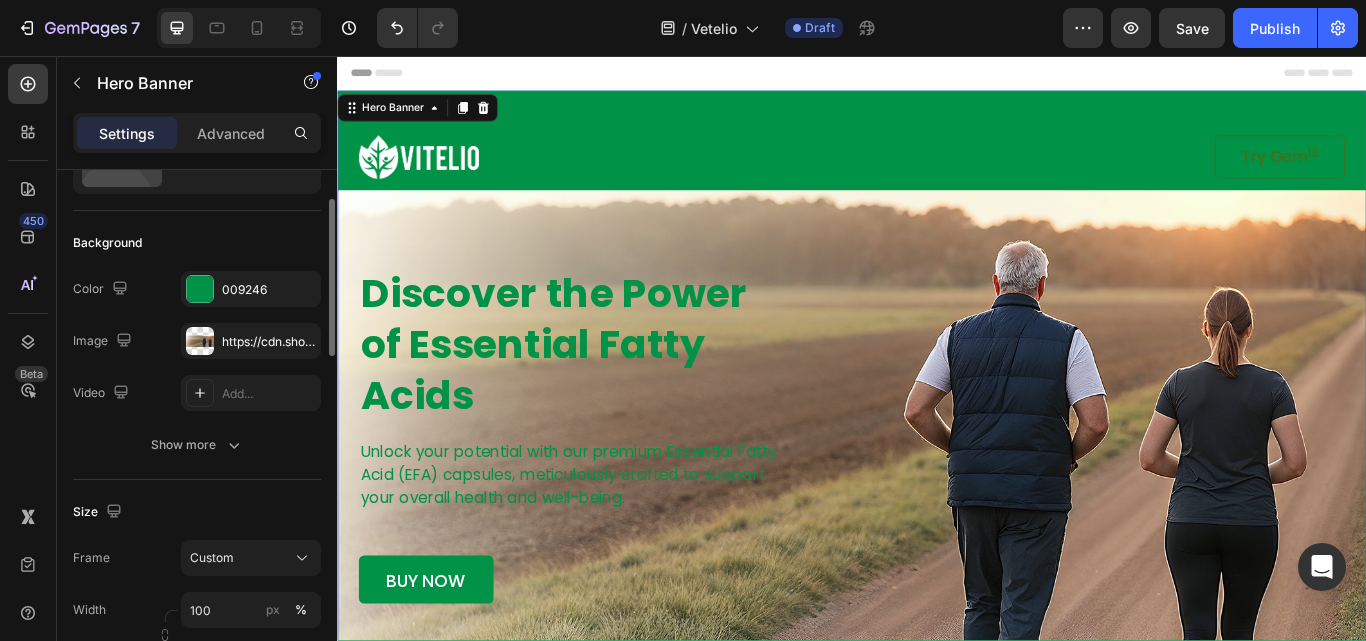 scroll, scrollTop: 200, scrollLeft: 0, axis: vertical 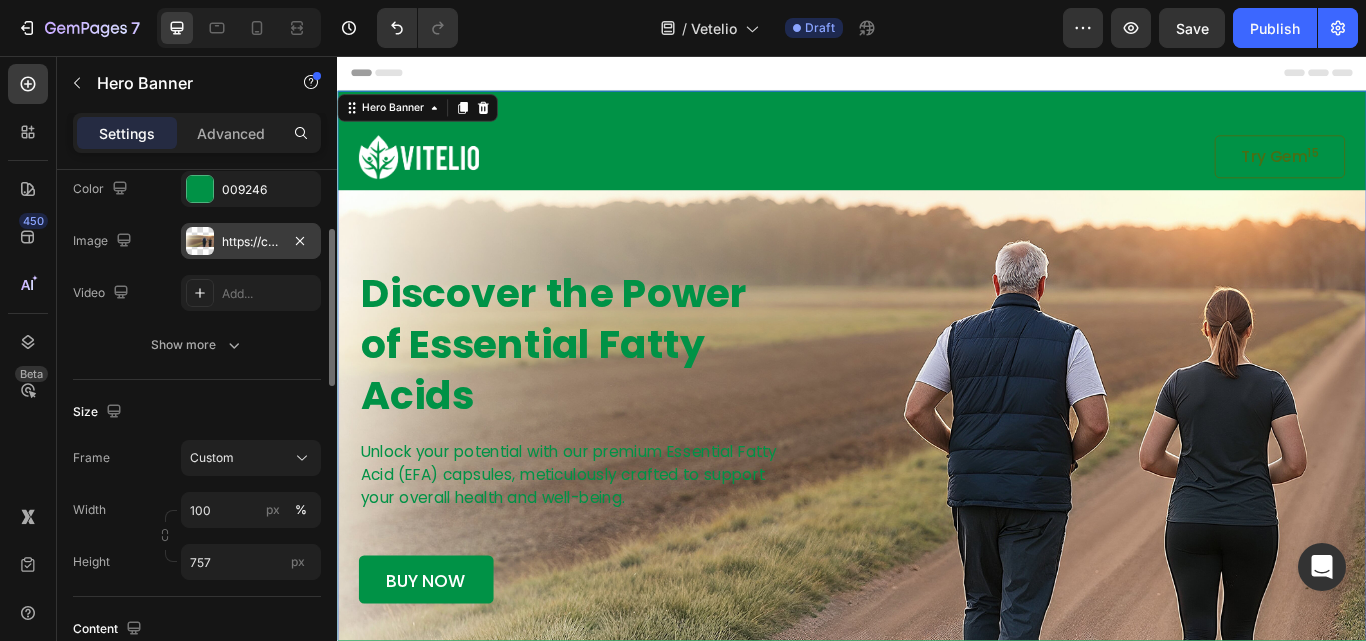 click on "https://cdn.shopify.com/s/files/1/0923/7433/5871/files/gempages_572743923072500960-2b9c444d-4a32-4494-b1d5-d47beb481016.png" at bounding box center (251, 241) 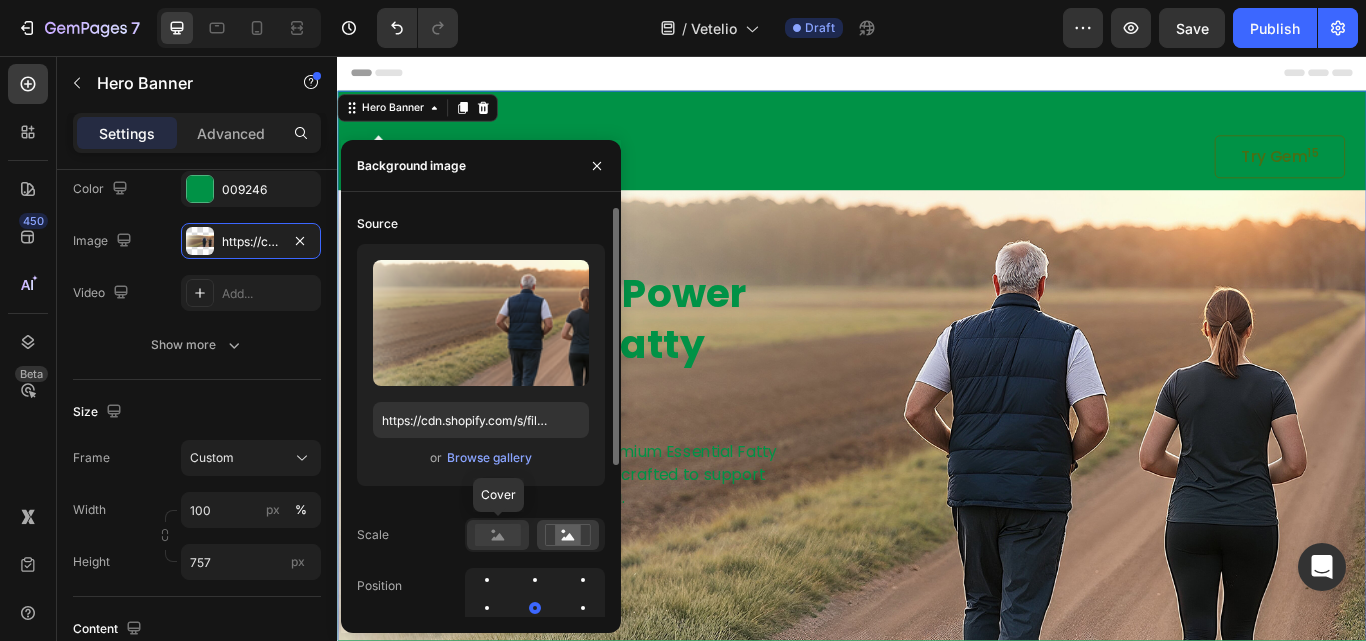 click 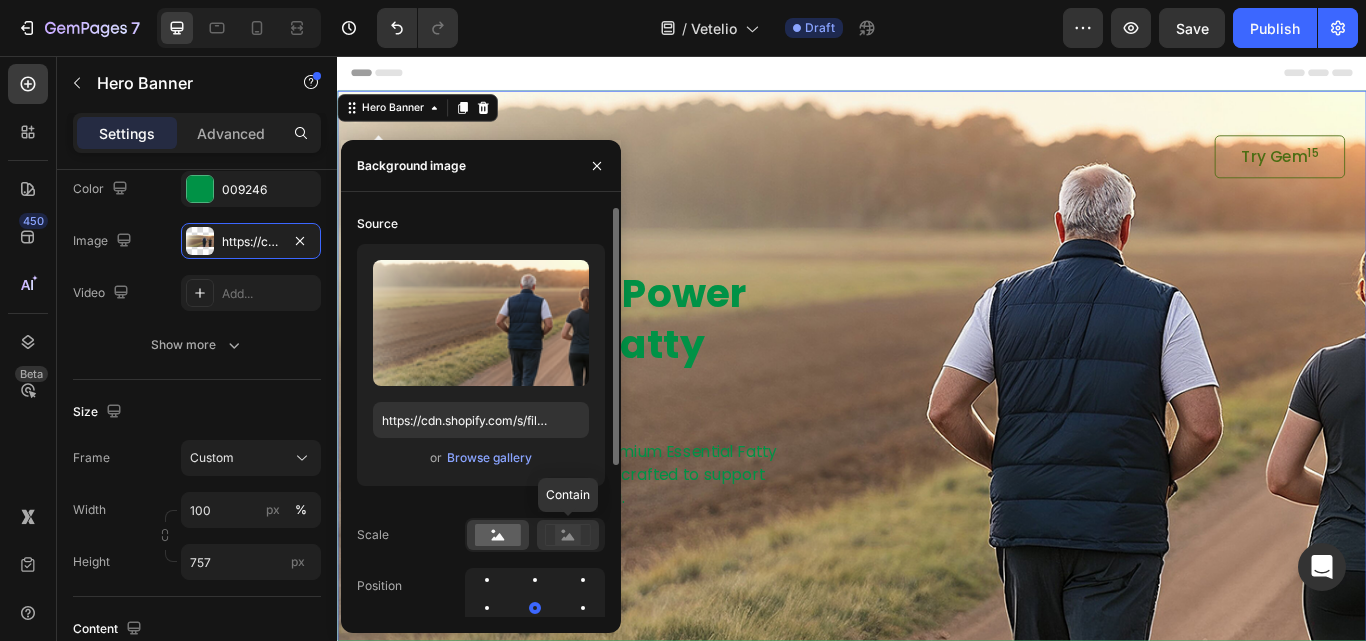 click 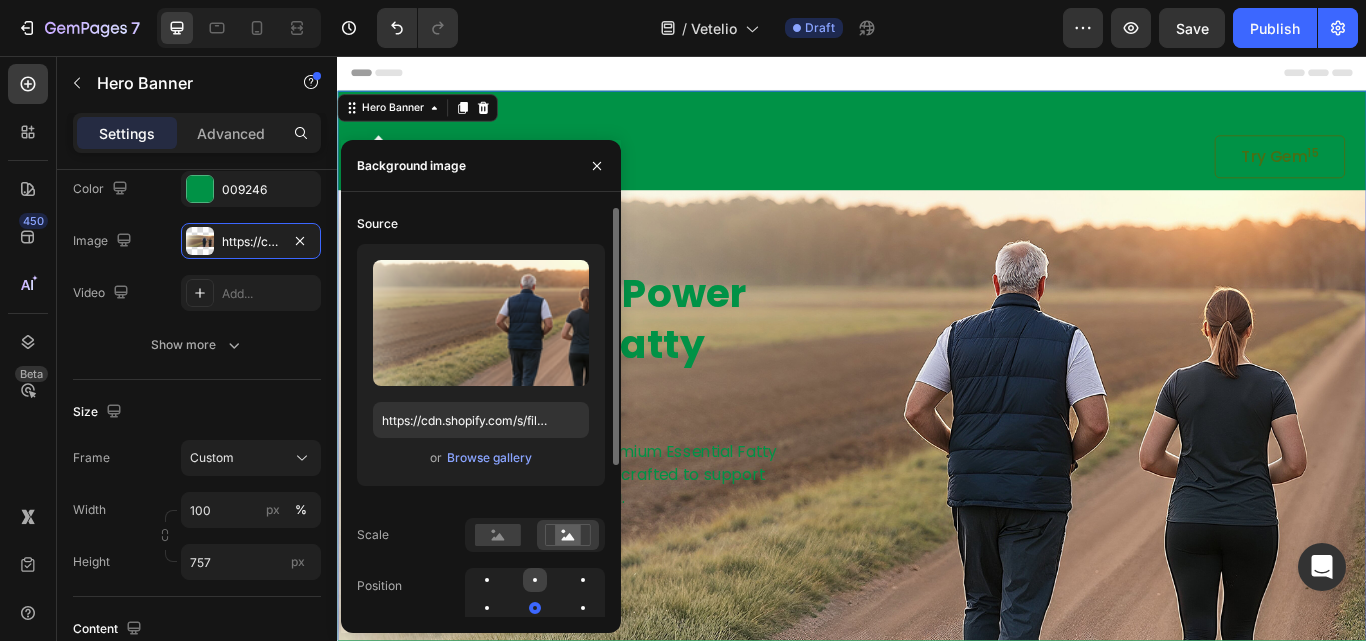 click 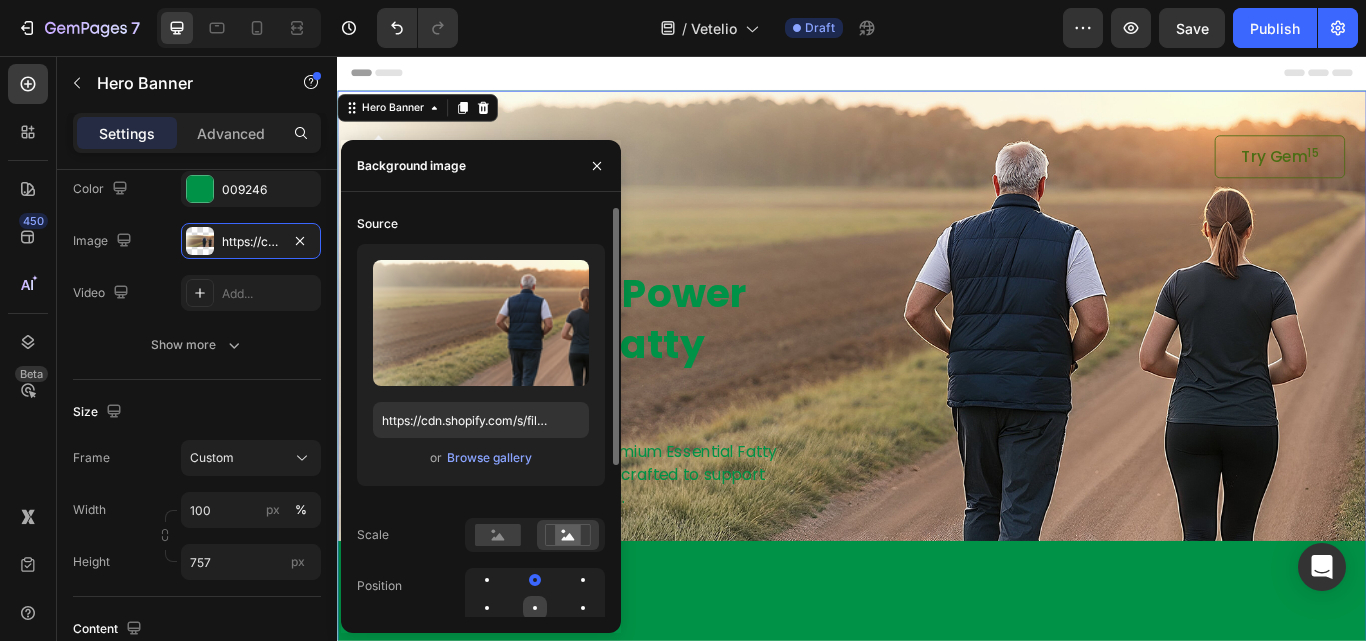 click 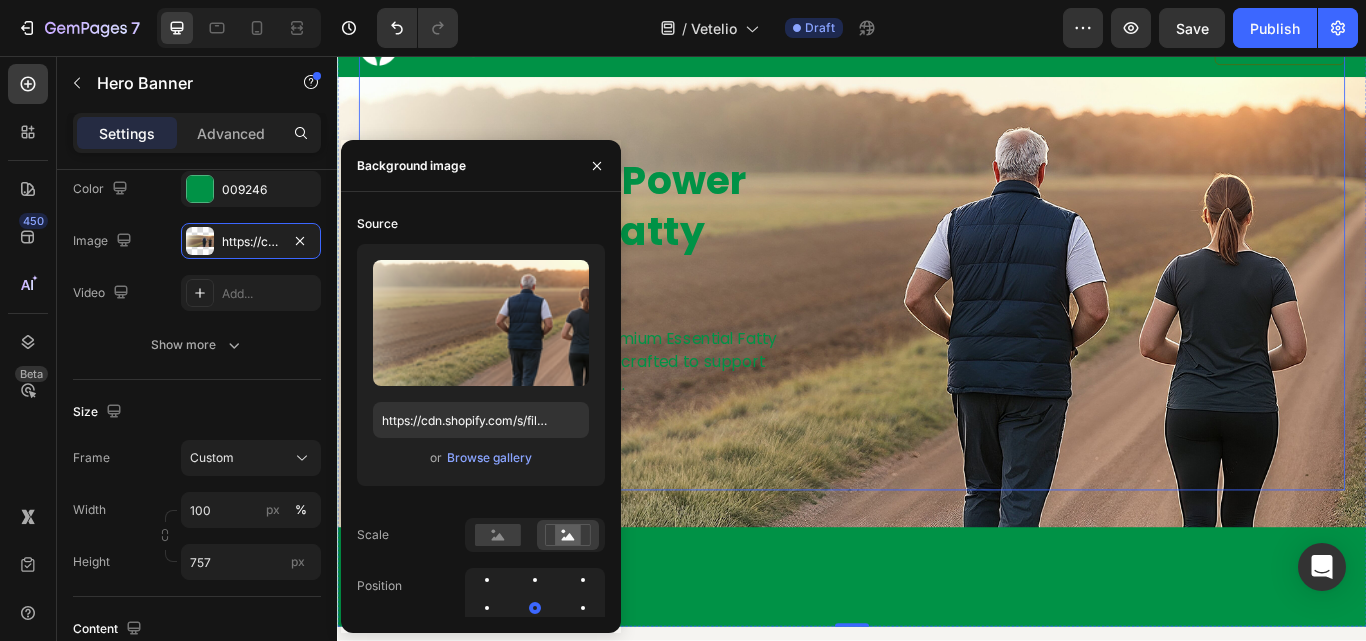 scroll, scrollTop: 200, scrollLeft: 0, axis: vertical 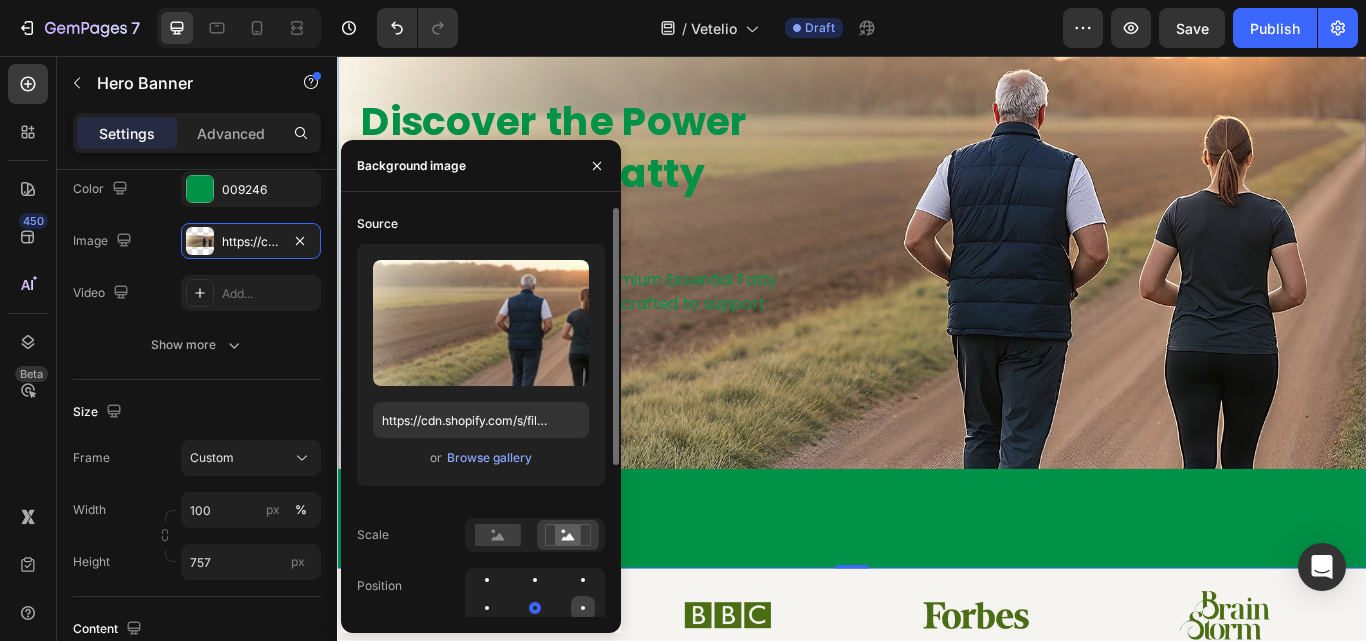 click 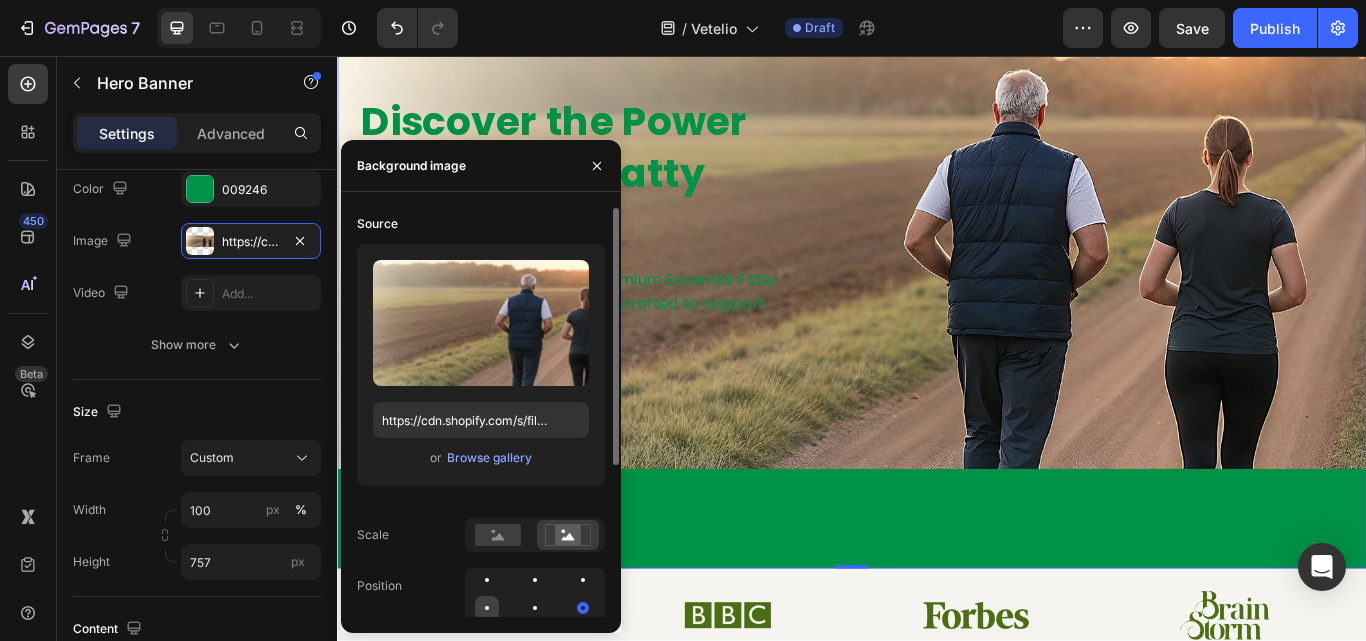click 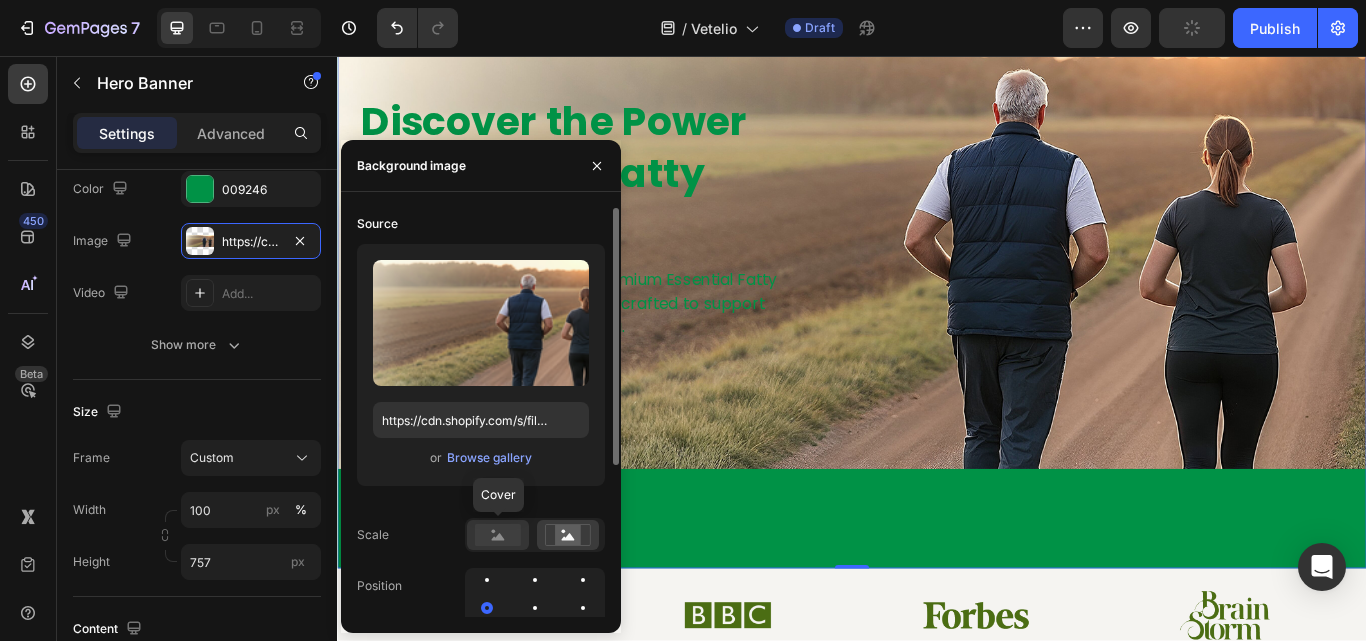 click 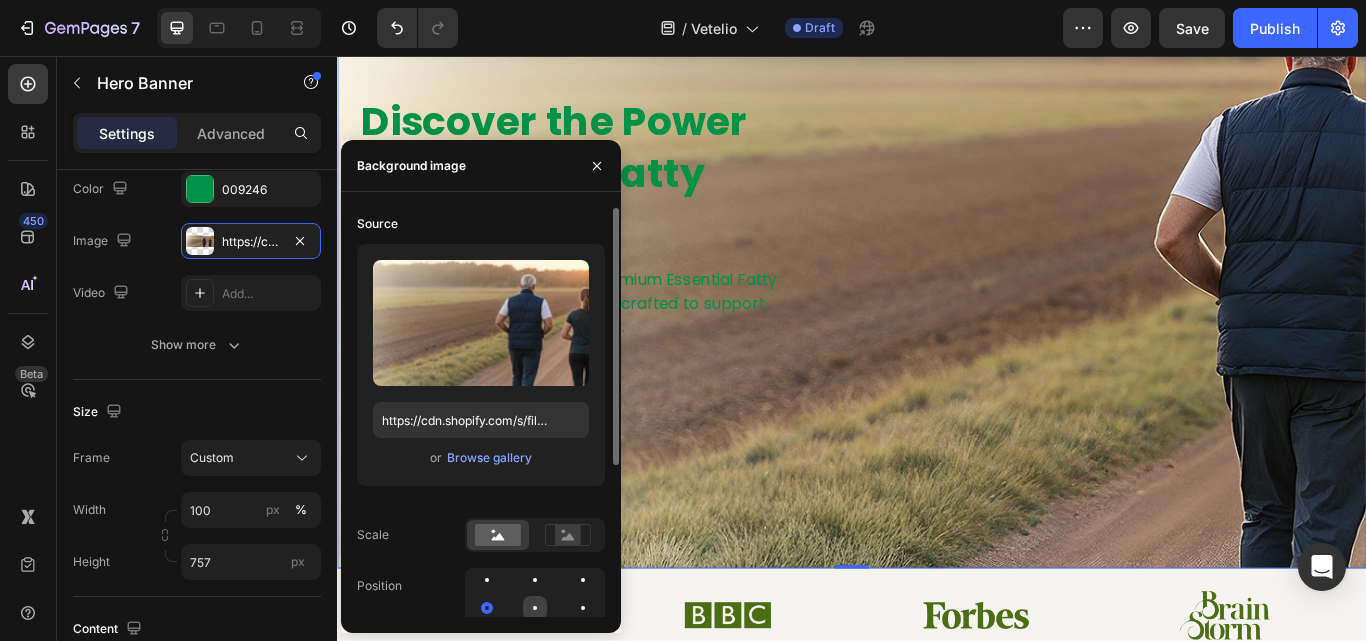 click 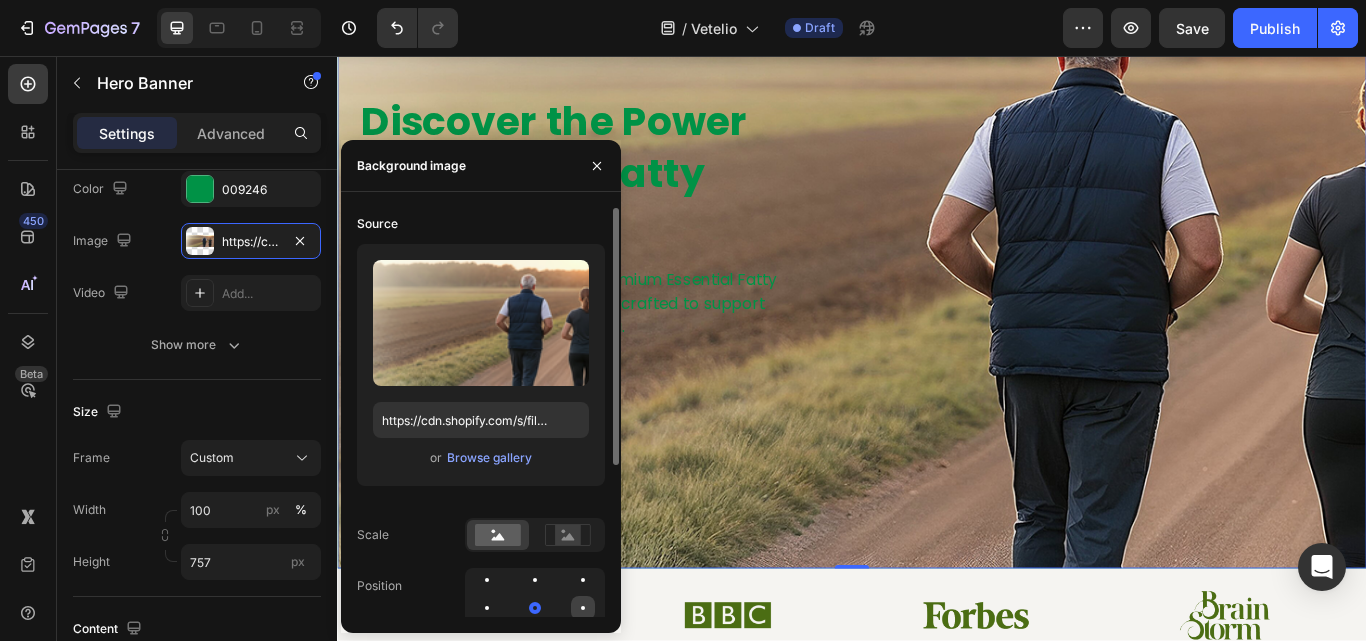 click 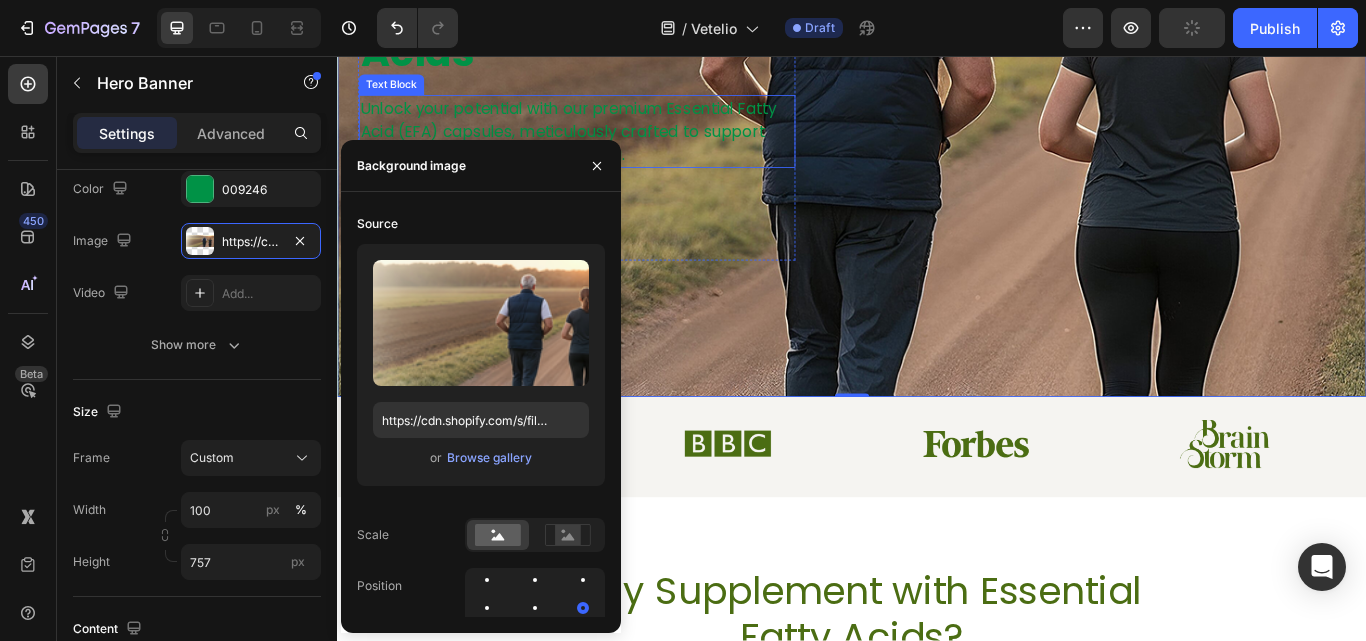 scroll, scrollTop: 300, scrollLeft: 0, axis: vertical 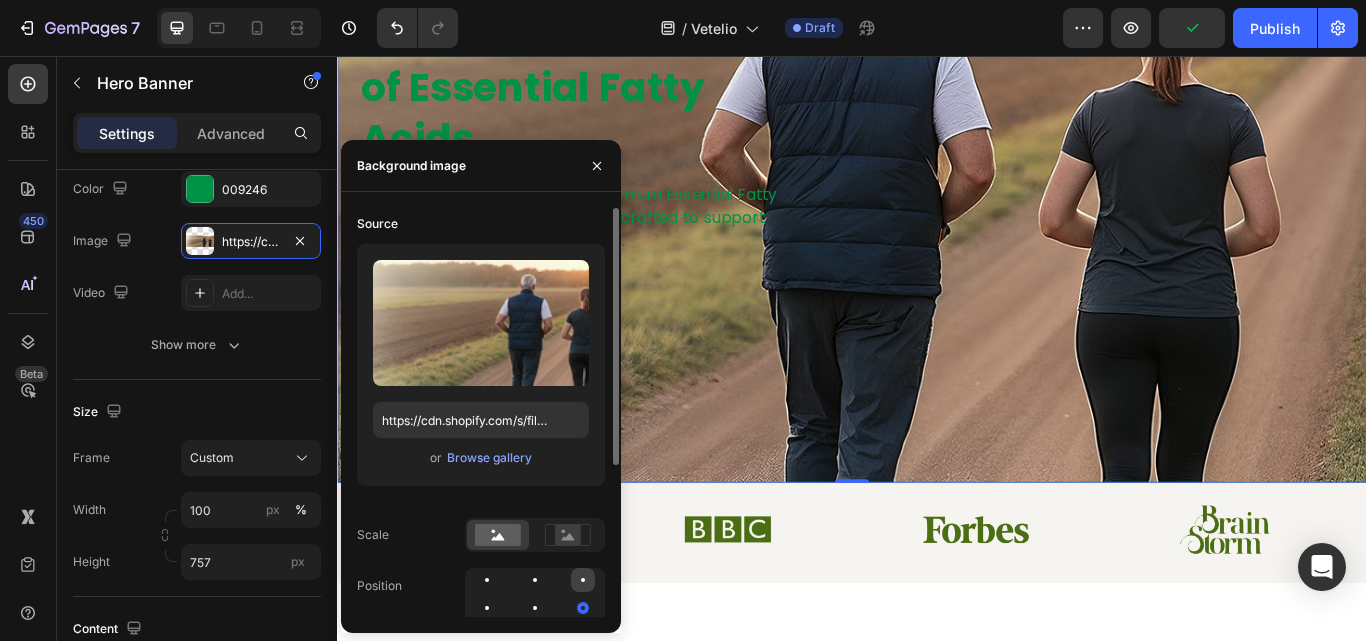click 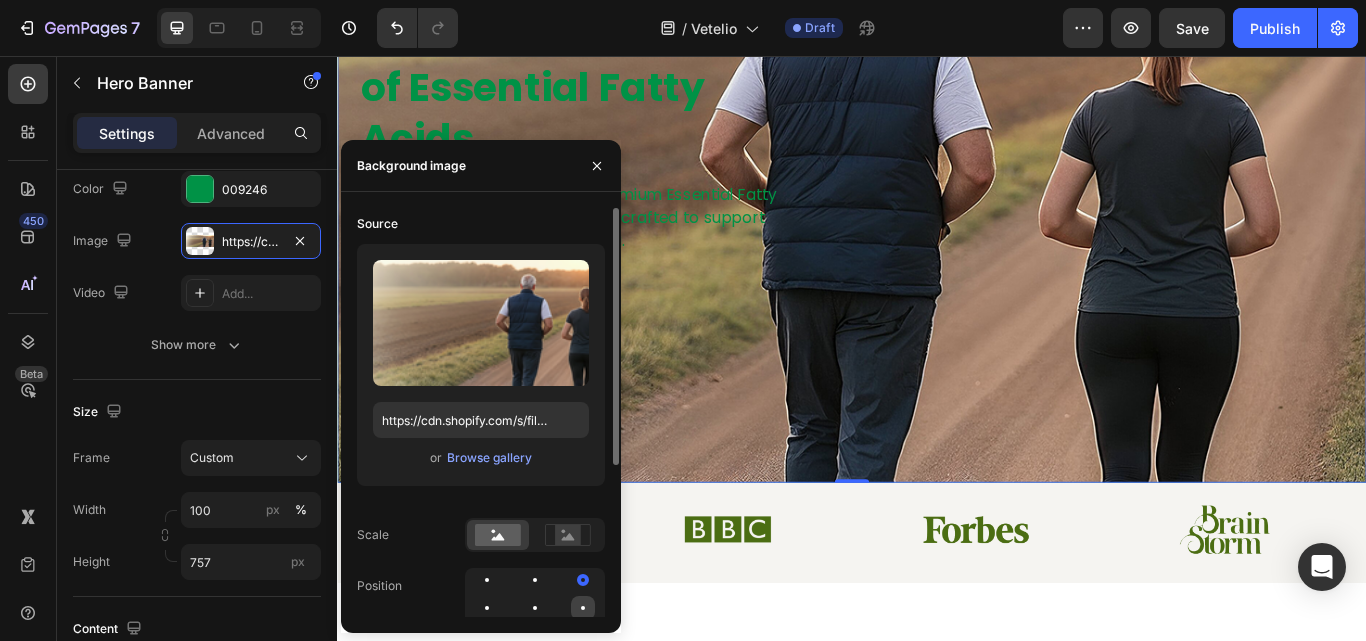 click 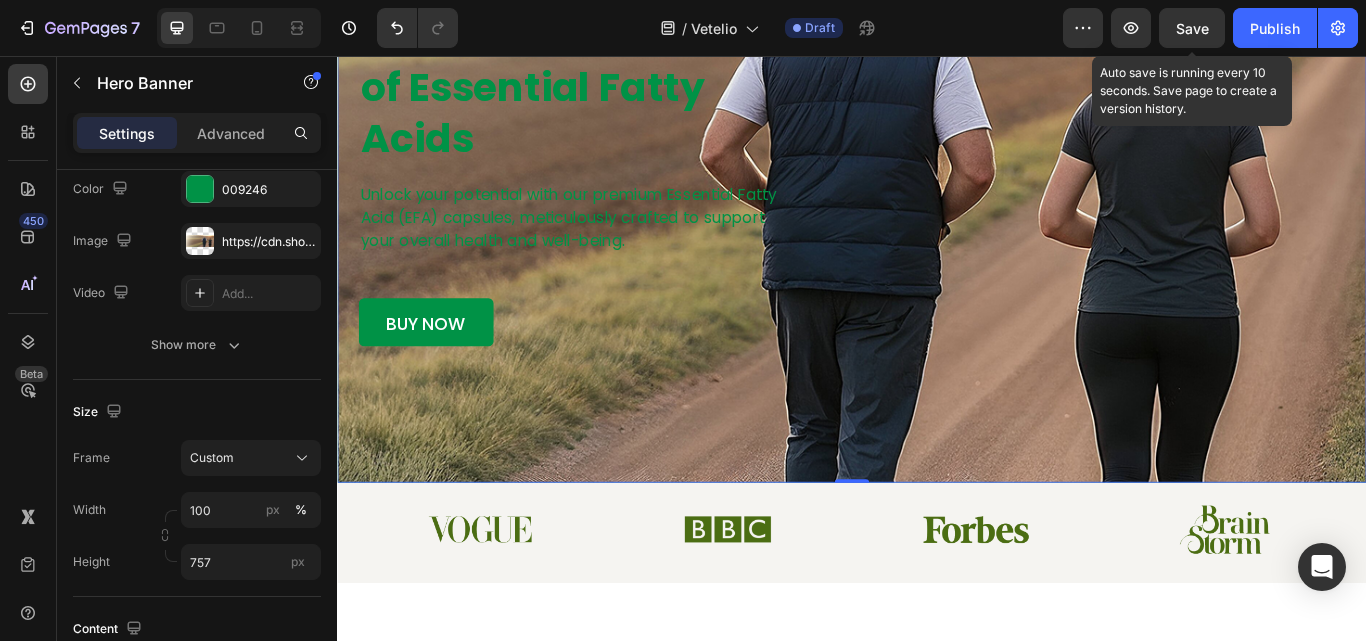 click on "Save" at bounding box center (1192, 28) 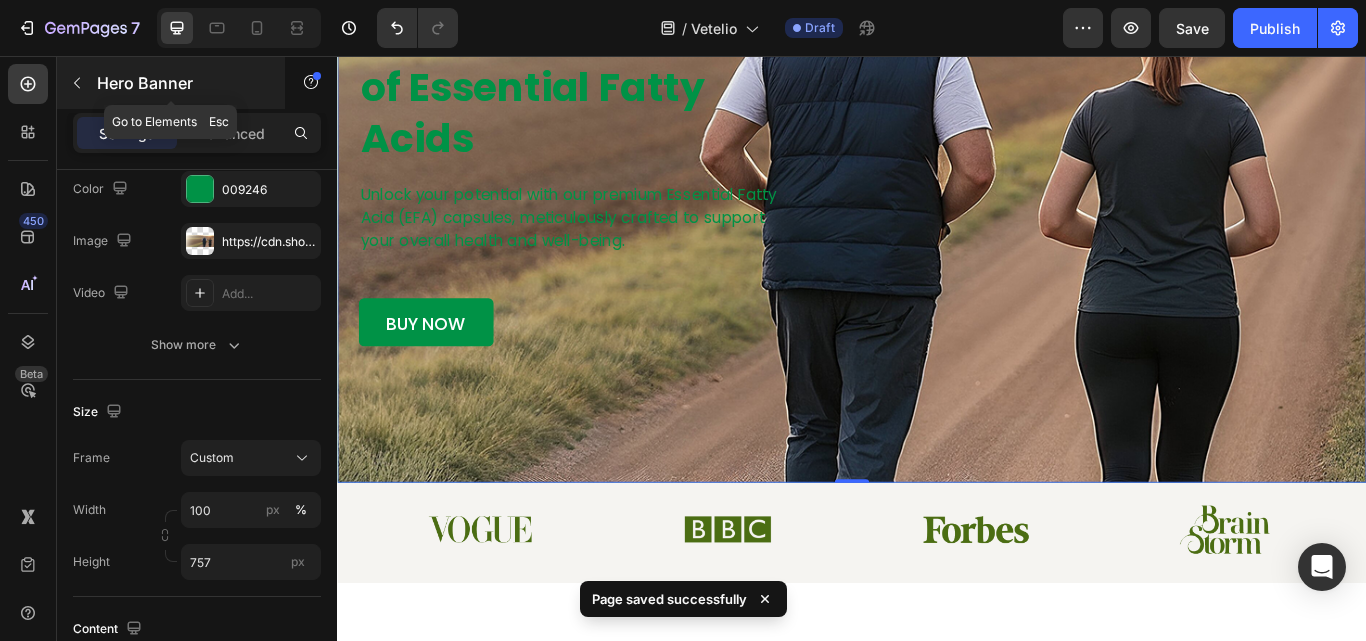 click at bounding box center [77, 83] 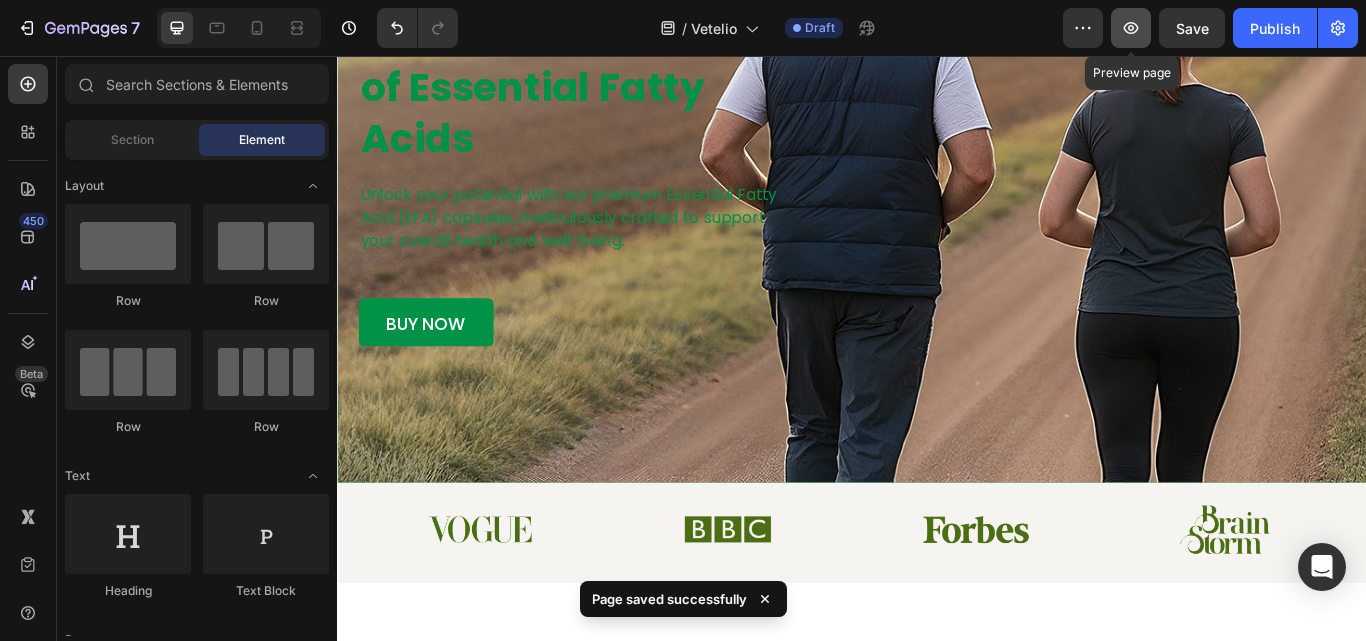 click 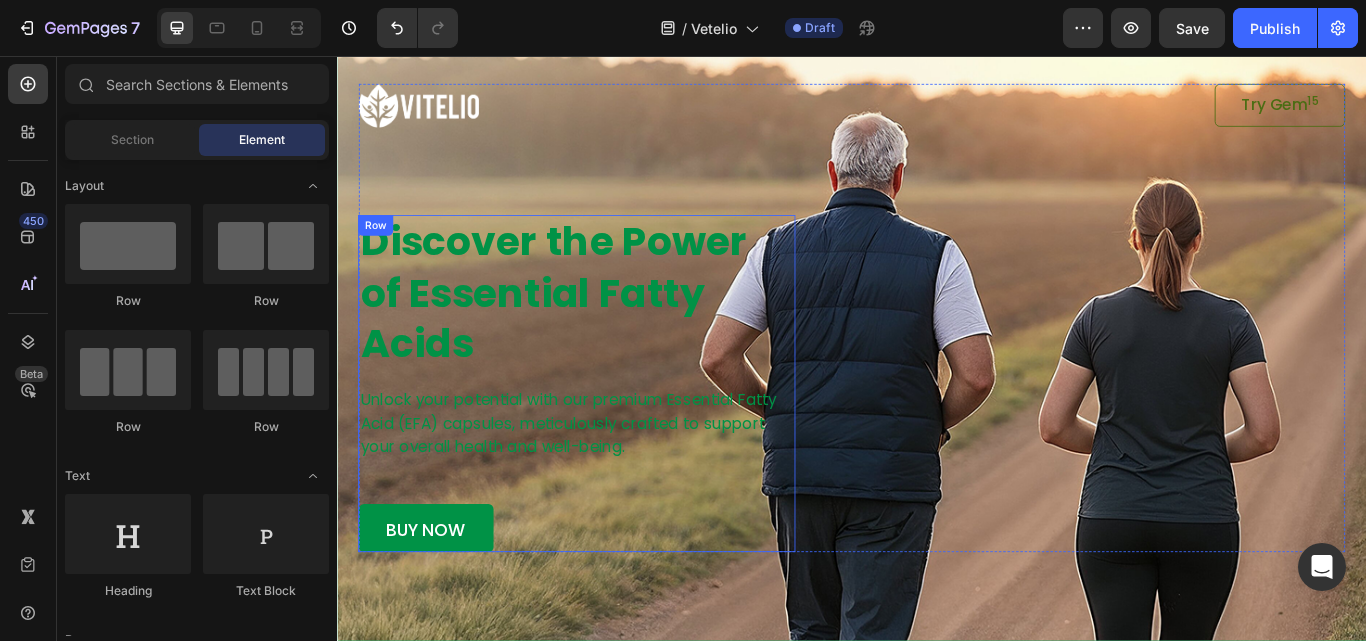 scroll, scrollTop: 0, scrollLeft: 0, axis: both 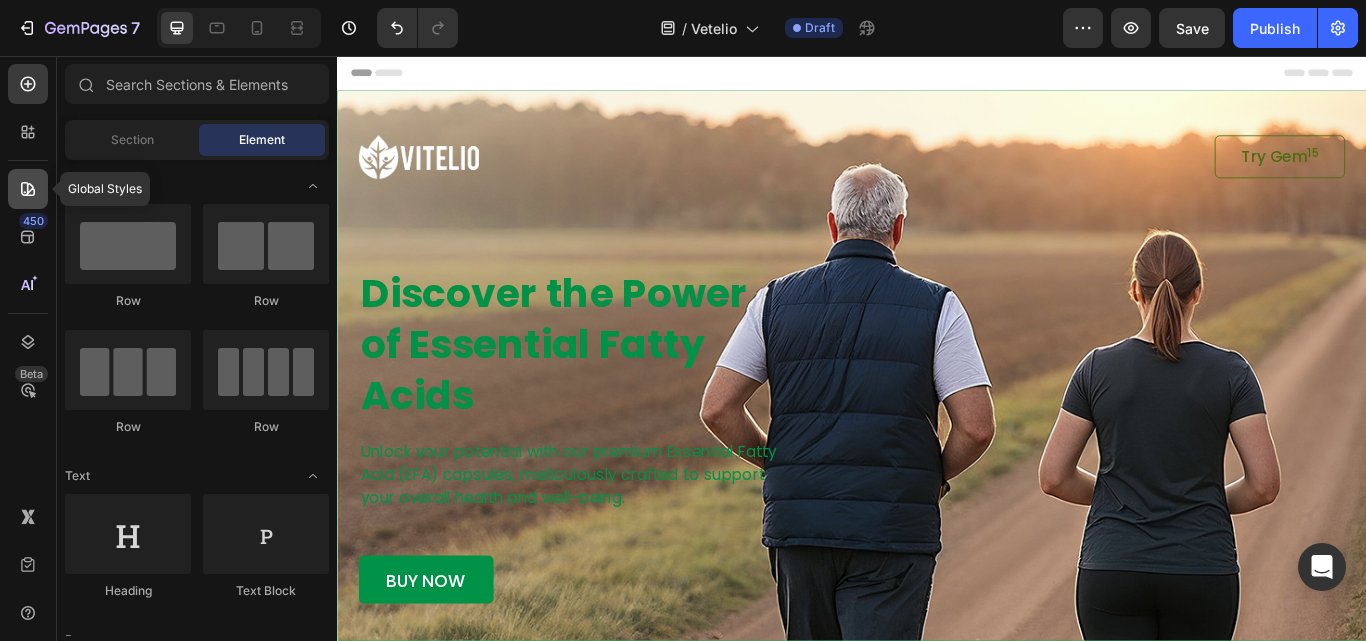 click 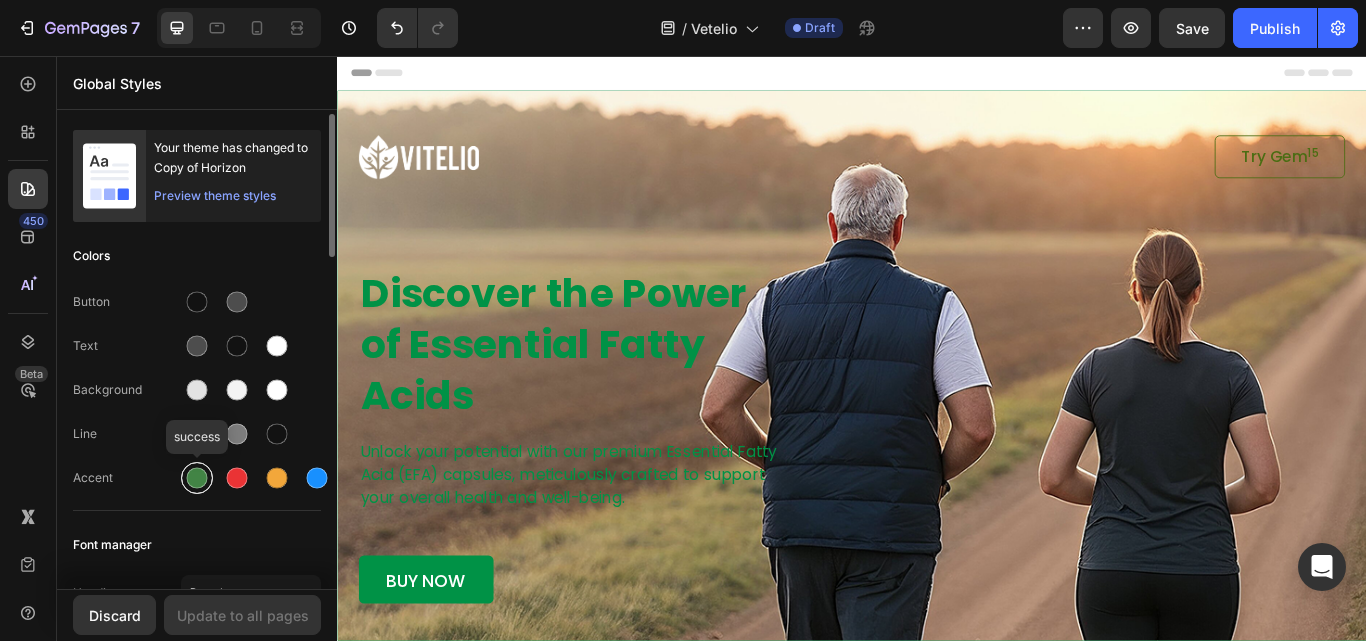 click at bounding box center (197, 478) 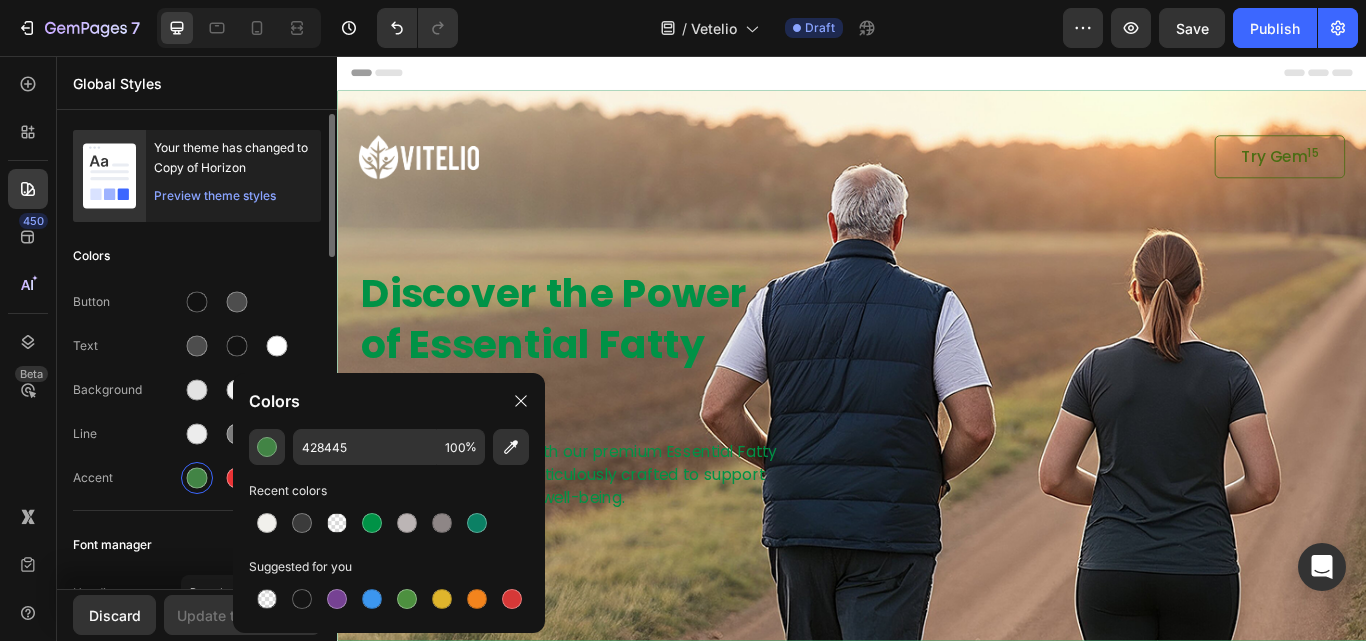 click on "Accent" at bounding box center (127, 478) 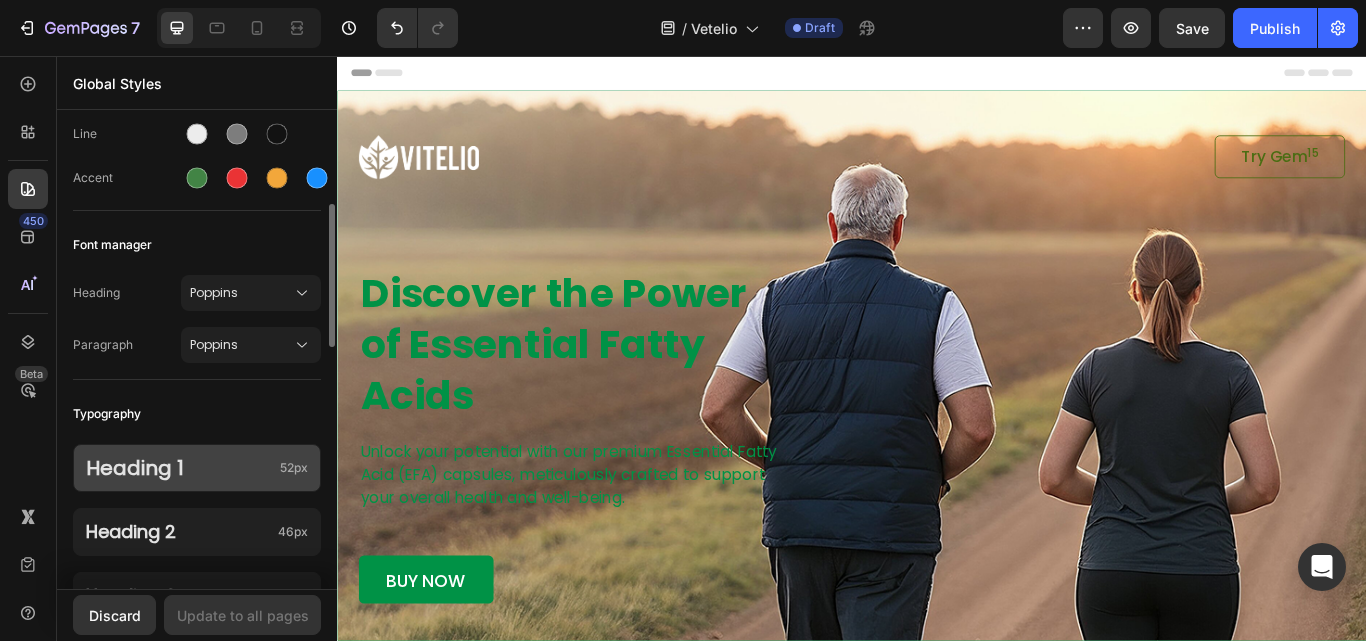 scroll, scrollTop: 0, scrollLeft: 0, axis: both 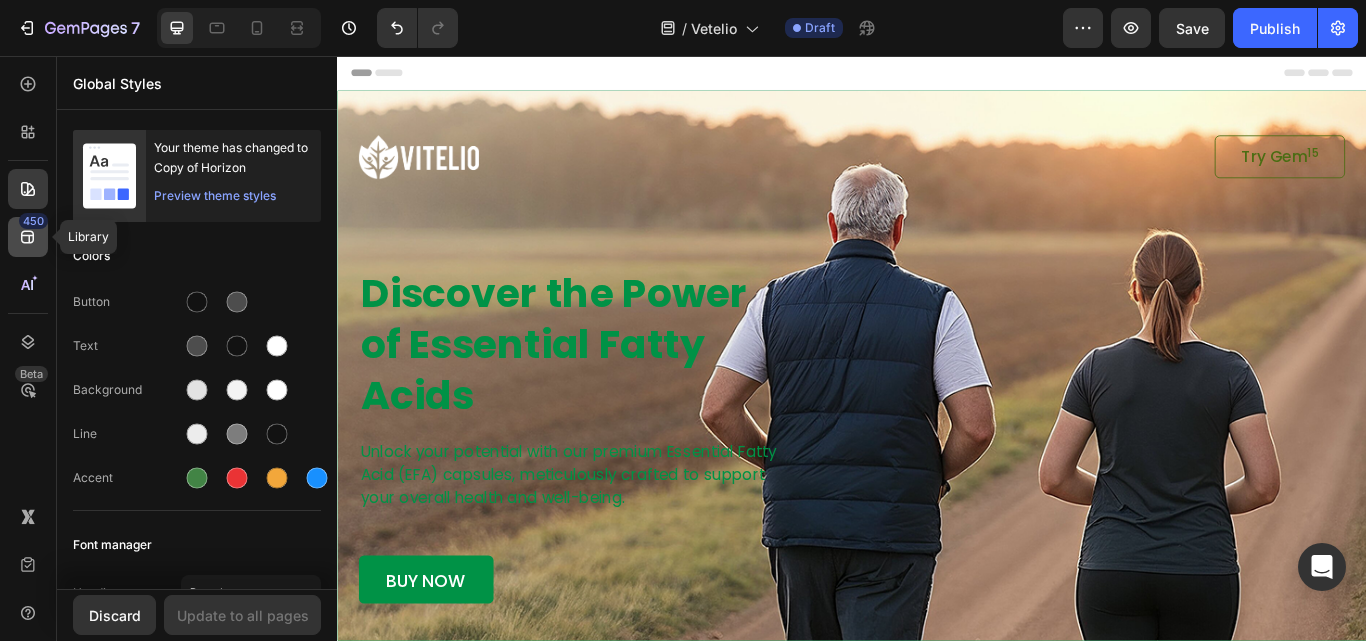 click on "450" at bounding box center [33, 221] 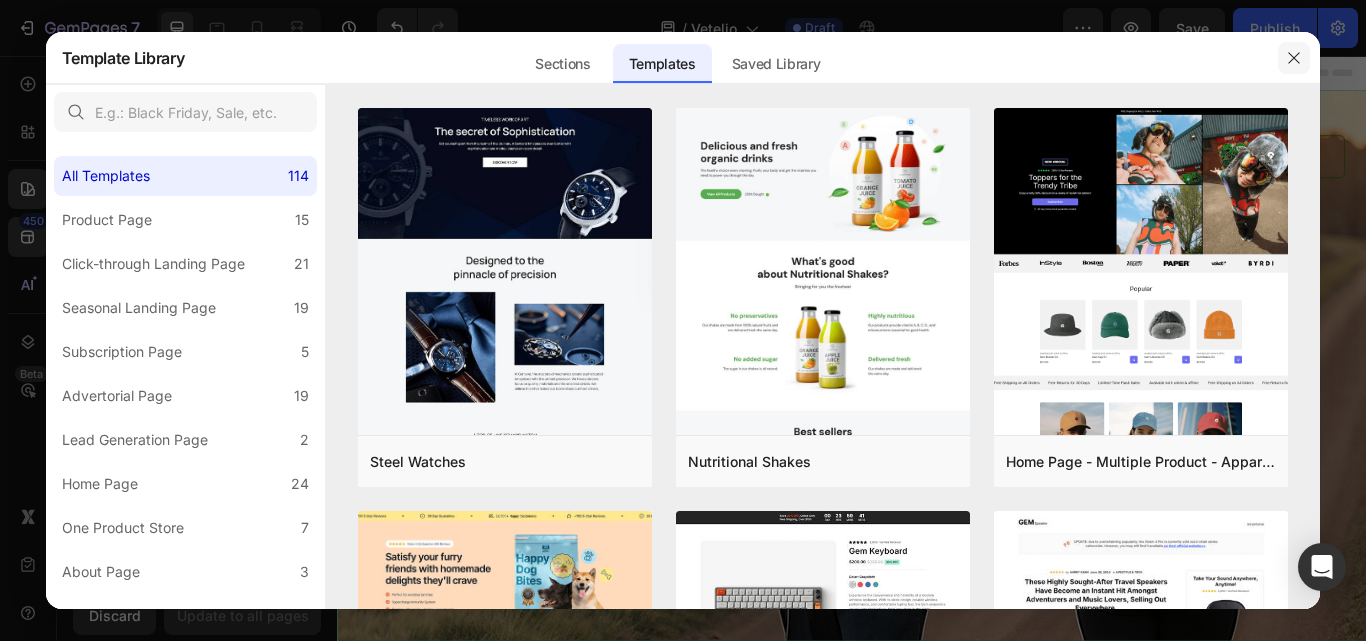 click 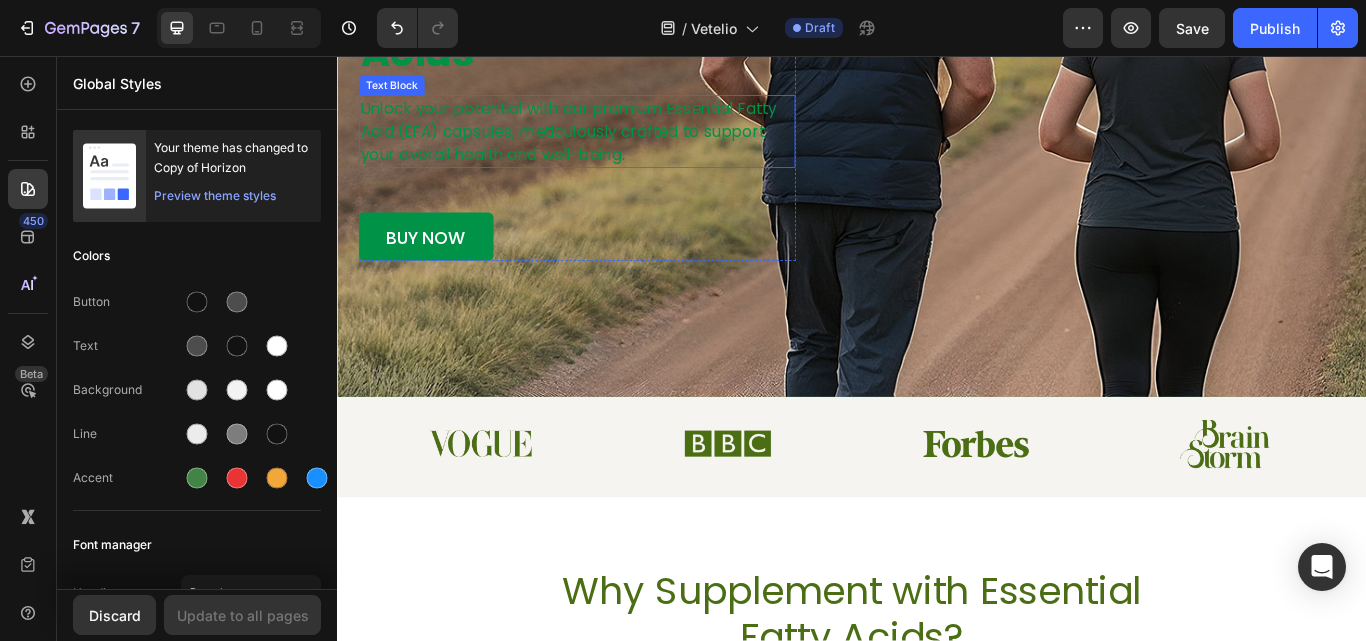 scroll, scrollTop: 100, scrollLeft: 0, axis: vertical 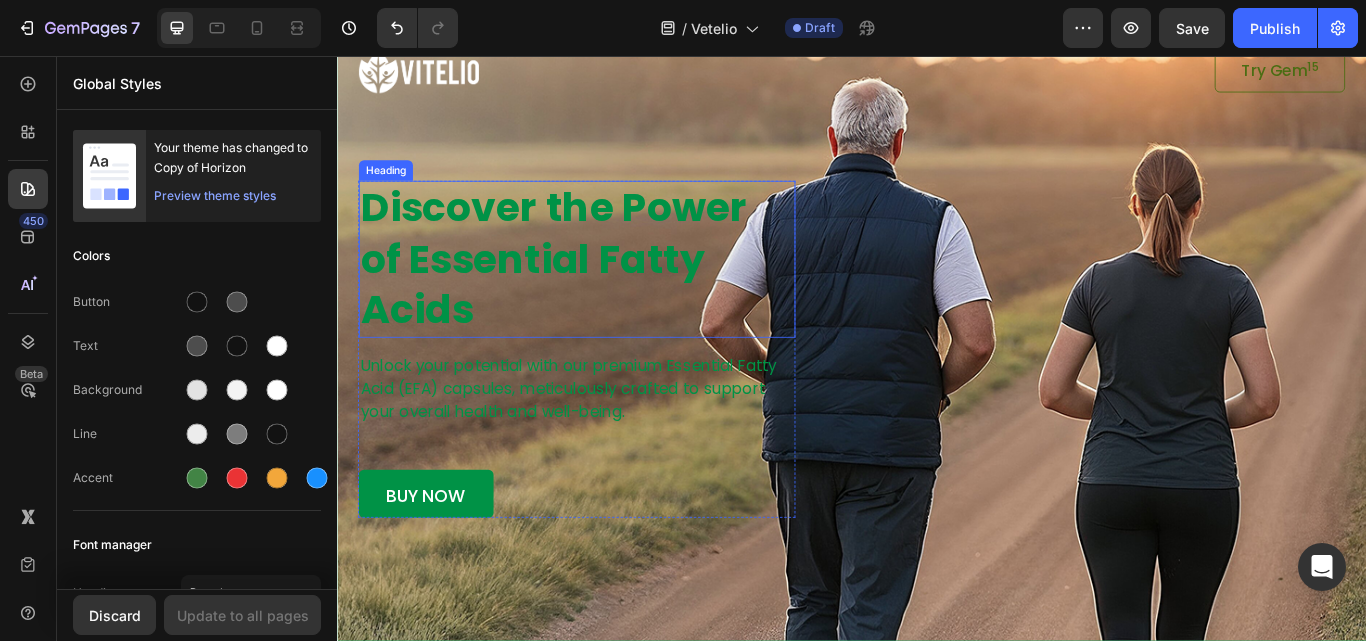 click on "Discover the Power of Essential Fatty Acids" at bounding box center (616, 293) 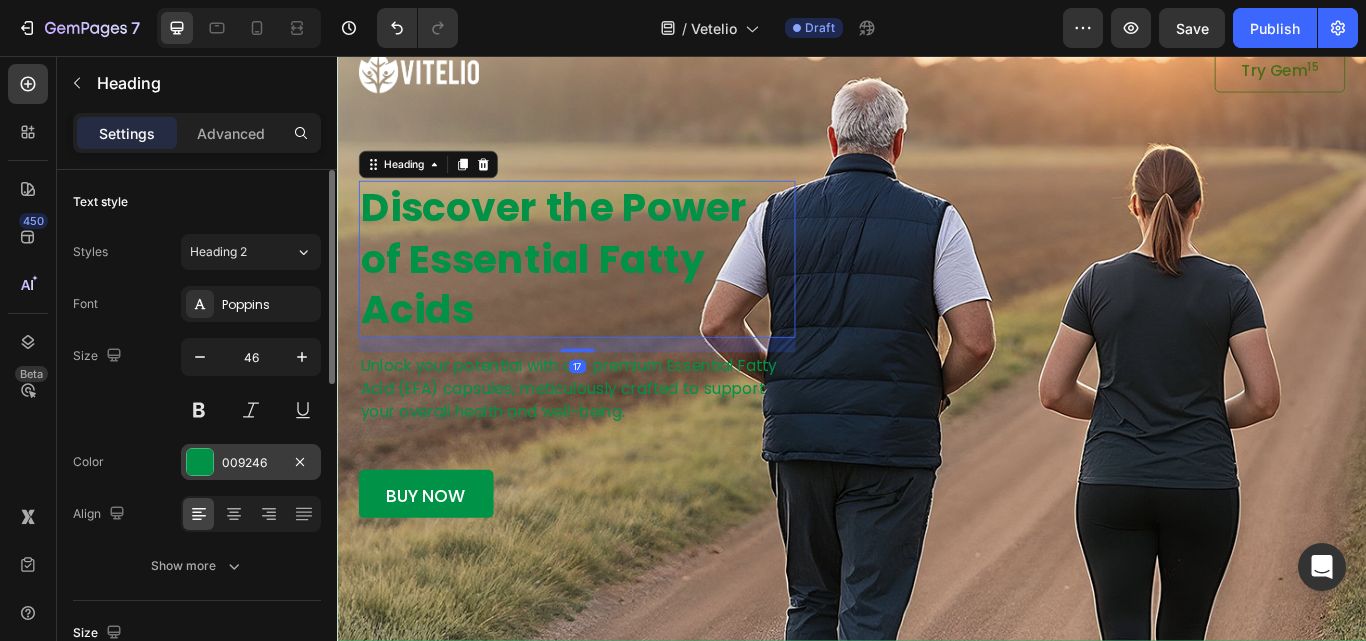 click on "009246" at bounding box center [251, 462] 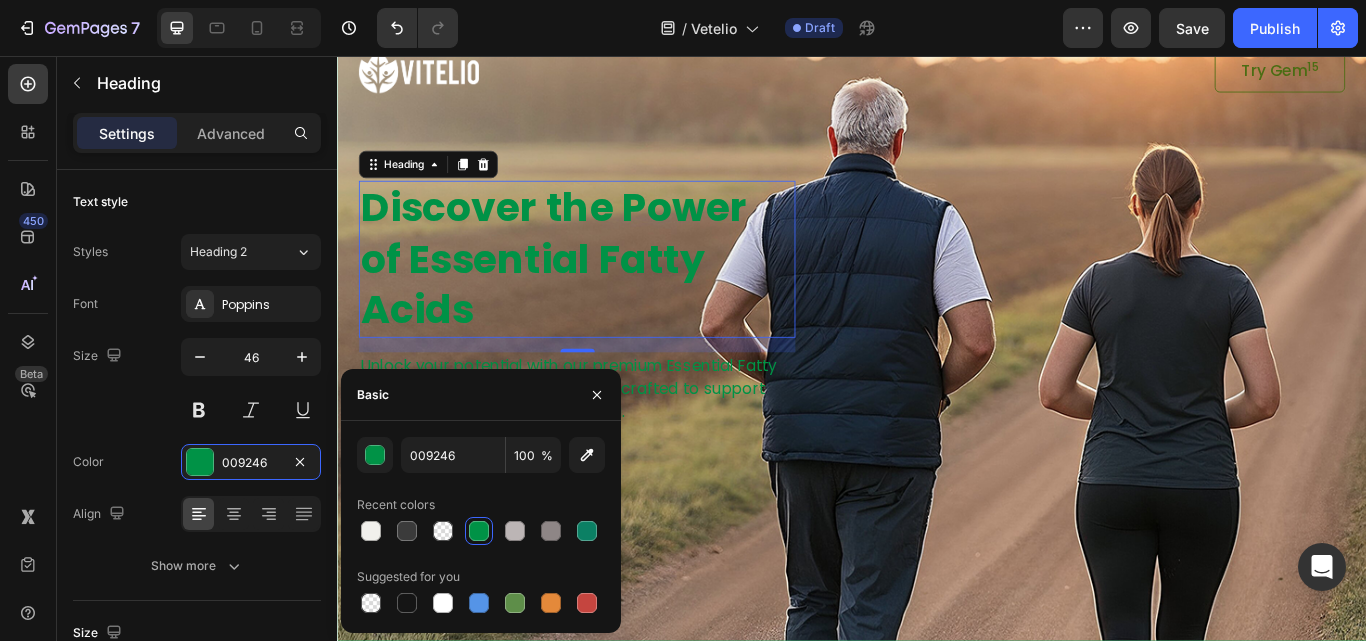 drag, startPoint x: 379, startPoint y: 529, endPoint x: 390, endPoint y: 509, distance: 22.825424 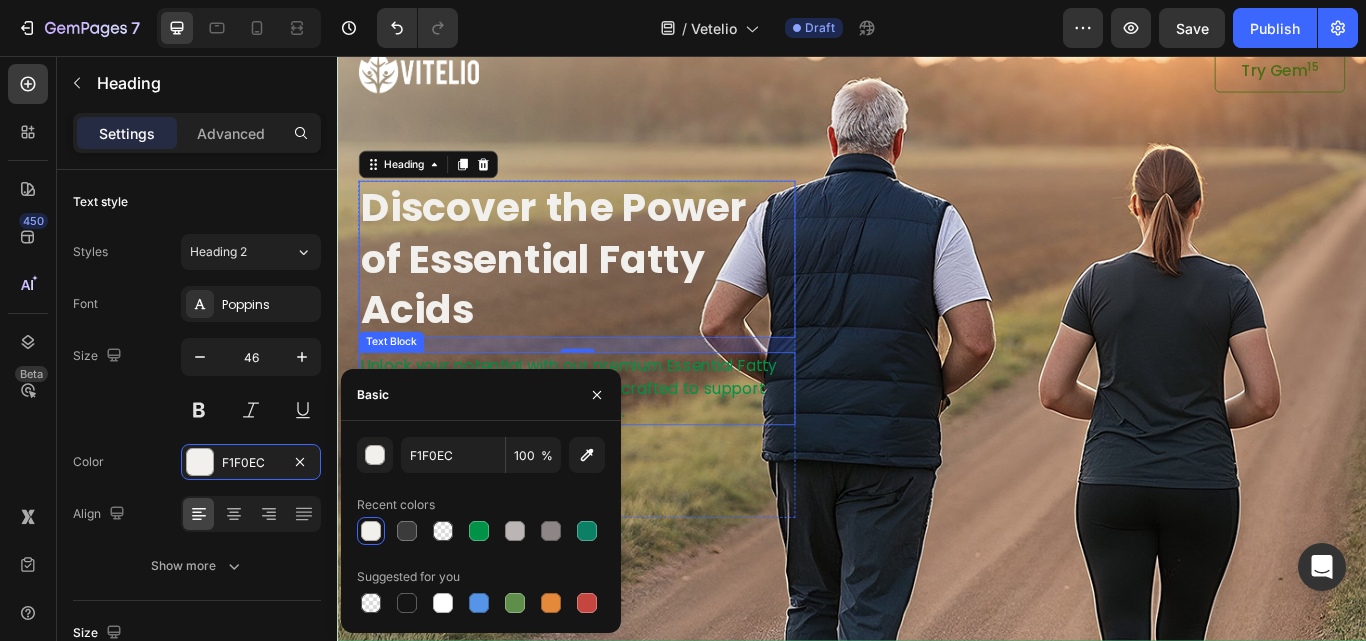 click on "Unlock your potential with our premium Essential Fatty Acid (EFA) capsules, meticulously crafted to support your overall health and well-being." at bounding box center [616, 444] 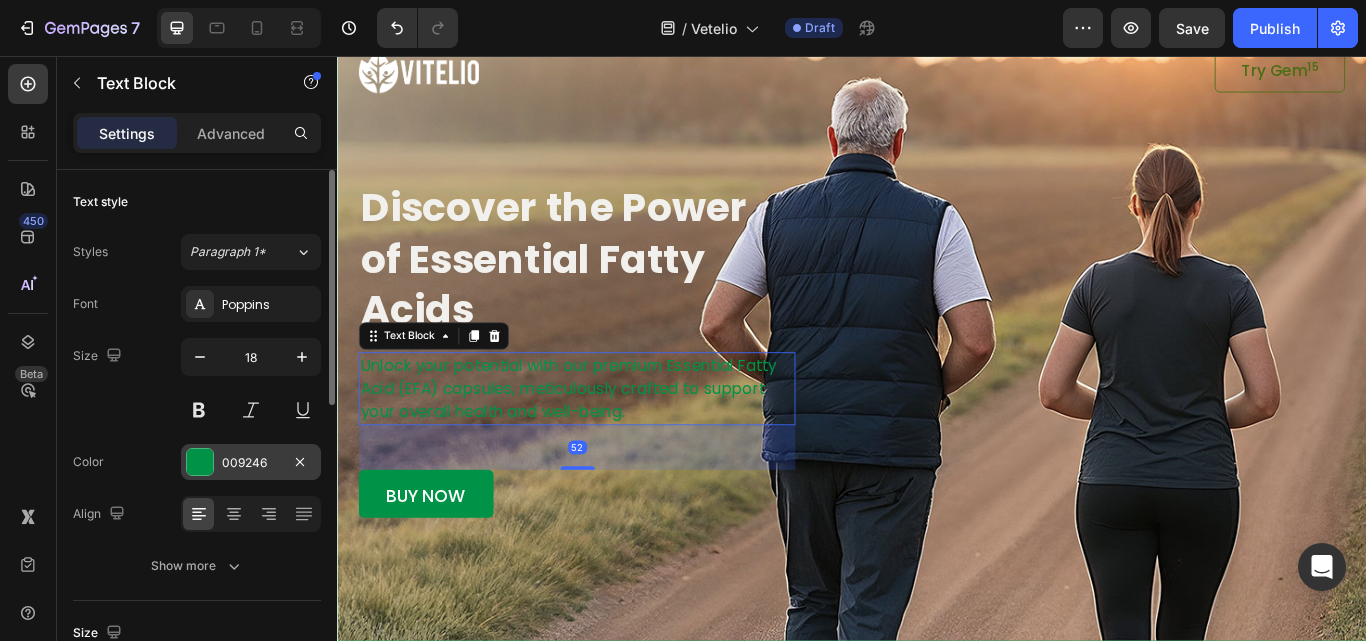 click on "009246" at bounding box center [251, 462] 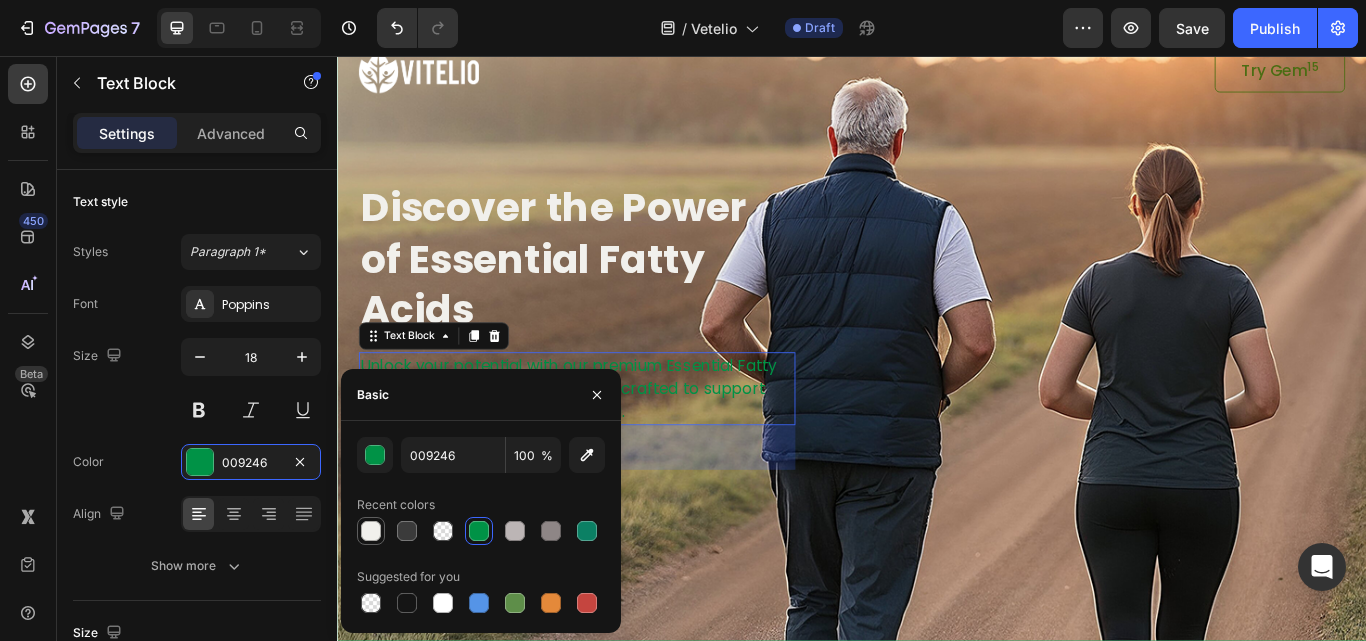 drag, startPoint x: 357, startPoint y: 526, endPoint x: 347, endPoint y: 515, distance: 14.866069 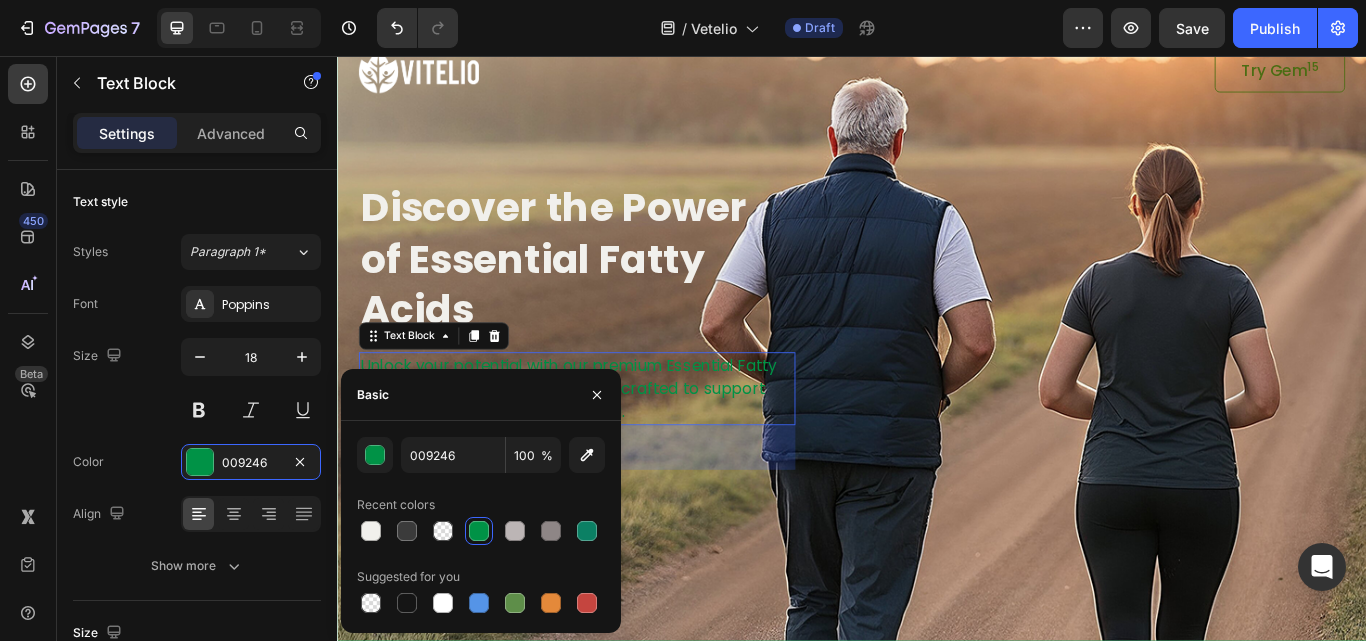 type on "F1F0EC" 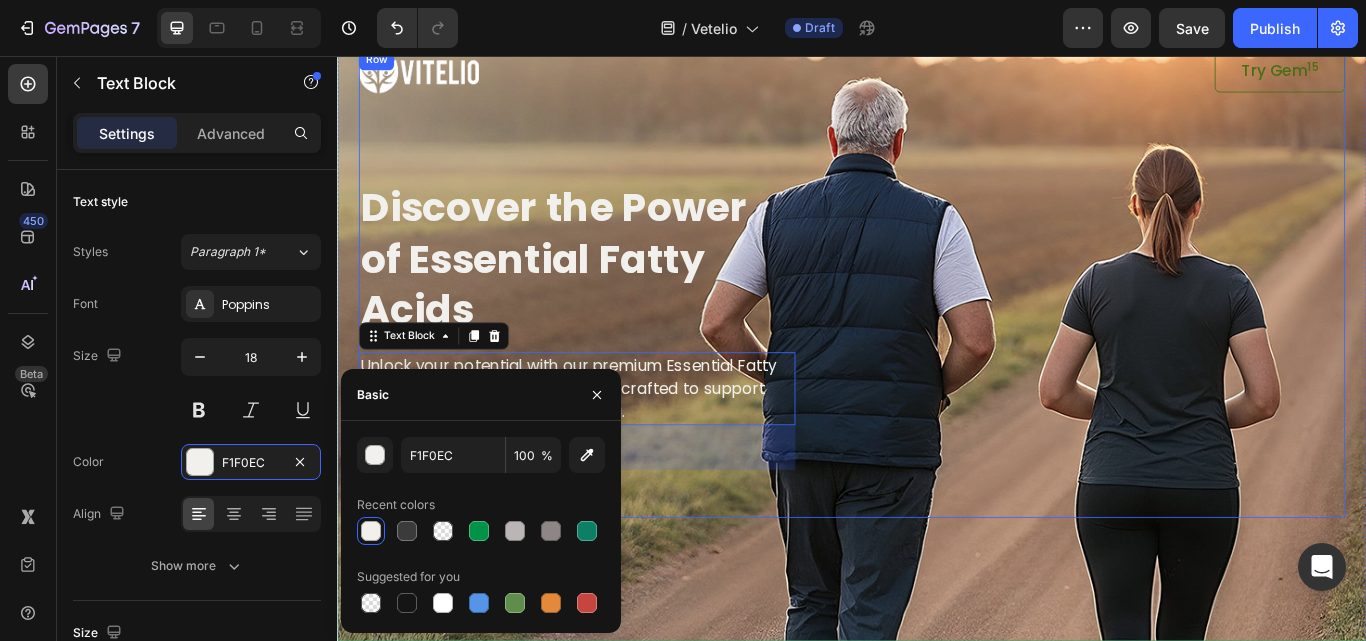 click on "Image Try Gem 15 Button Row Discover the Power of Essential Fatty Acids Heading Unlock your potential with our premium Essential Fatty Acid (EFA) capsules, meticulously crafted to support your overall health and well-being. Text Block   52 buy now Button Row" at bounding box center [937, 322] 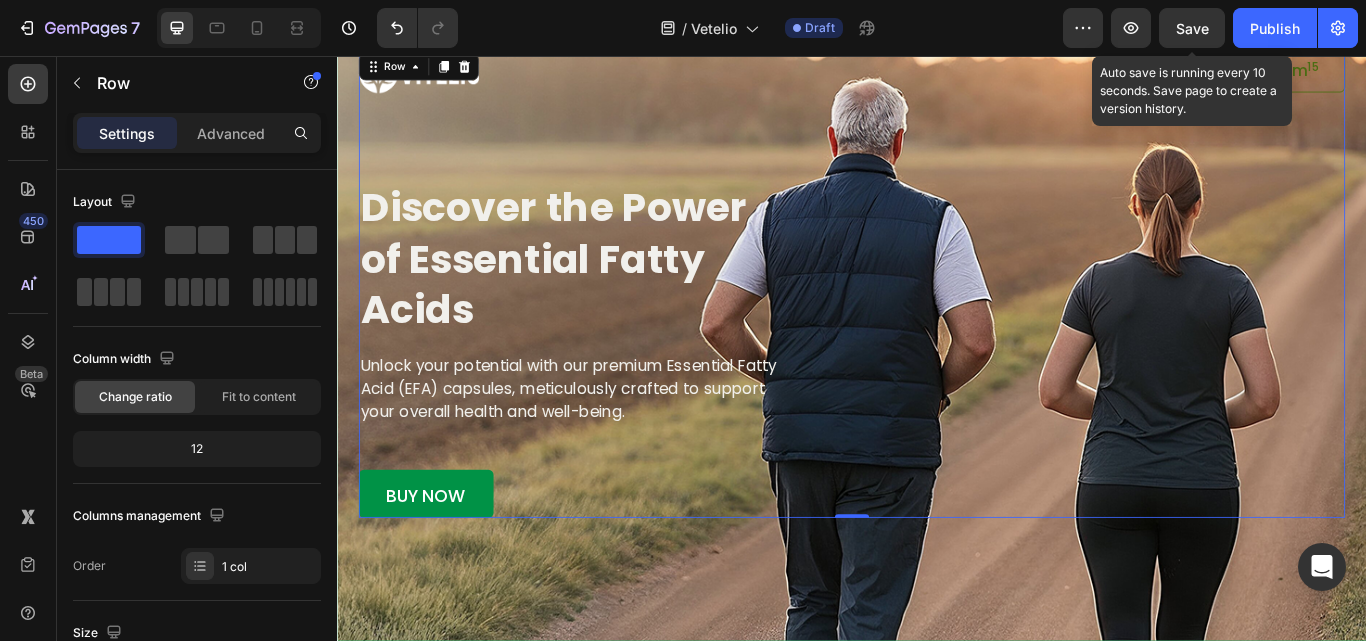 click on "Save" 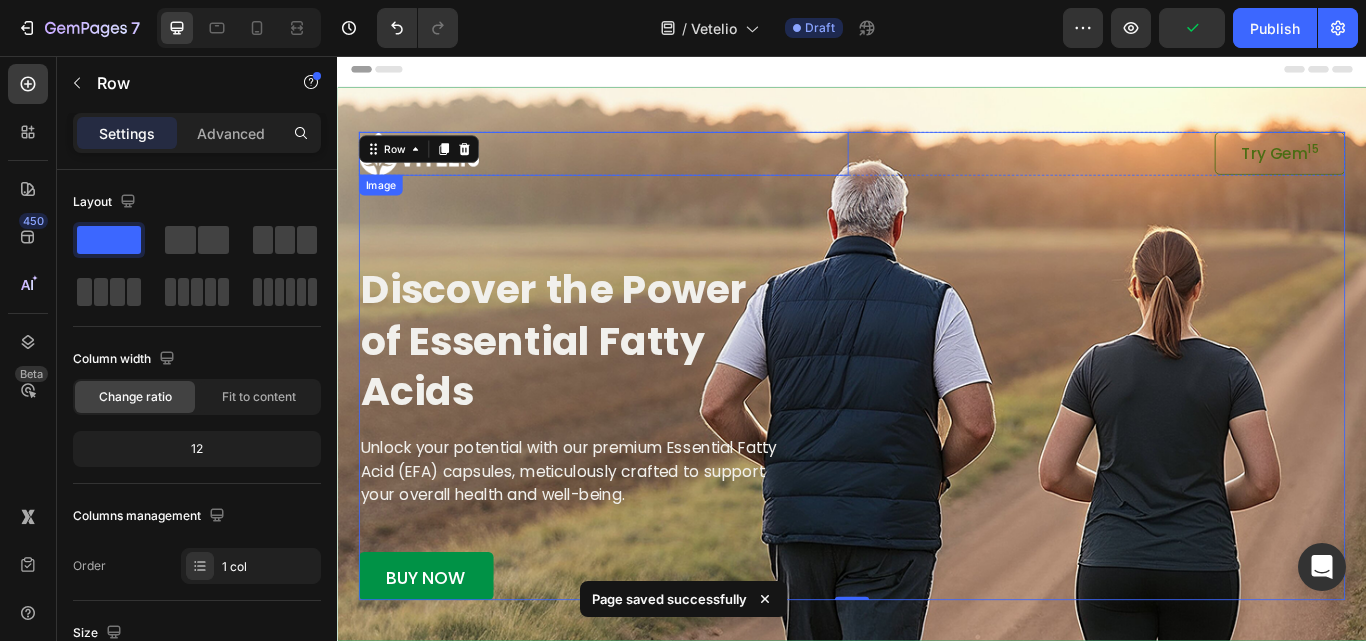 scroll, scrollTop: 0, scrollLeft: 0, axis: both 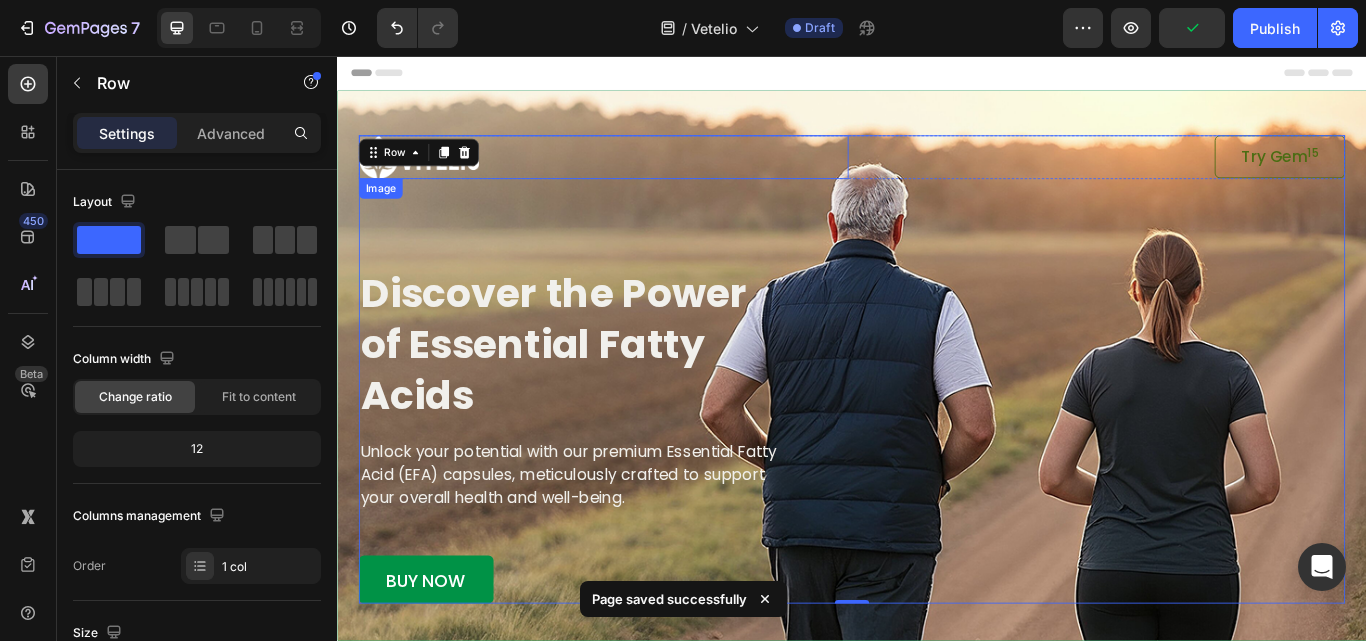 click at bounding box center [647, 174] 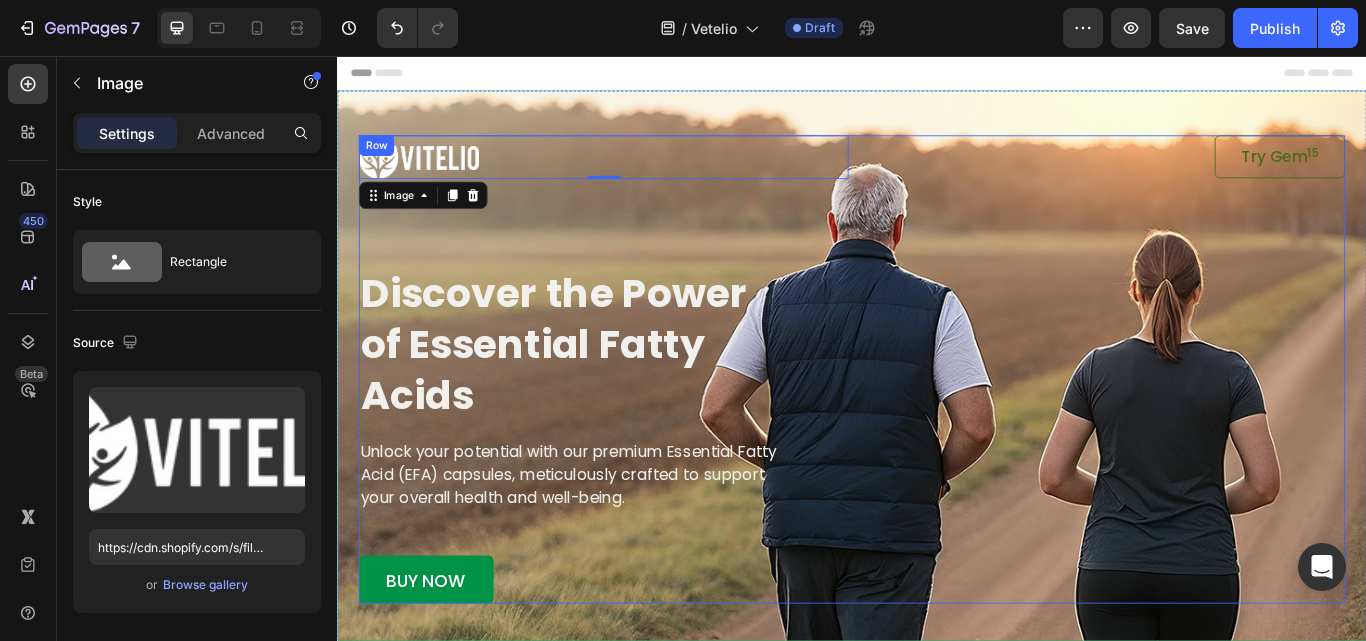 click on "Image   0 Try Gem 15 Button Row Discover the Power of Essential Fatty Acids Heading Unlock your potential with our premium Essential Fatty Acid (EFA) capsules, meticulously crafted to support your overall health and well-being. Text Block buy now Button Row" at bounding box center (937, 422) 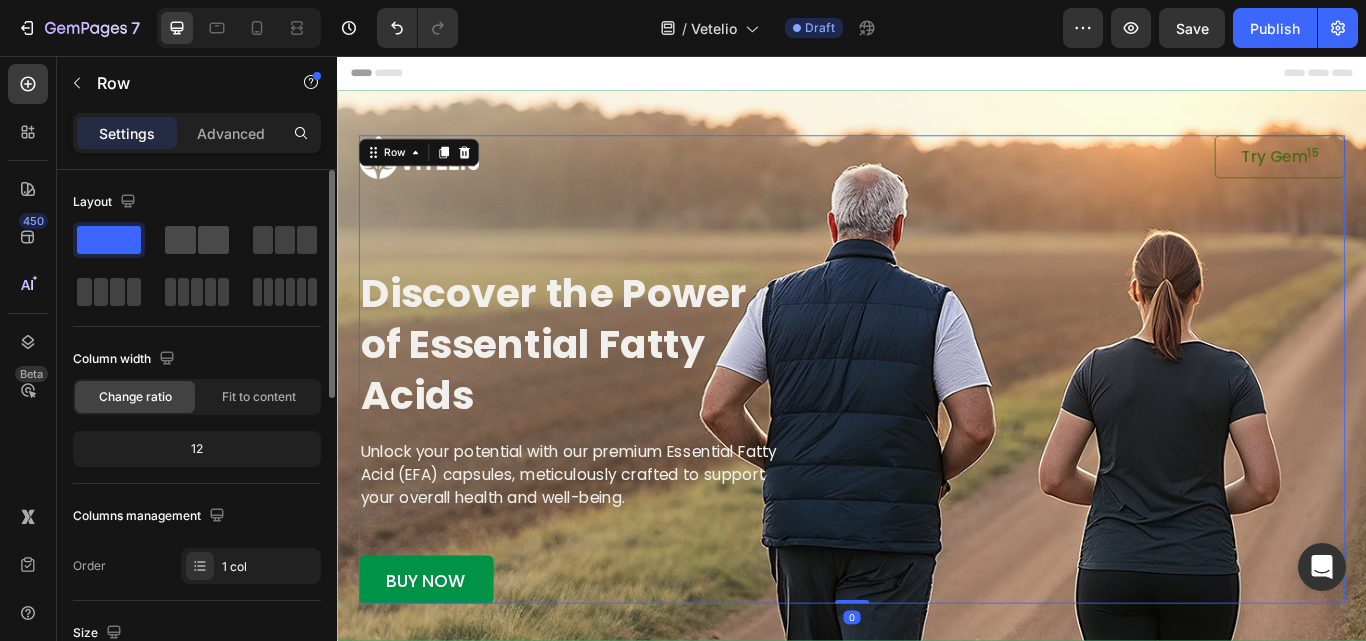 click at bounding box center [197, 240] 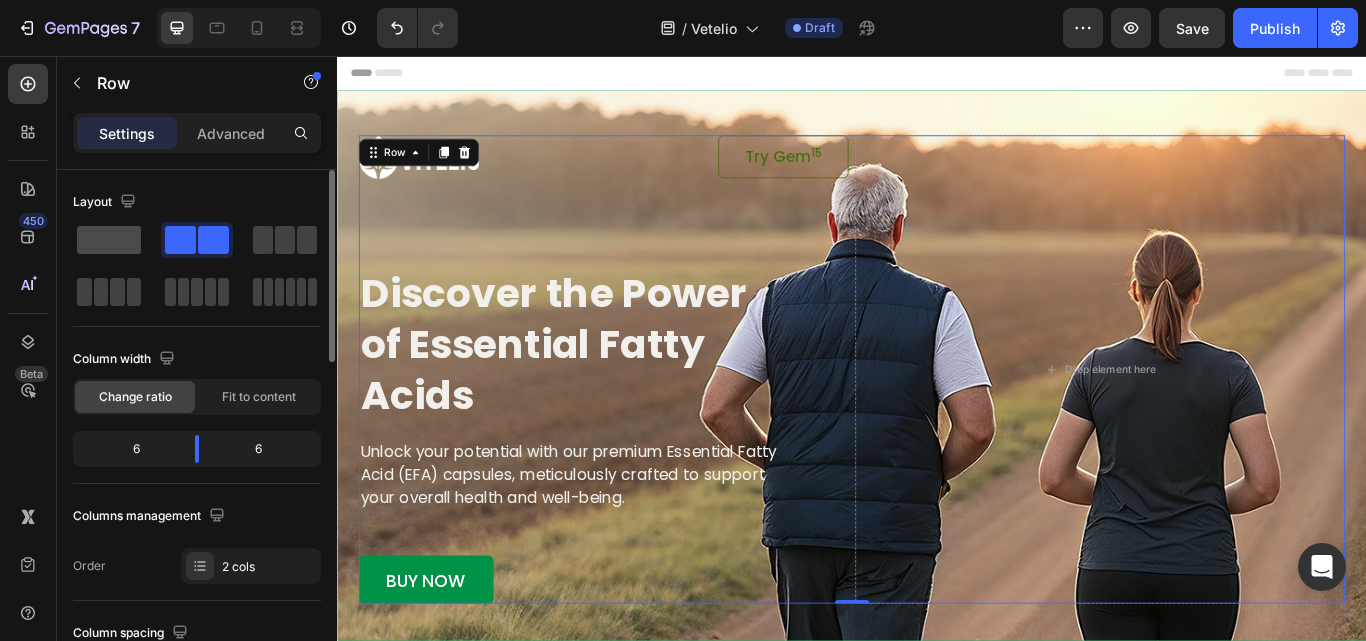 click 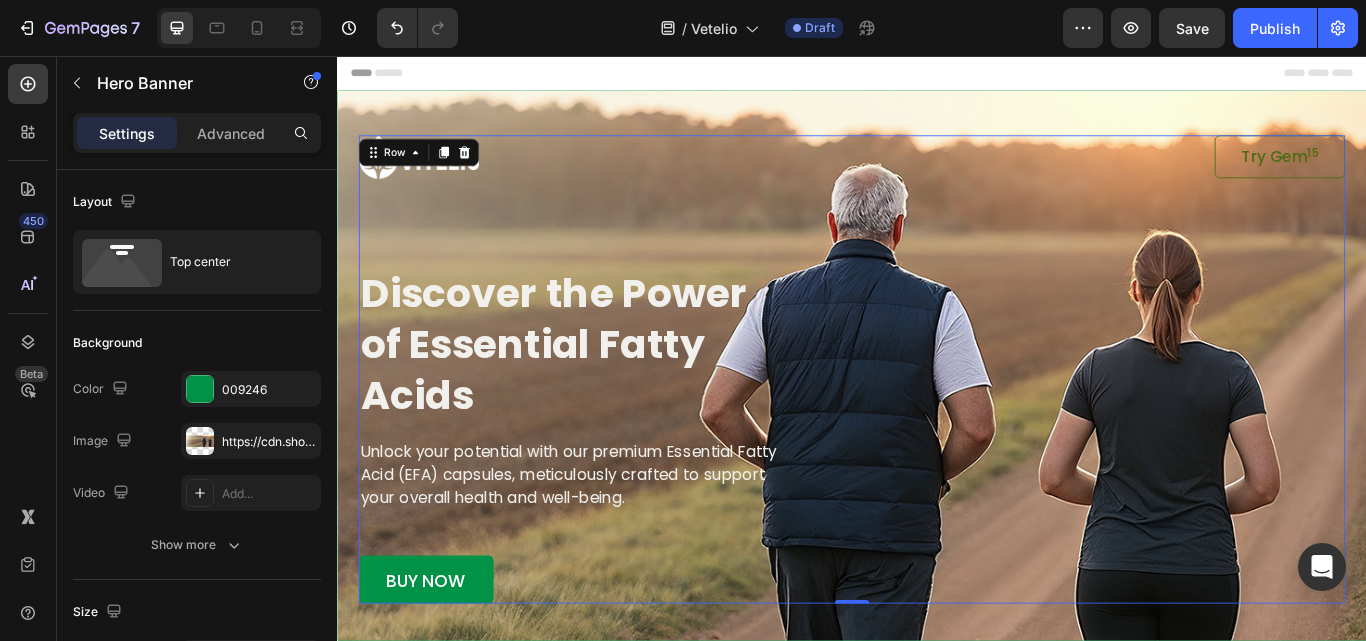 click on "Image Try Gem 15 Button Row Discover the Power of Essential Fatty Acids Heading Unlock your potential with our premium Essential Fatty Acid (EFA) capsules, meticulously crafted to support your overall health and well-being. Text Block buy now Button Row Row   0" at bounding box center (937, 396) 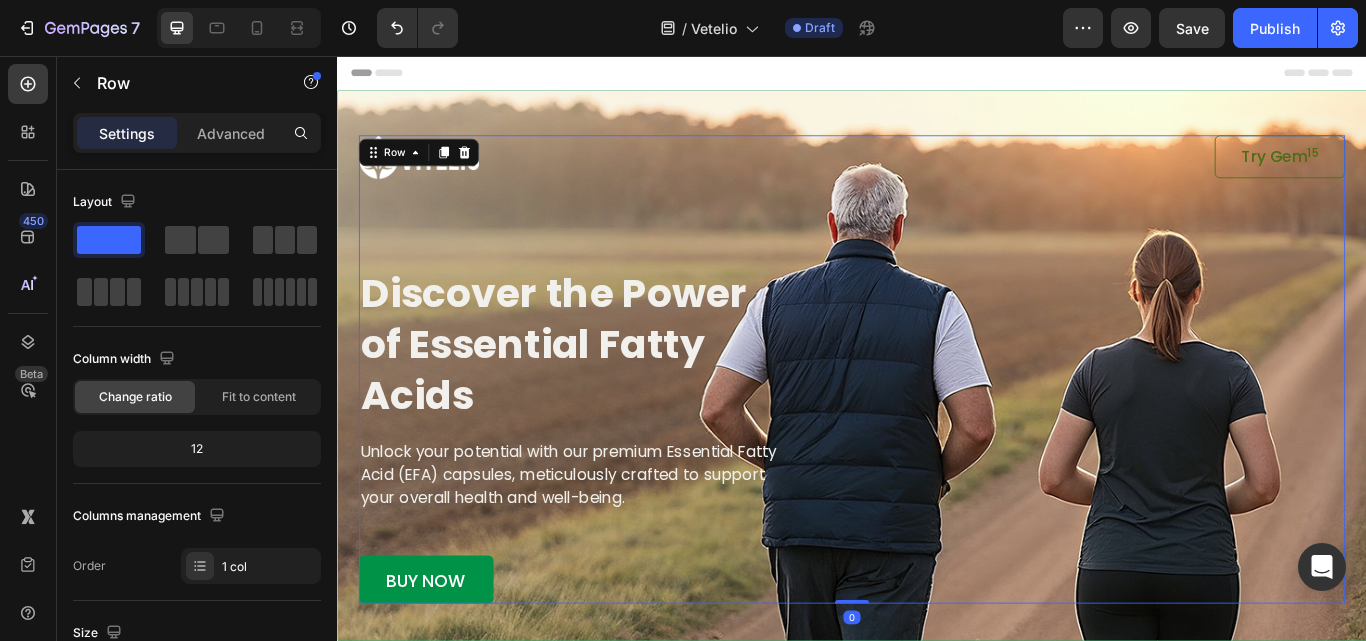 click on "Image Try Gem 15 Button Row Discover the Power of Essential Fatty Acids Heading Unlock your potential with our premium Essential Fatty Acid (EFA) capsules, meticulously crafted to support your overall health and well-being. Text Block buy now Button Row" at bounding box center [937, 422] 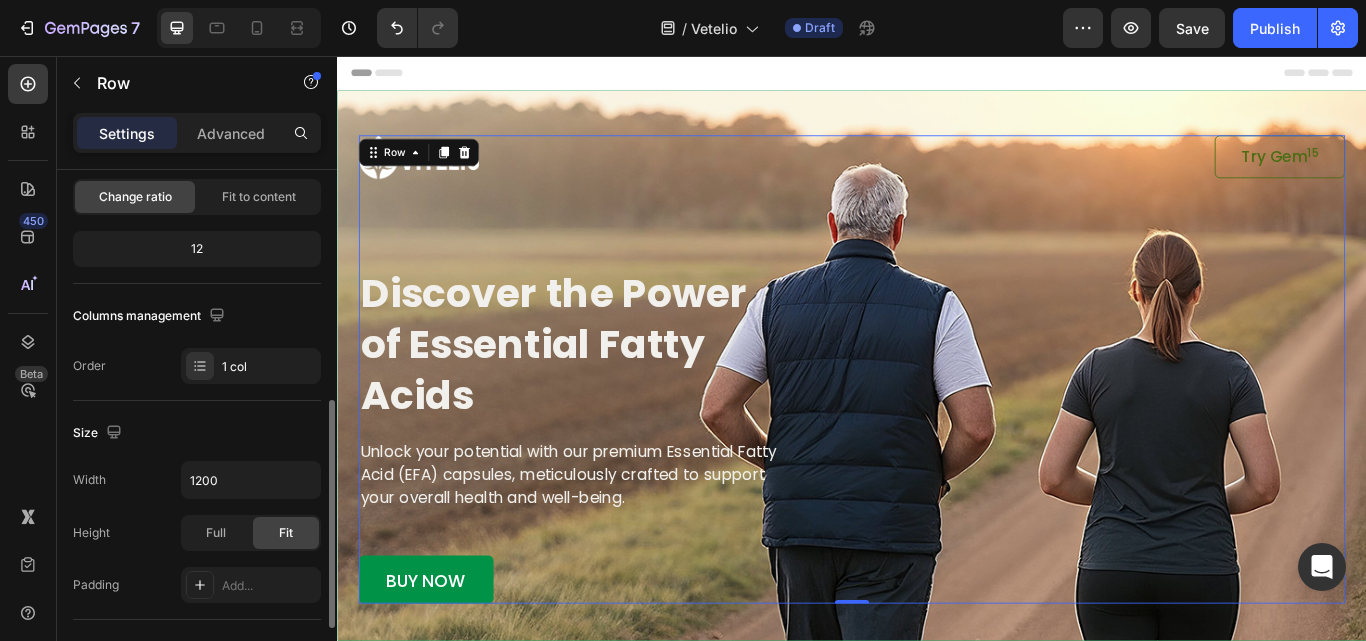 scroll, scrollTop: 300, scrollLeft: 0, axis: vertical 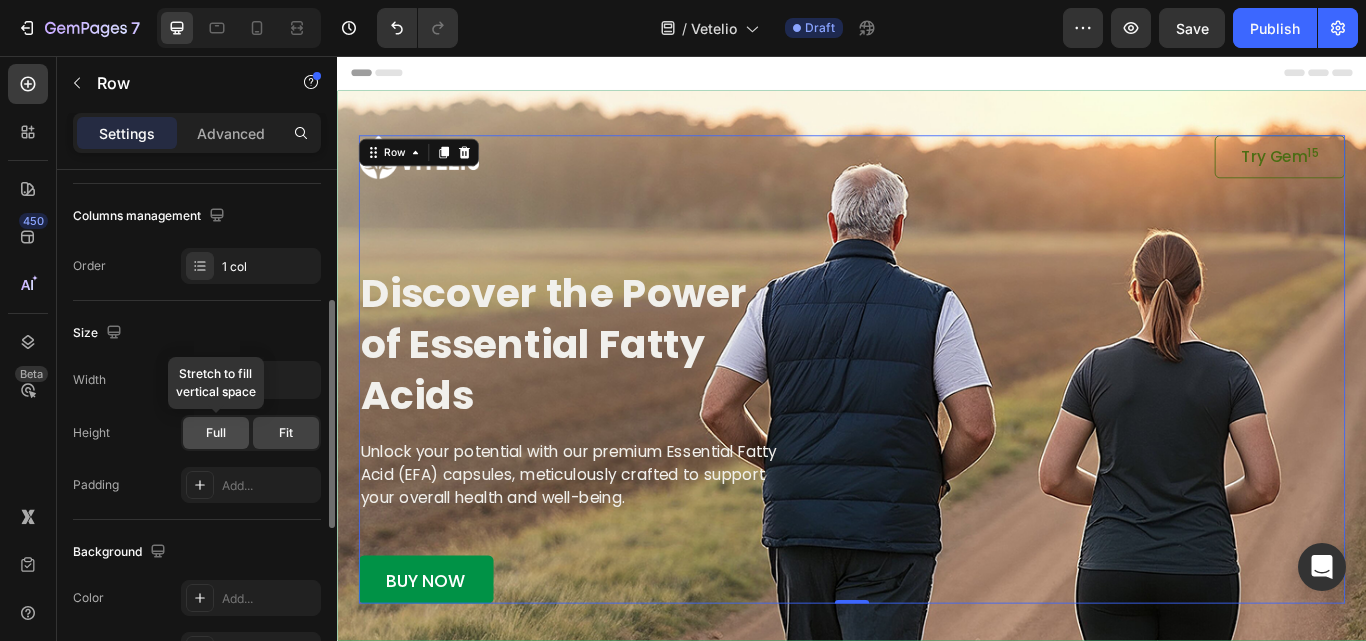 click on "Full" 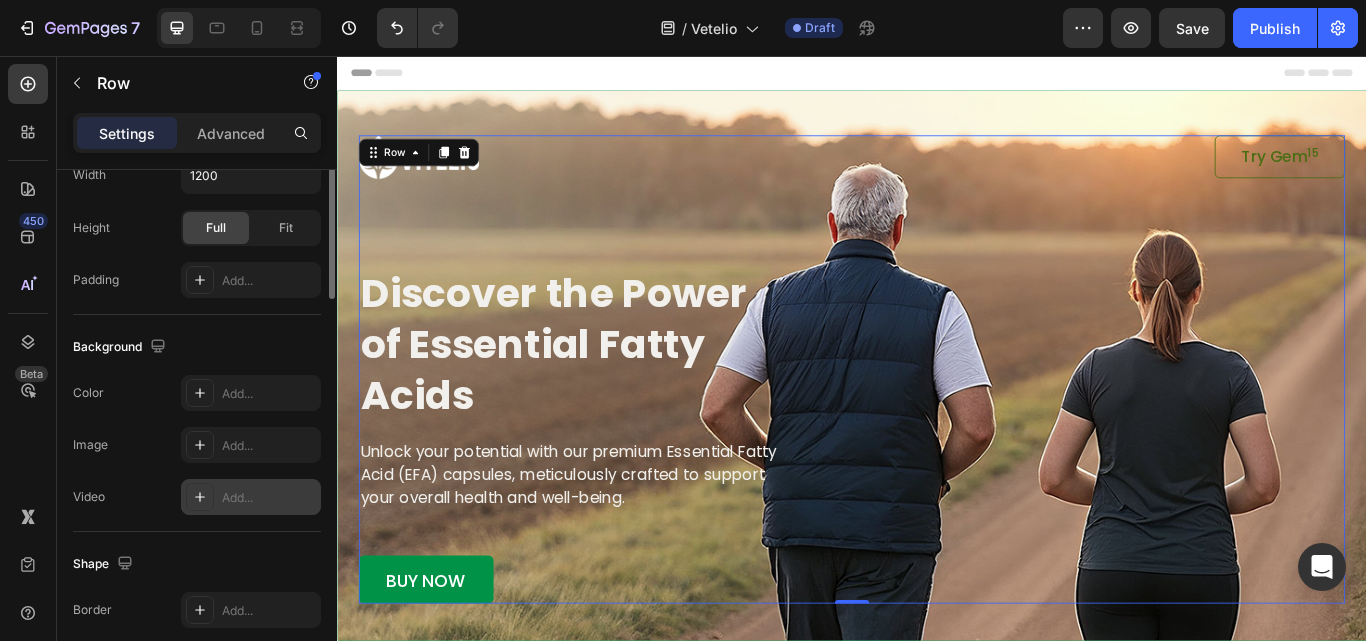scroll, scrollTop: 205, scrollLeft: 0, axis: vertical 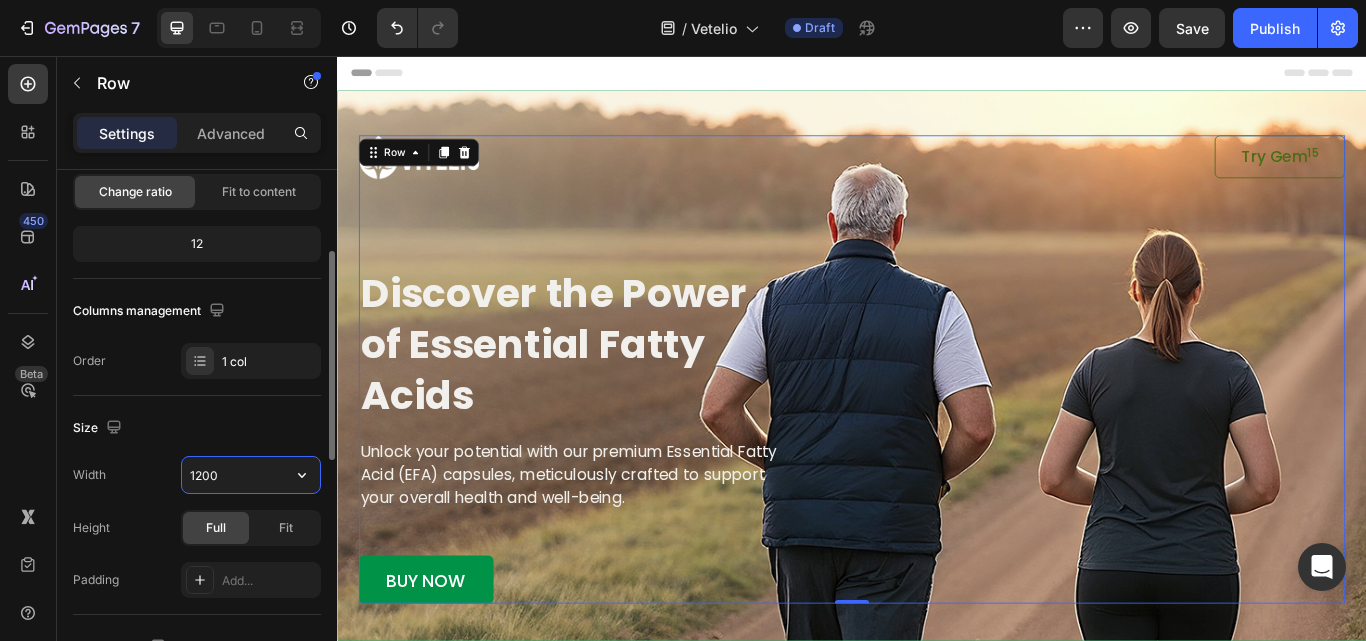 click on "1200" at bounding box center [251, 475] 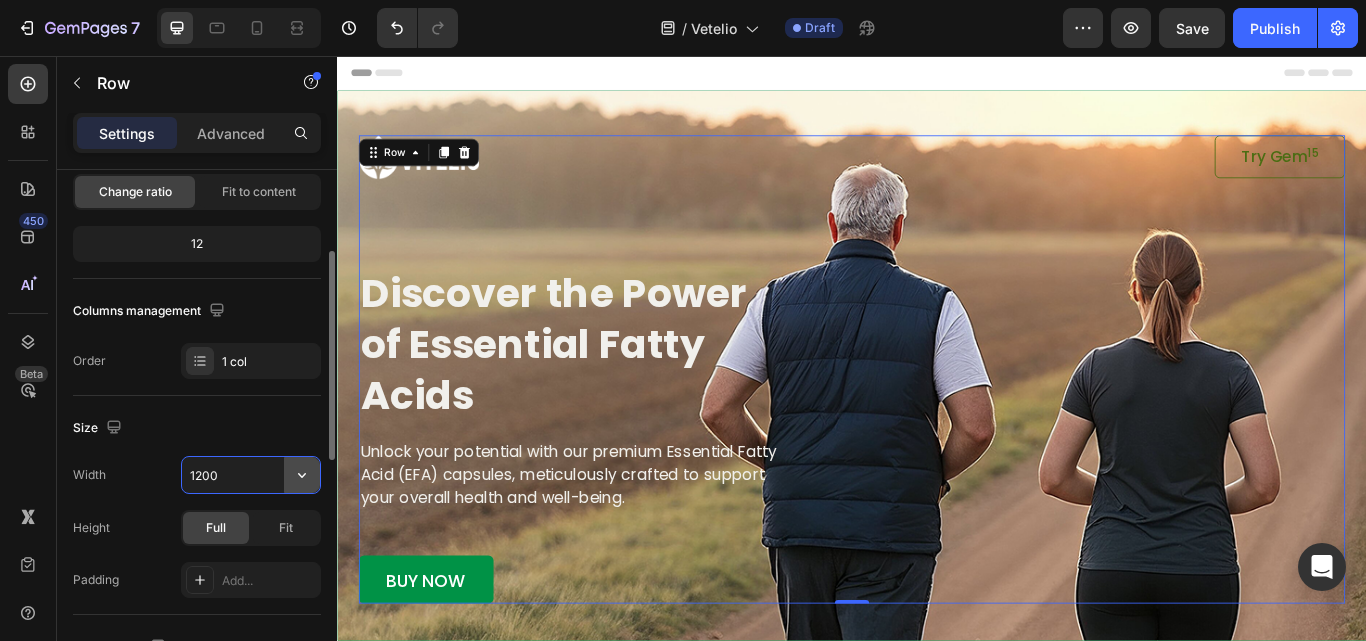 click 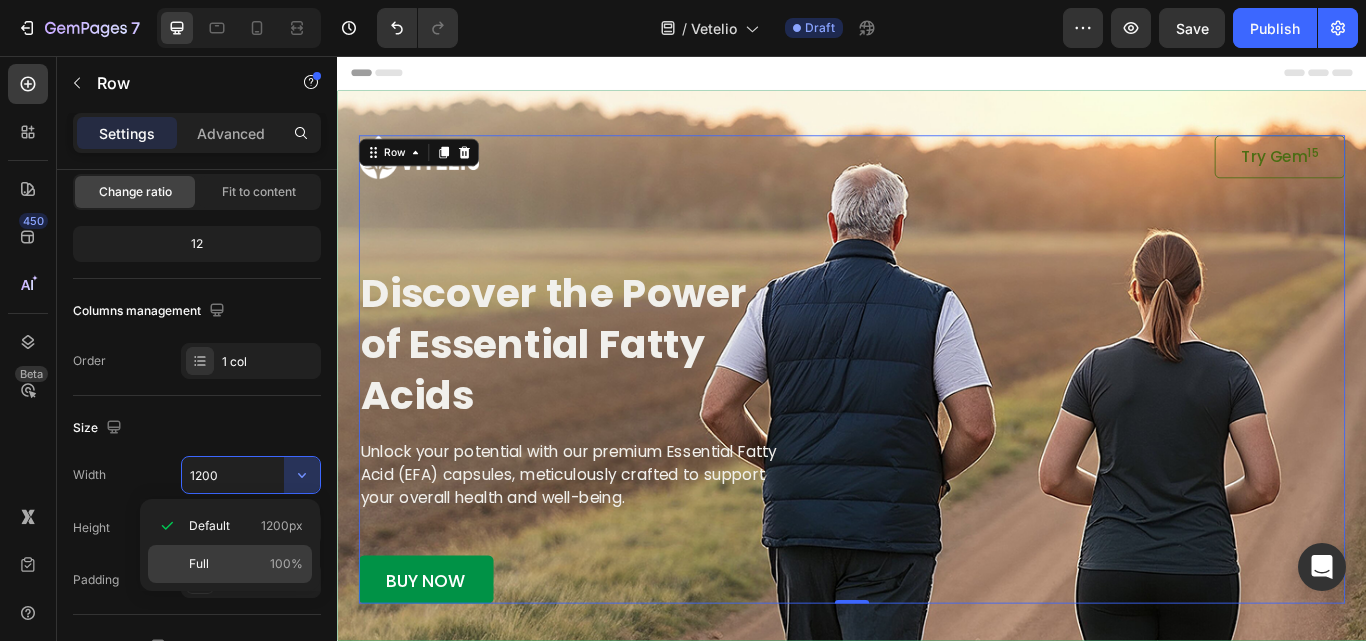 click on "Full 100%" at bounding box center [246, 564] 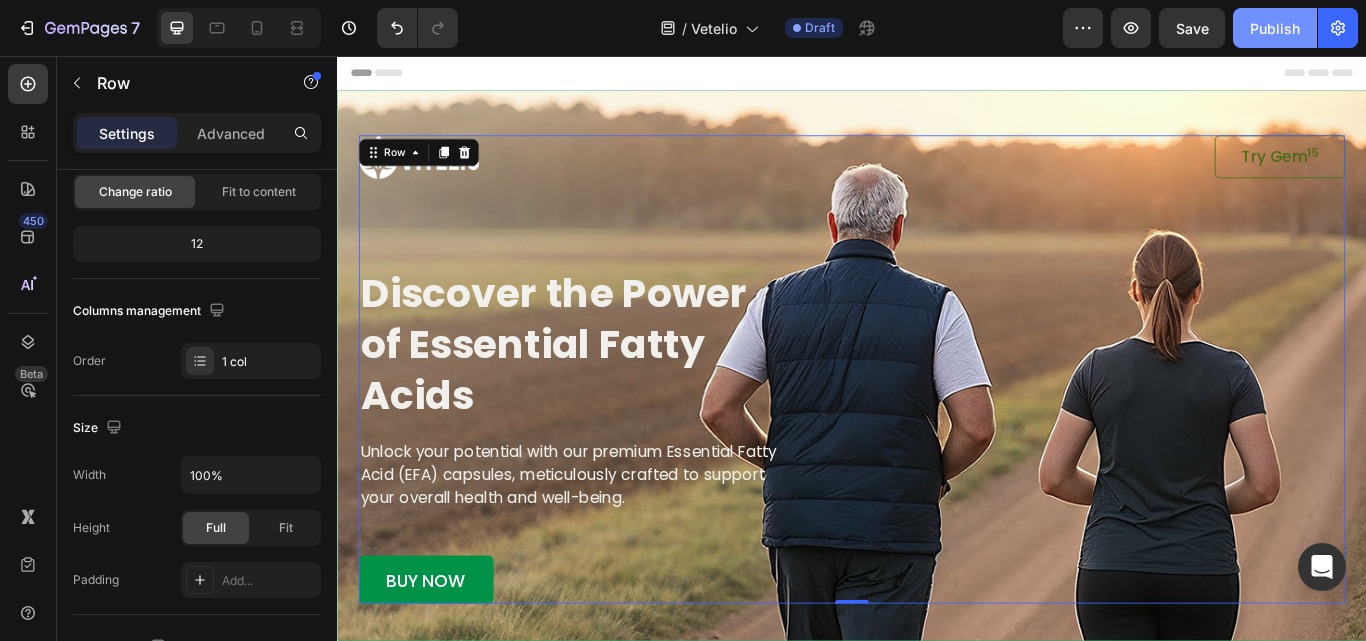 click on "Publish" at bounding box center (1275, 28) 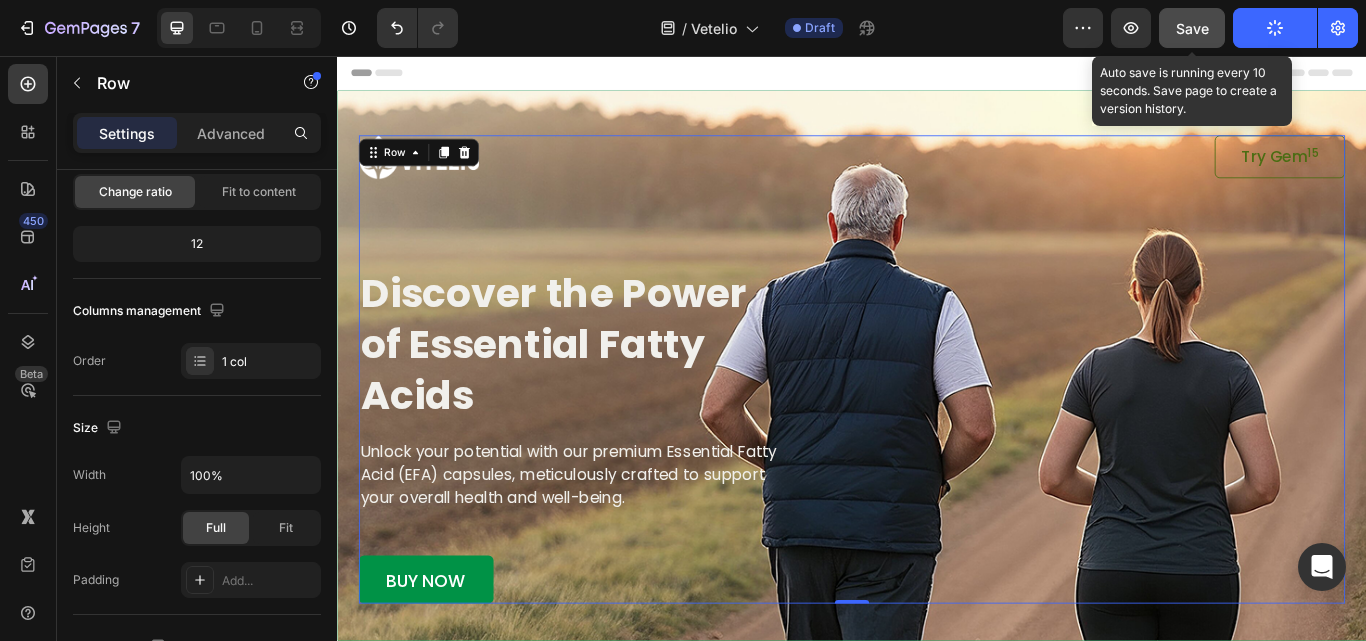 click on "Save" 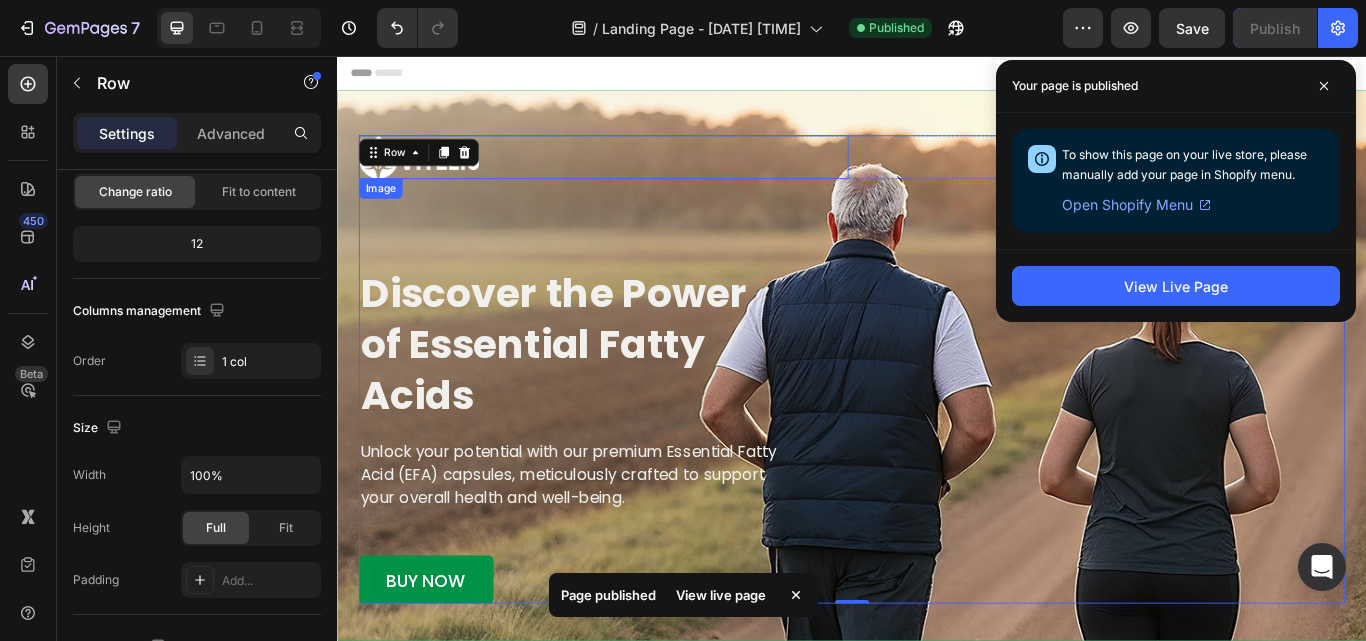 click at bounding box center (647, 174) 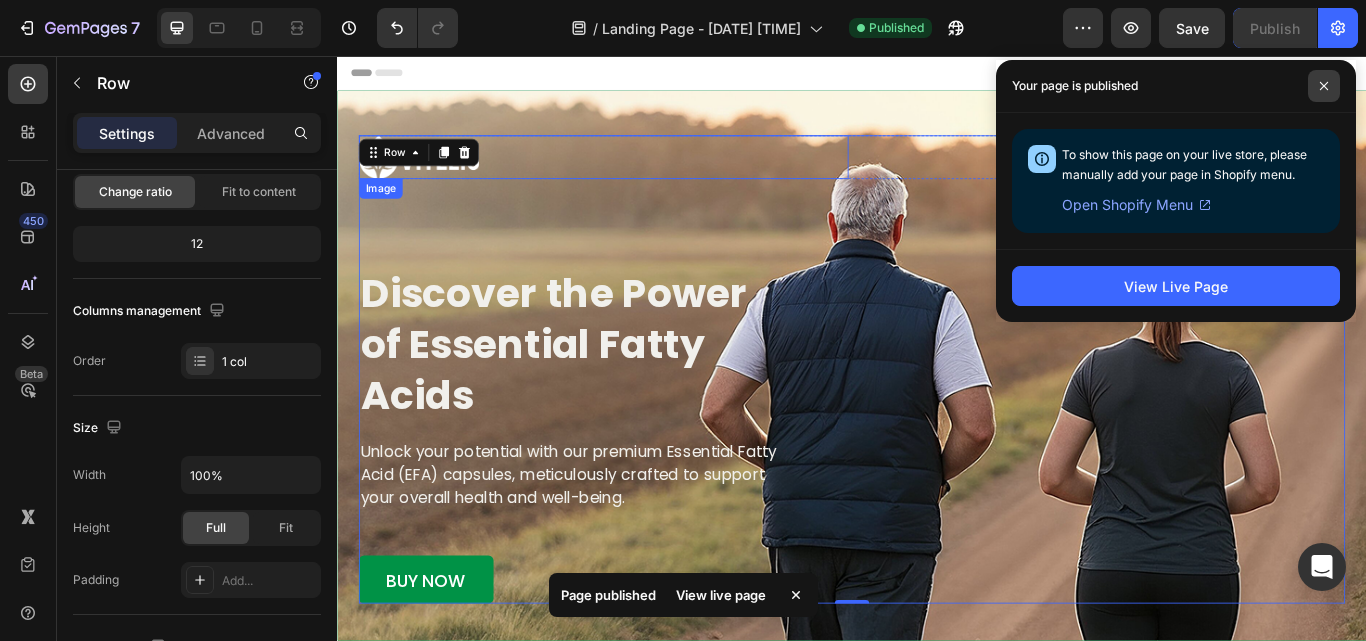 click 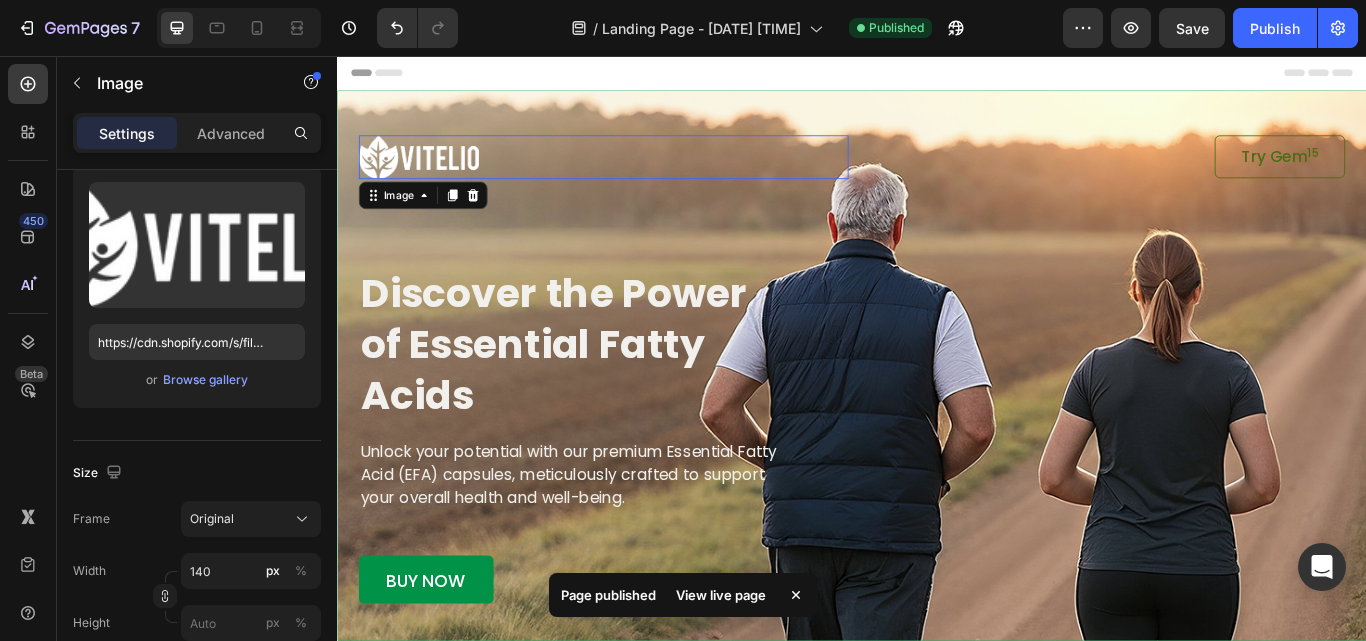 scroll, scrollTop: 0, scrollLeft: 0, axis: both 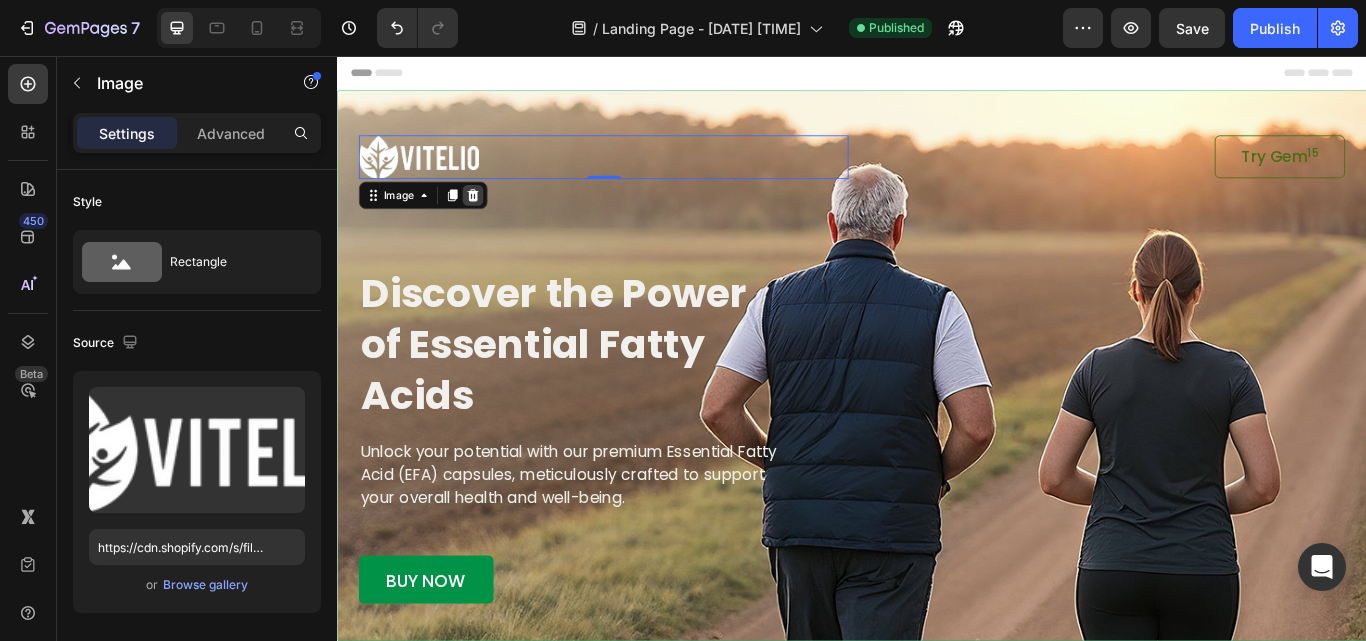 click at bounding box center (495, 219) 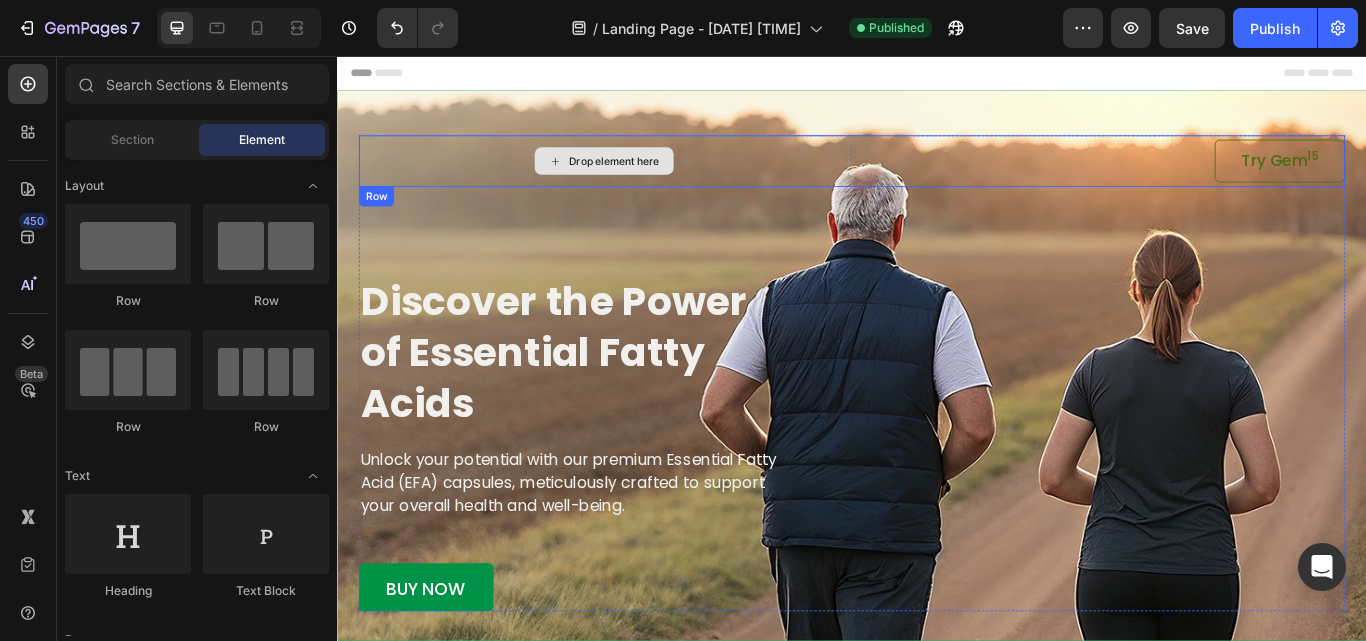 click on "Drop element here" at bounding box center (660, 179) 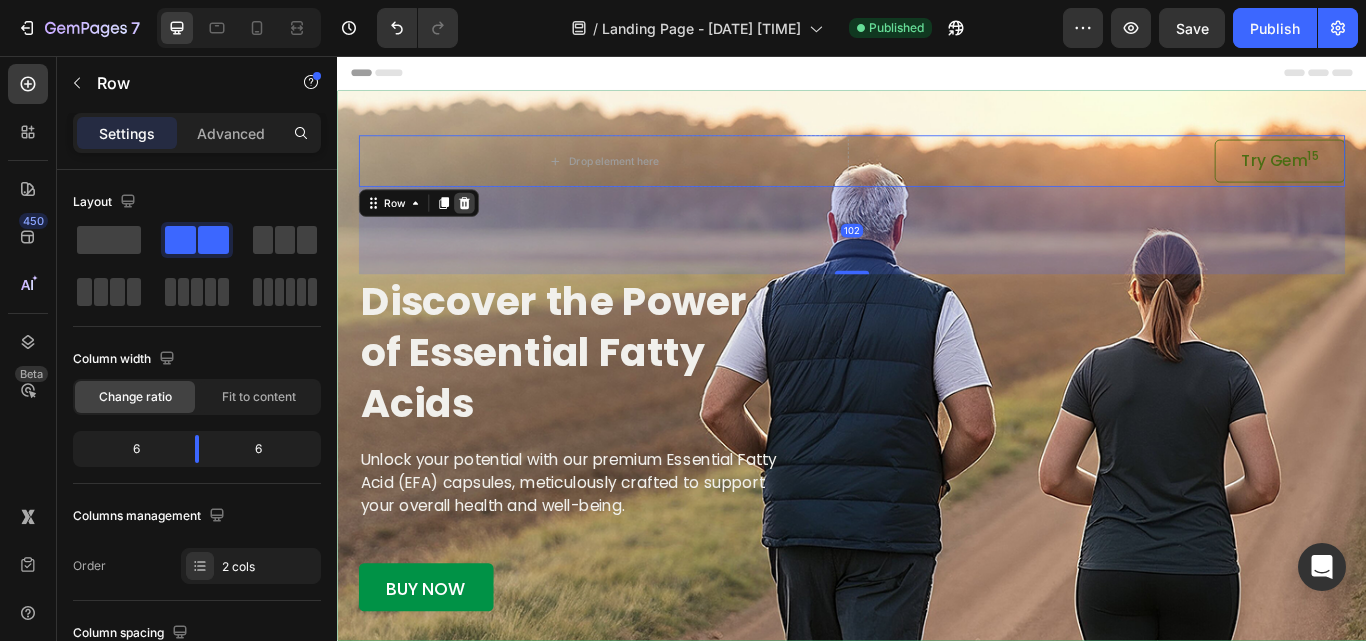 click 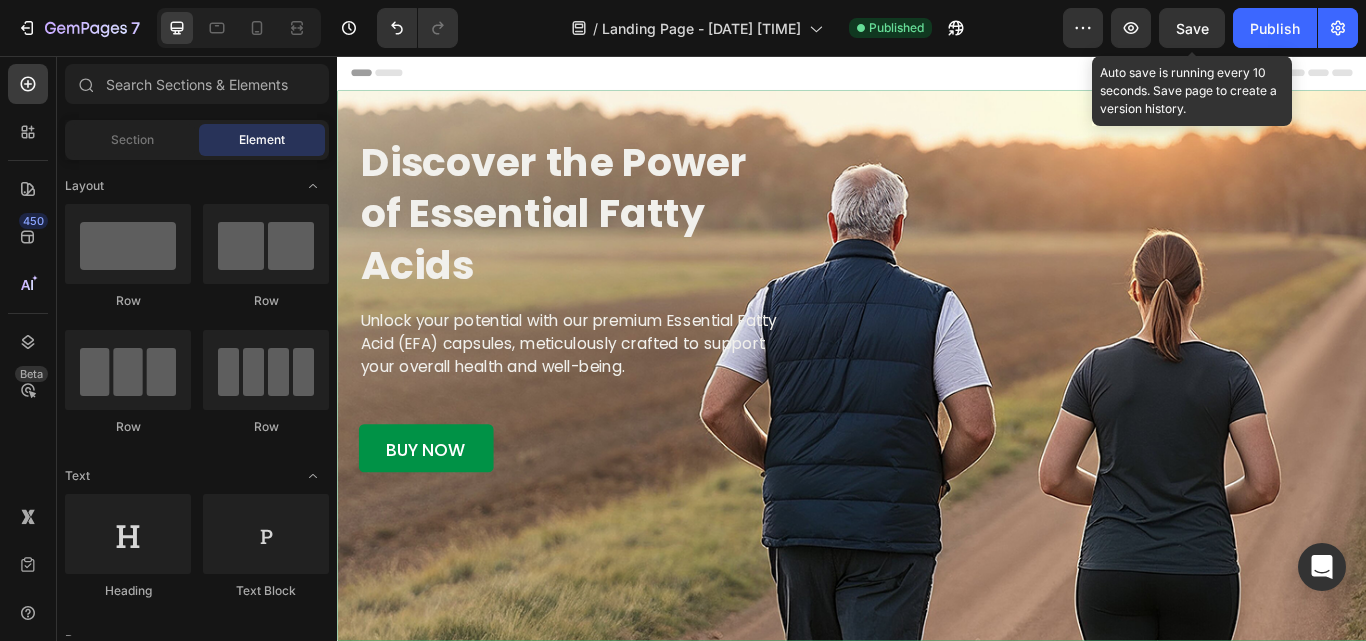 click on "Save" at bounding box center (1192, 28) 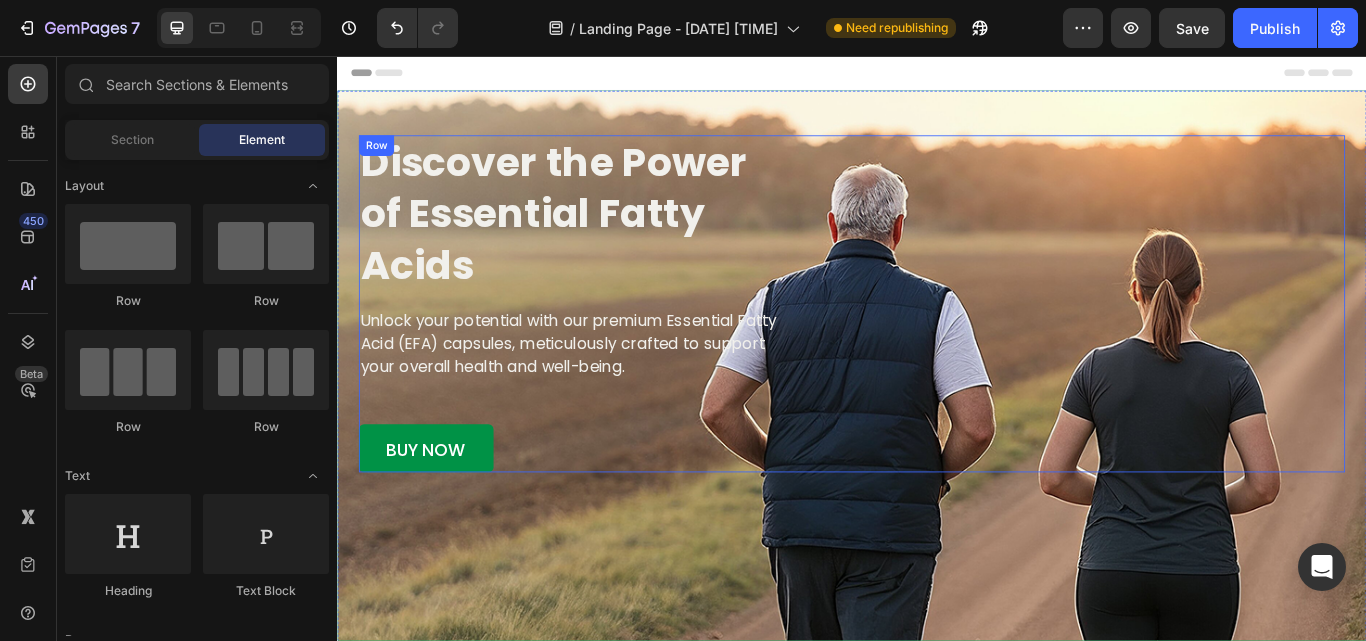 click on "Discover the Power of Essential Fatty Acids Heading Unlock your potential with our premium Essential Fatty Acid (EFA) capsules, meticulously crafted to support your overall health and well-being. Text Block buy now Button Row" at bounding box center (937, 345) 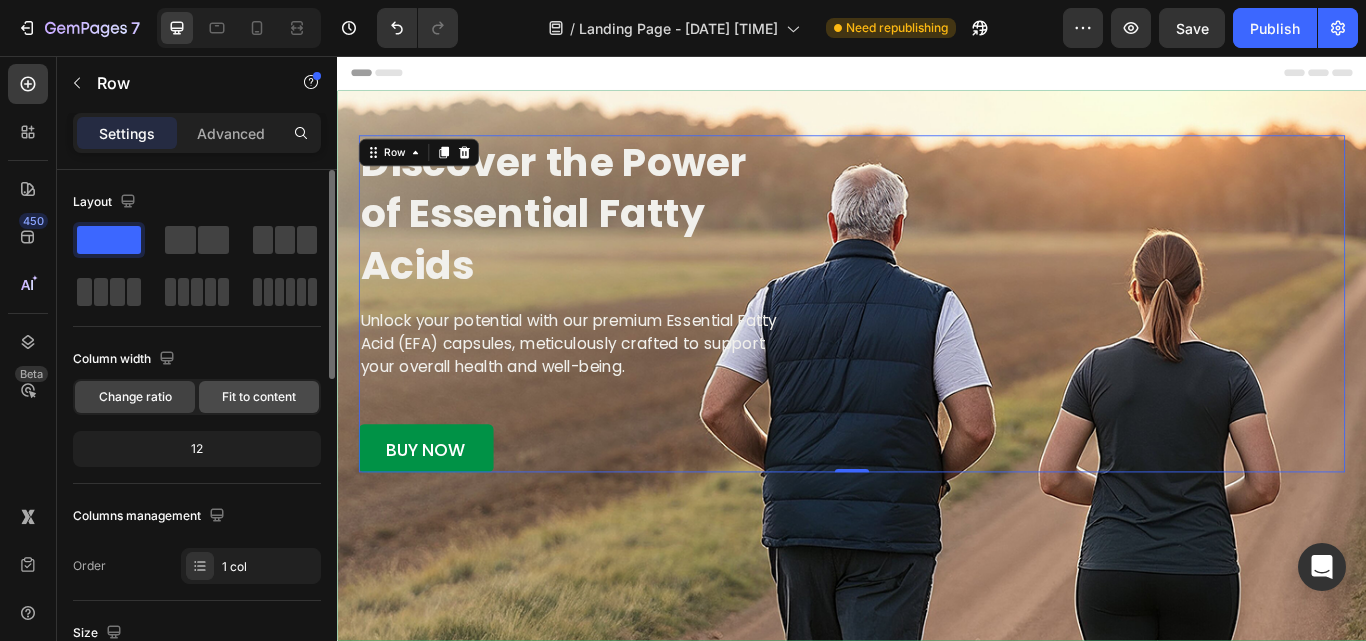 click on "Fit to content" 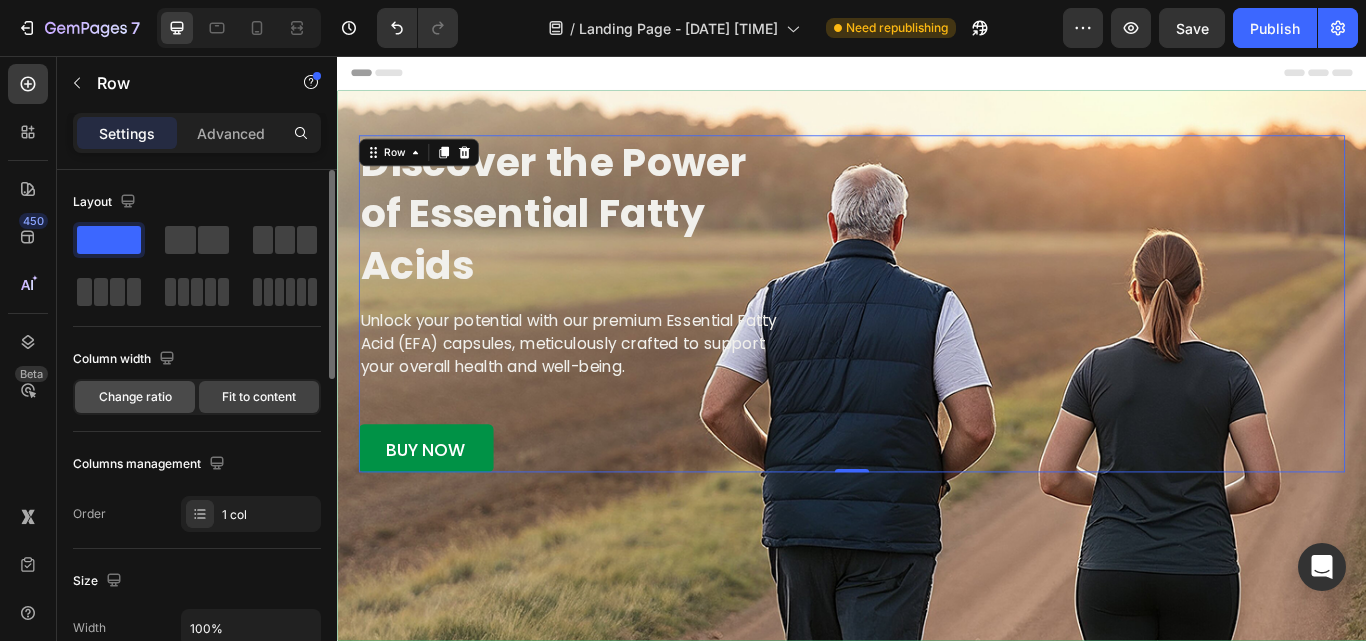 click on "Change ratio" 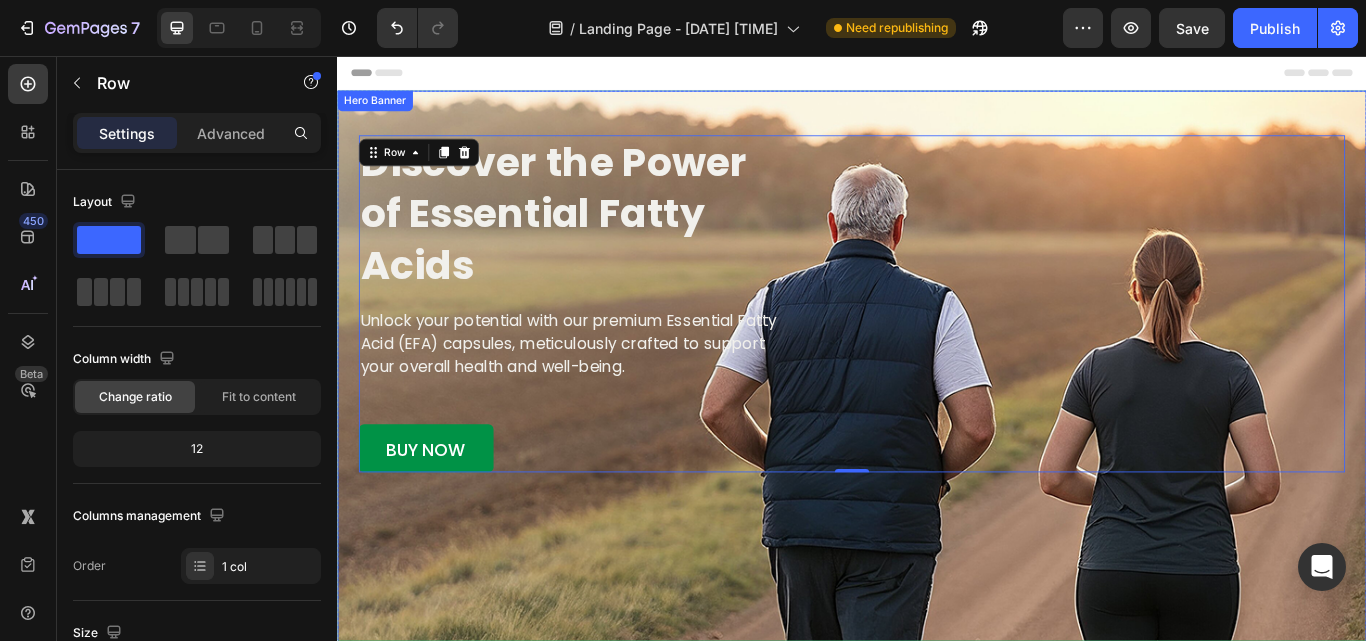 click on "Discover the Power of Essential Fatty Acids Heading Unlock your potential with our premium Essential Fatty Acid (EFA) capsules, meticulously crafted to support your overall health and well-being. Text Block buy now Button Row Row   0" at bounding box center [937, 319] 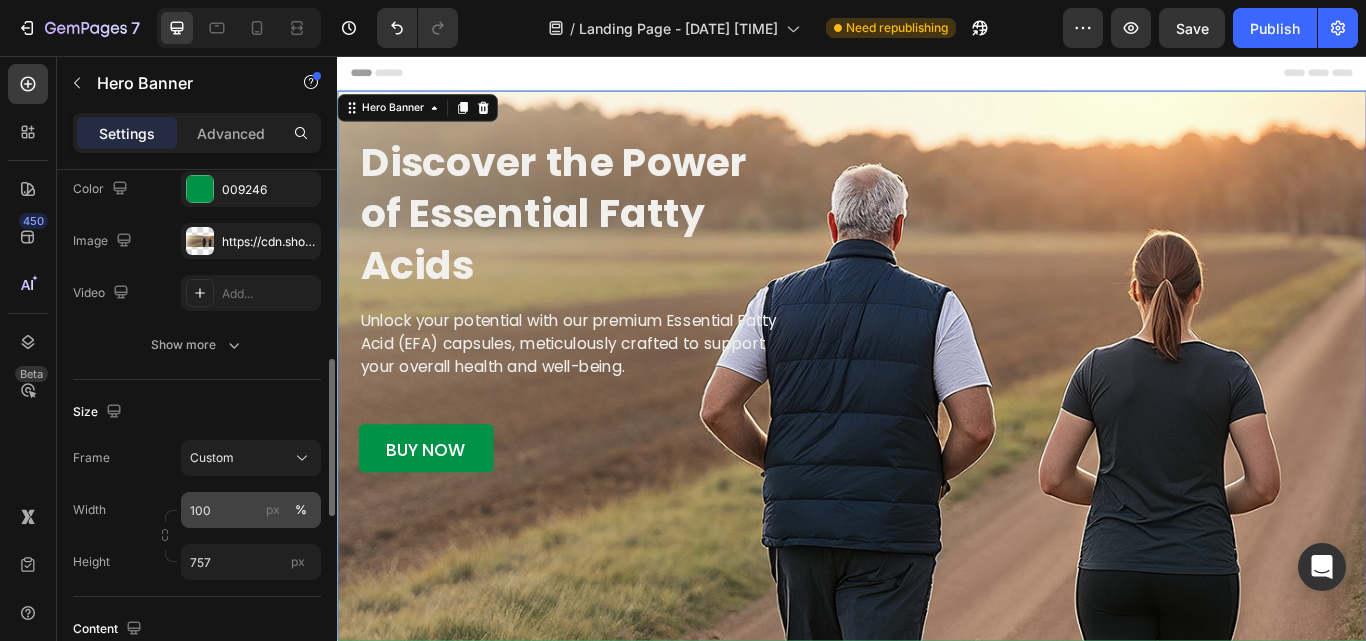 scroll, scrollTop: 300, scrollLeft: 0, axis: vertical 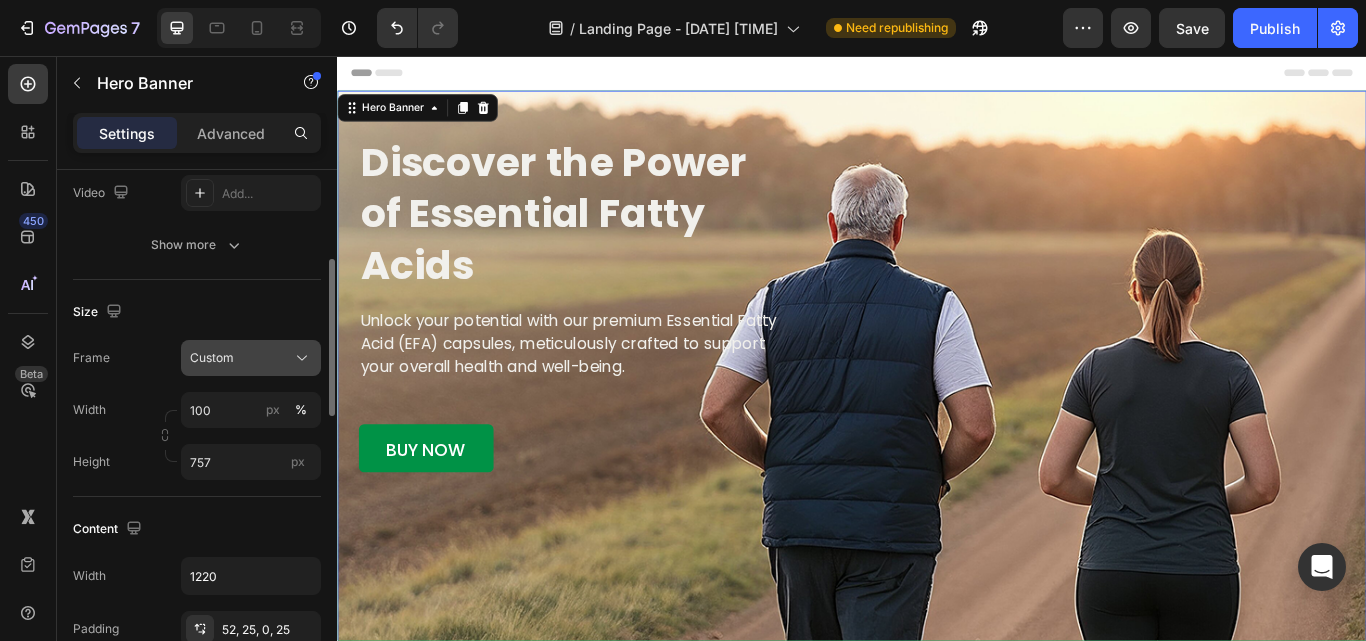click on "Custom" 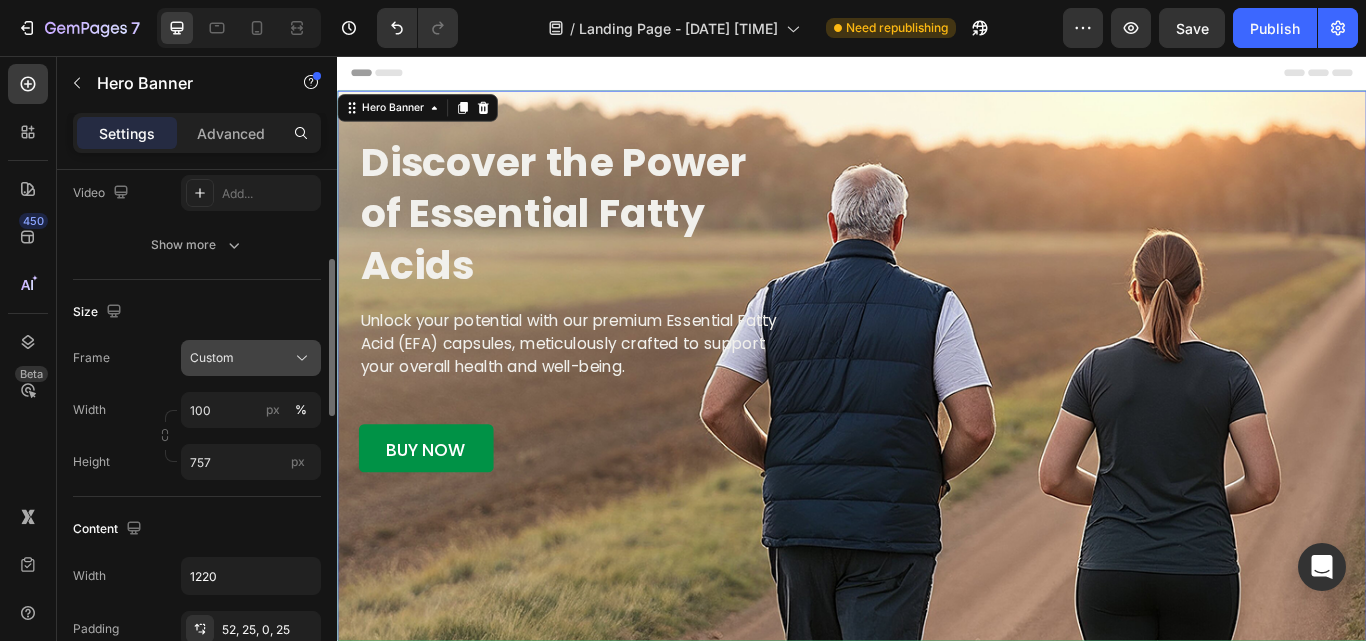 click on "Custom" 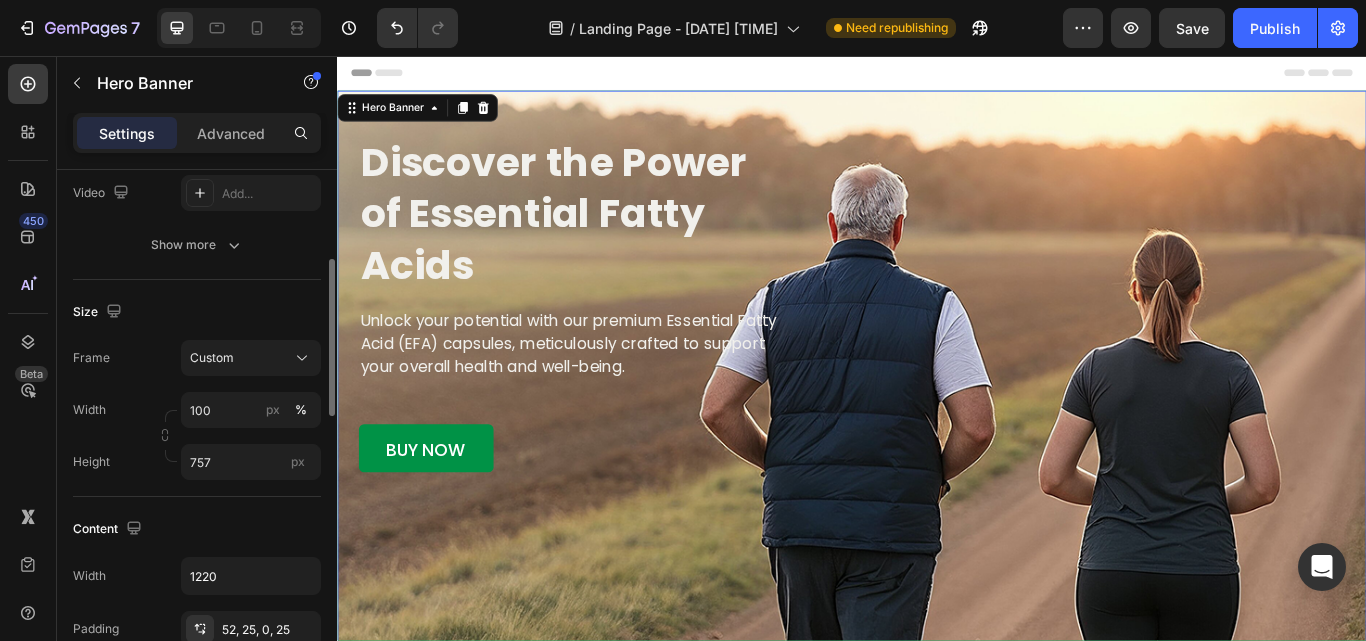 click on "Size Frame Custom Width 100 px % Height 757 px" 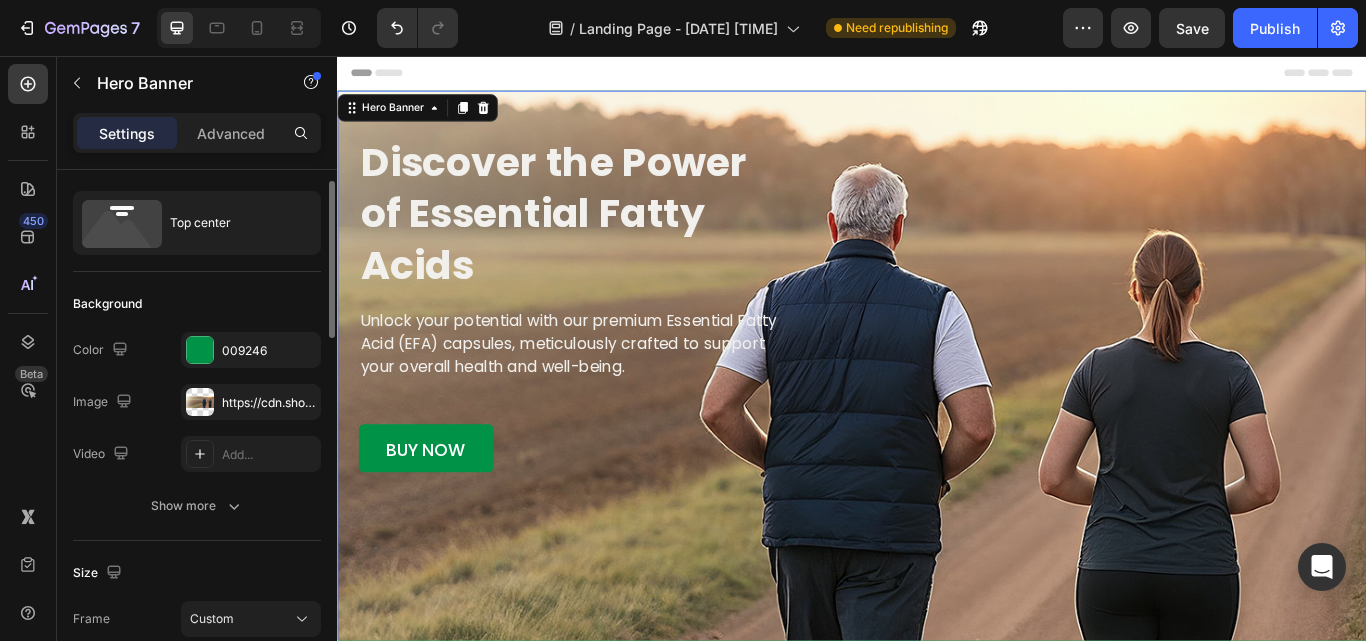 scroll, scrollTop: 0, scrollLeft: 0, axis: both 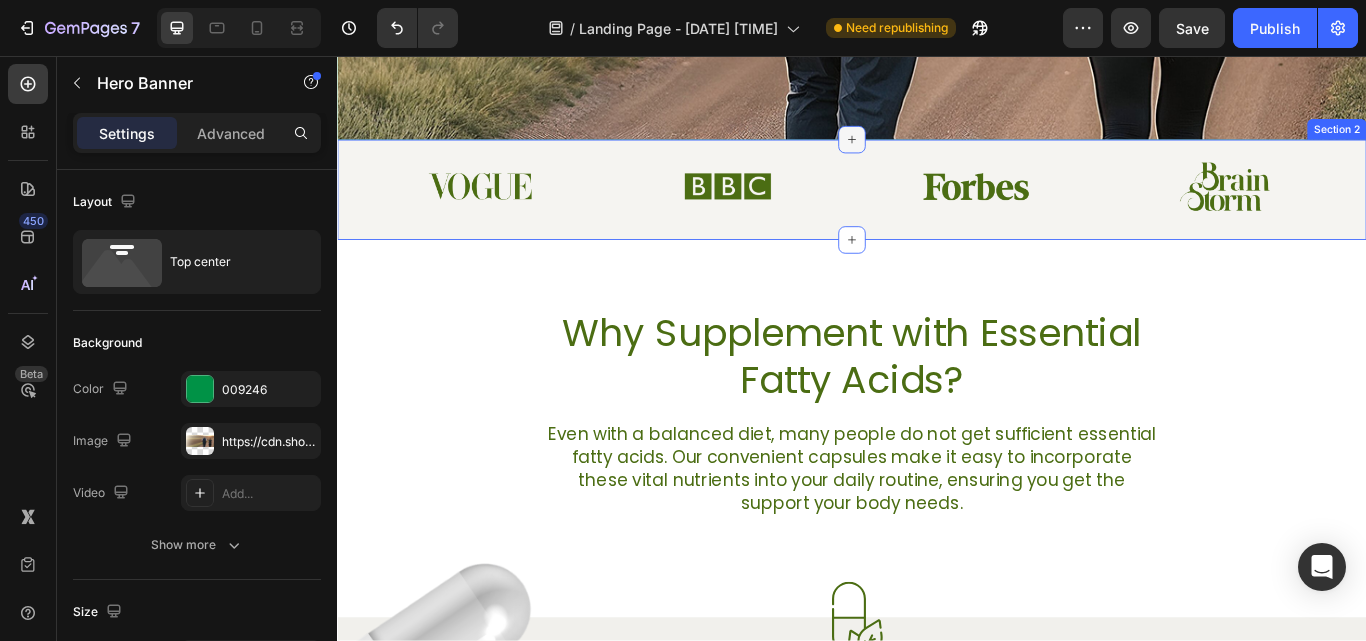 click at bounding box center (937, 154) 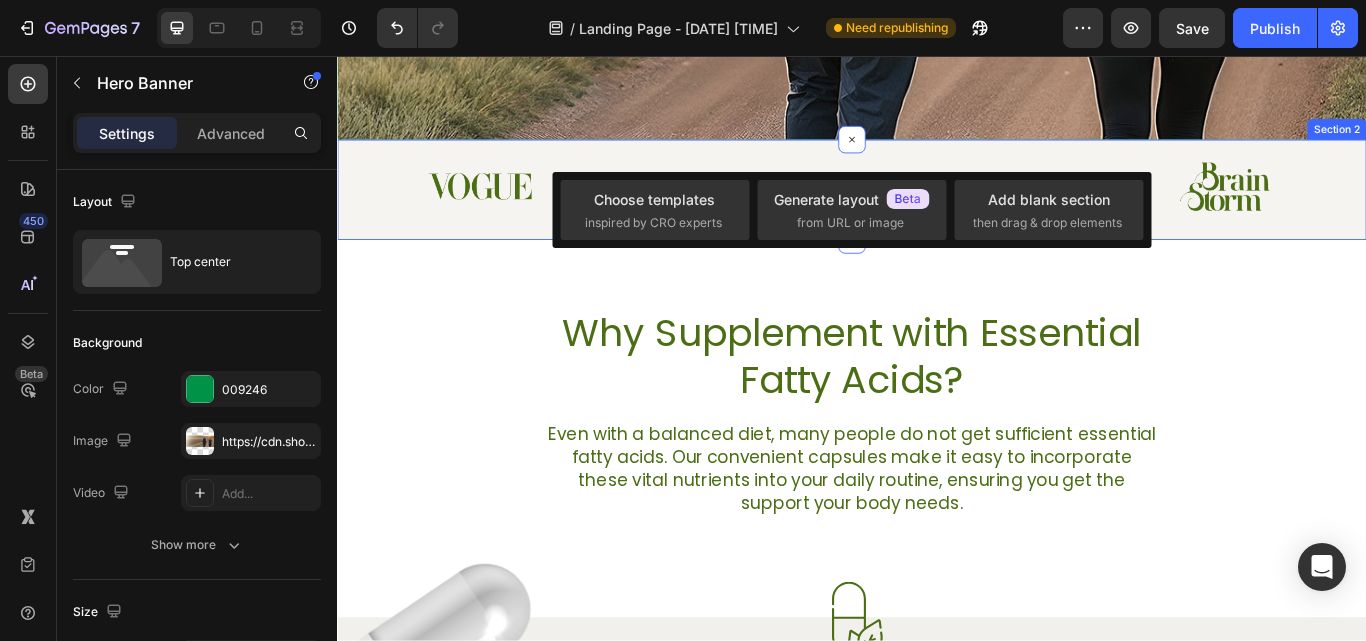click on "Image Image Image Image Row Section 2" at bounding box center [937, 212] 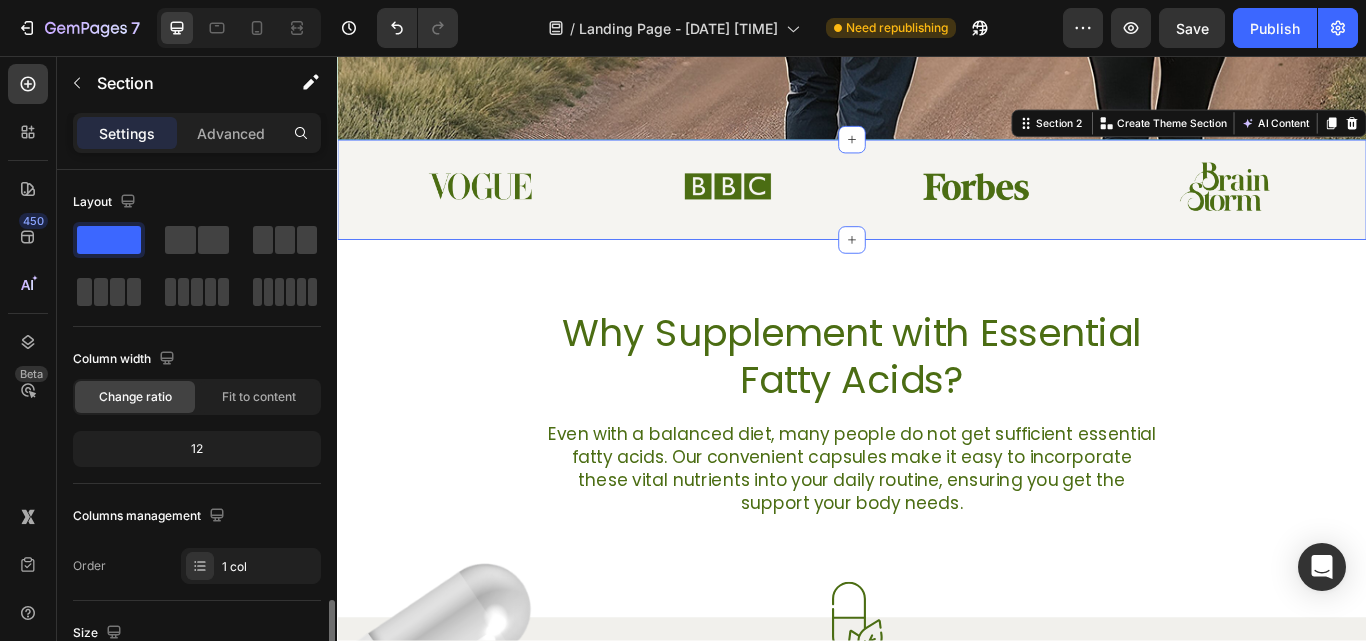 scroll, scrollTop: 300, scrollLeft: 0, axis: vertical 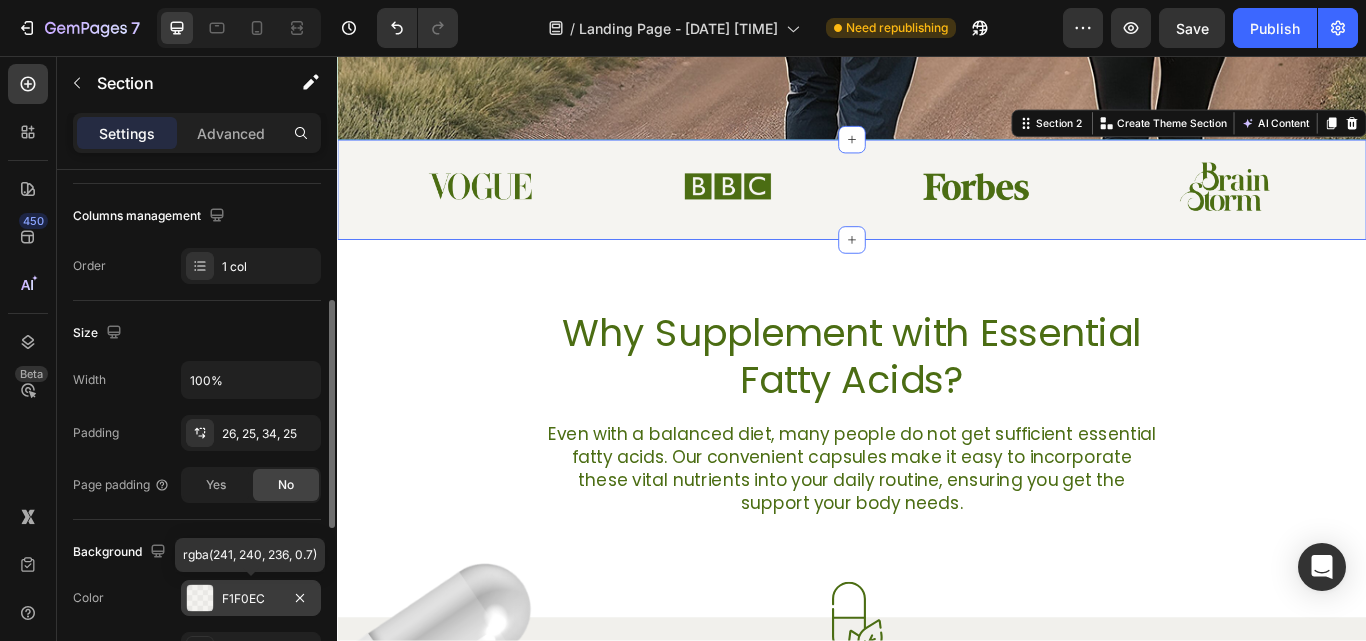 click at bounding box center [200, 598] 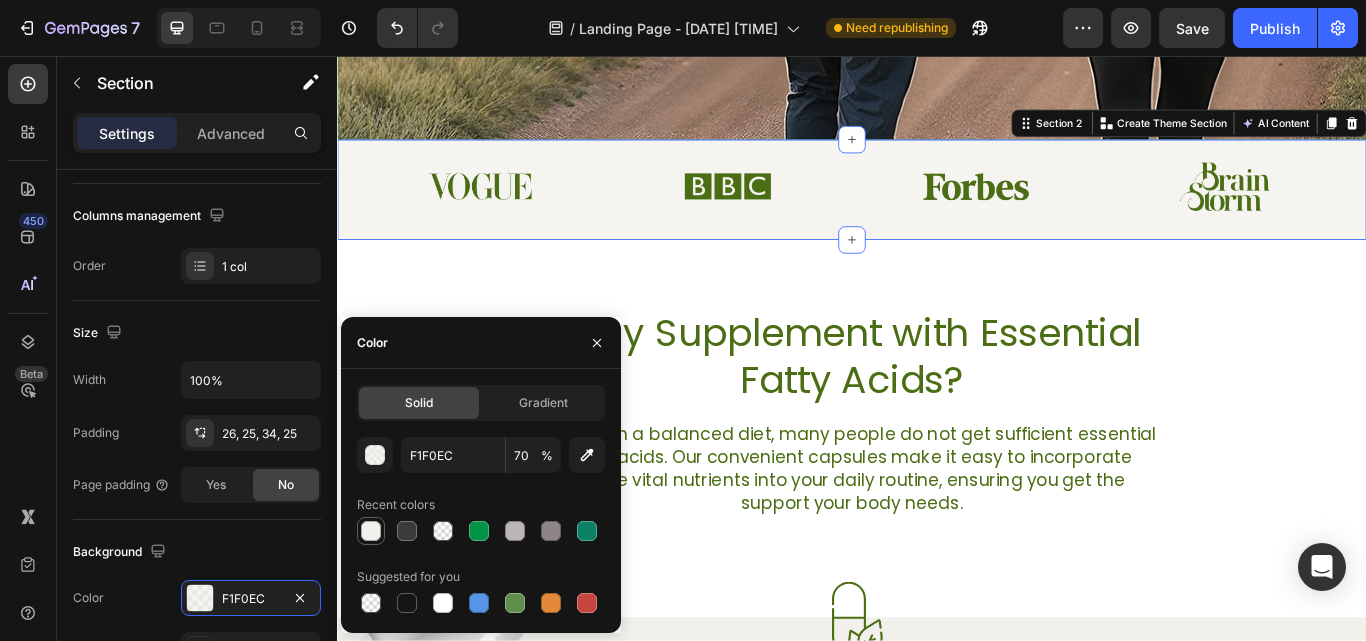 click at bounding box center [371, 531] 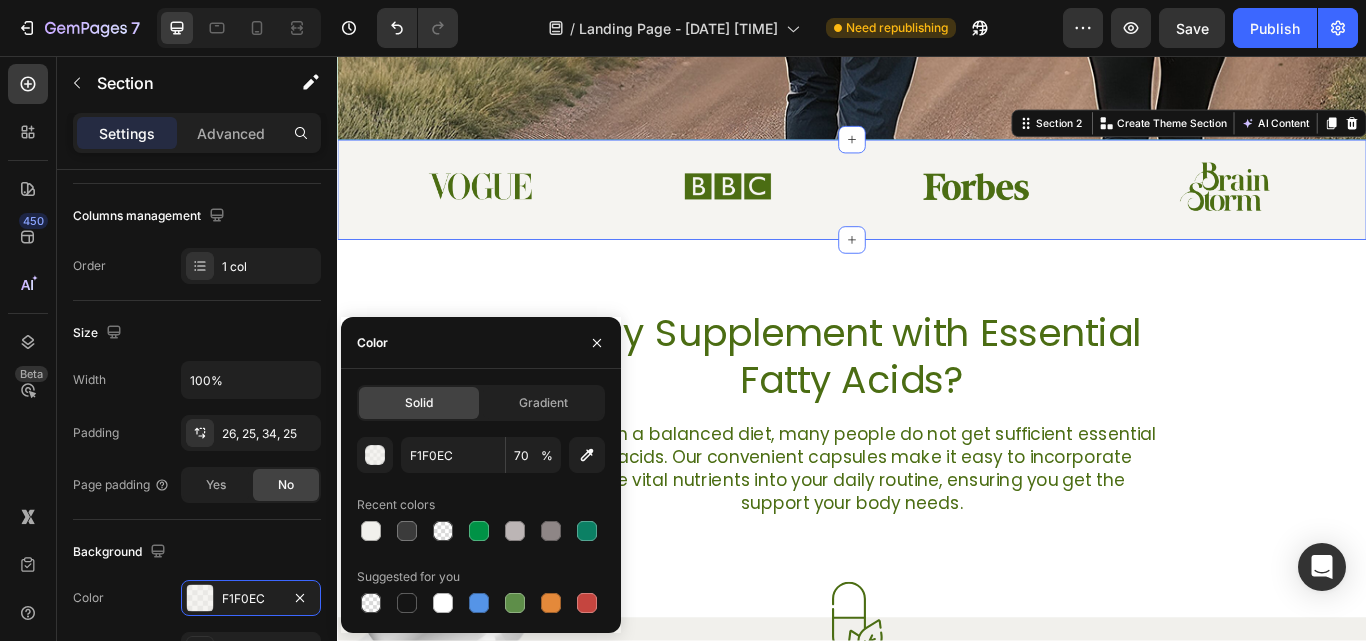 click on "450 Beta" at bounding box center [28, 348] 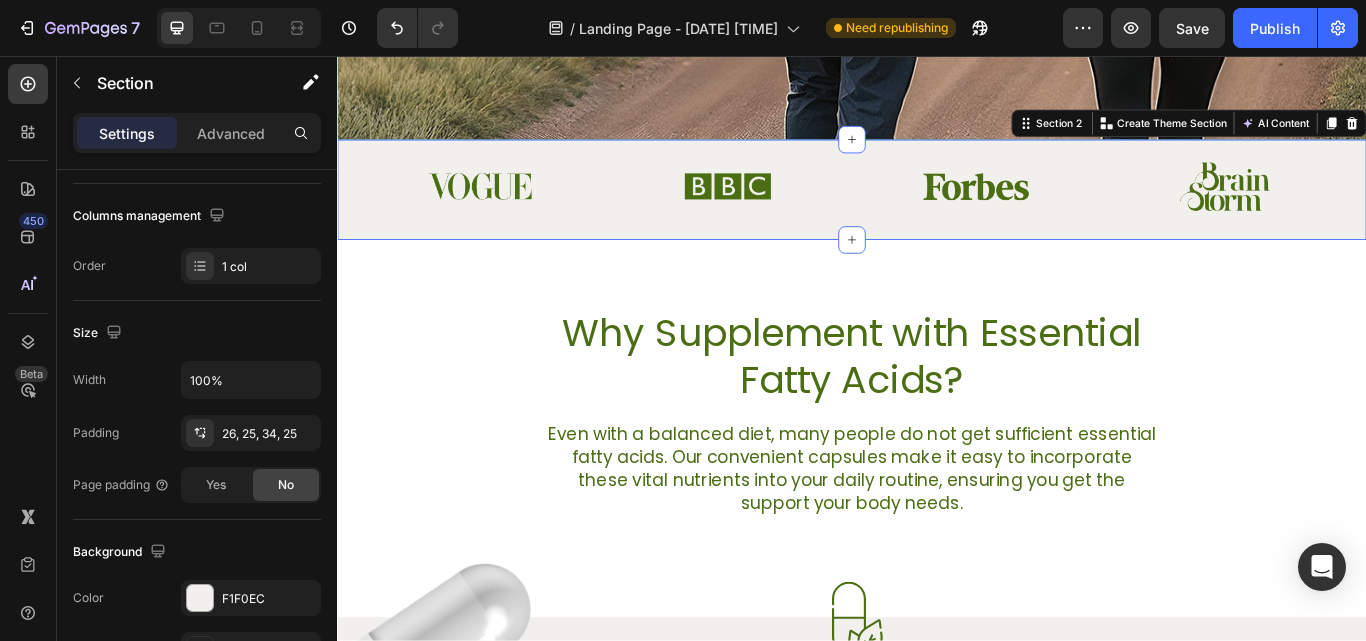 click on "Image Image Image Image Row Section 2   You can create reusable sections Create Theme Section AI Content Write with GemAI What would you like to describe here? Tone and Voice Persuasive Product Optimum - Die smarte Lösung für Ihre Gesundheit Show more Generate" at bounding box center (937, 212) 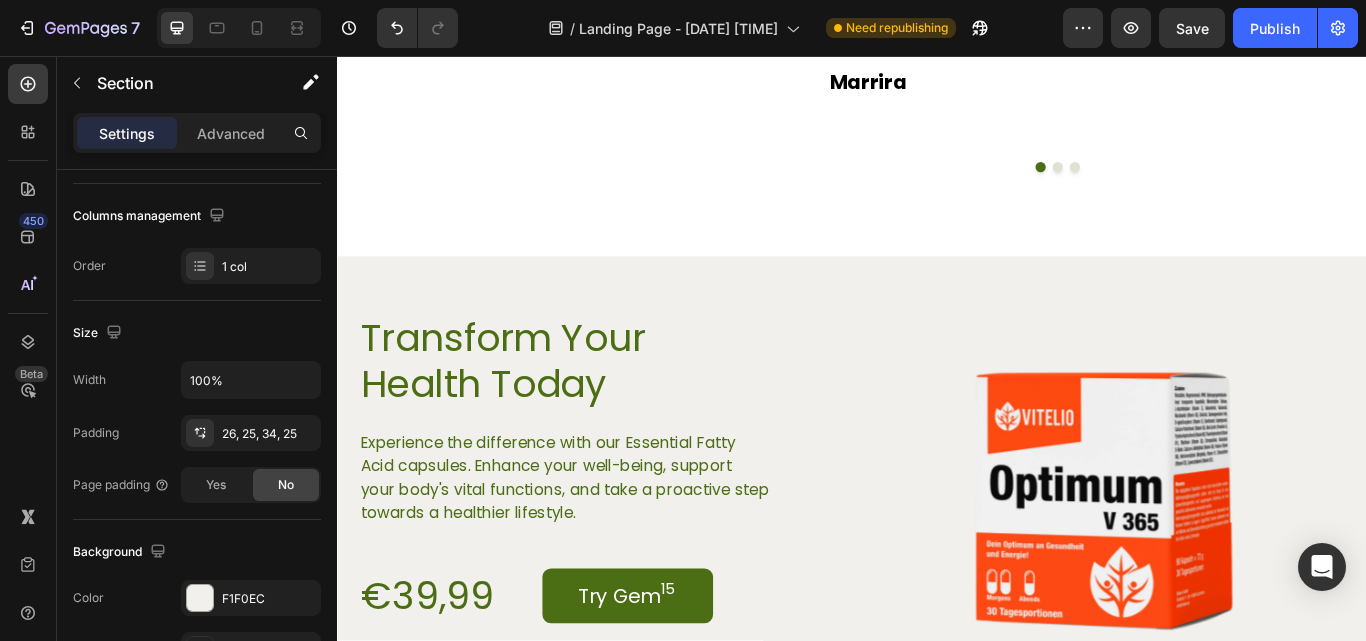 scroll, scrollTop: 3832, scrollLeft: 0, axis: vertical 